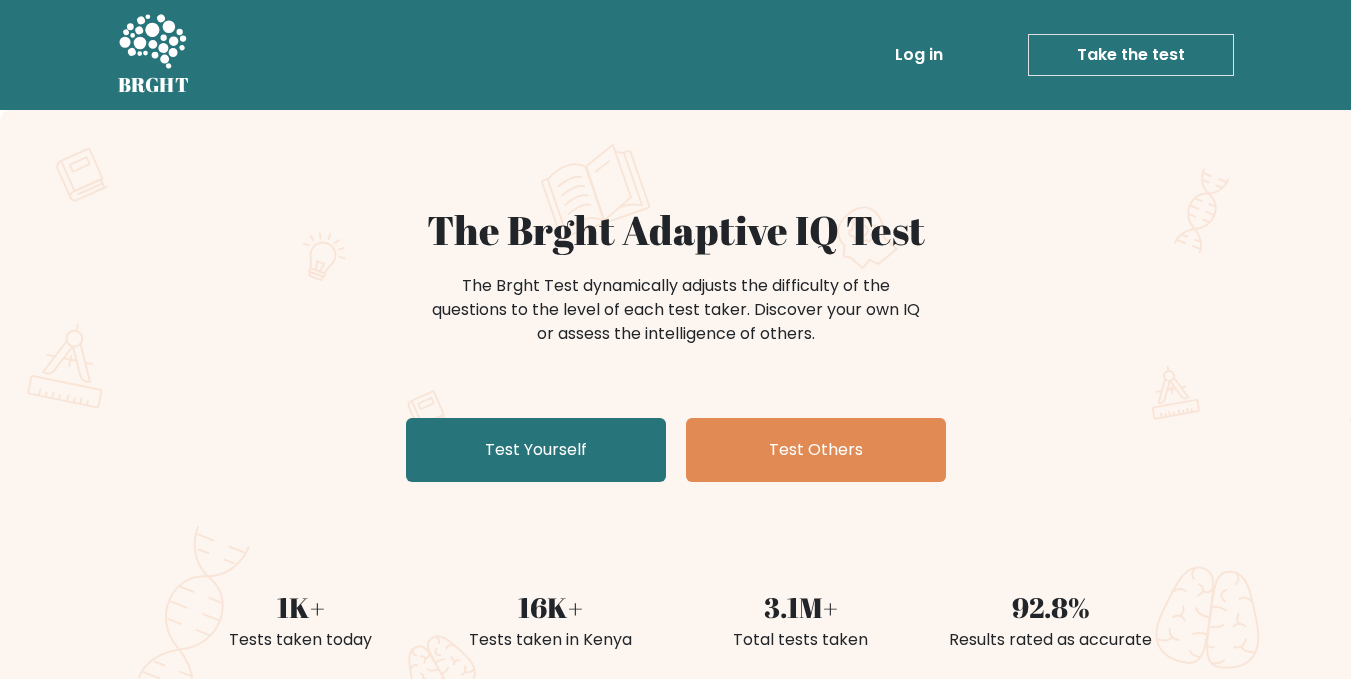 scroll, scrollTop: 0, scrollLeft: 0, axis: both 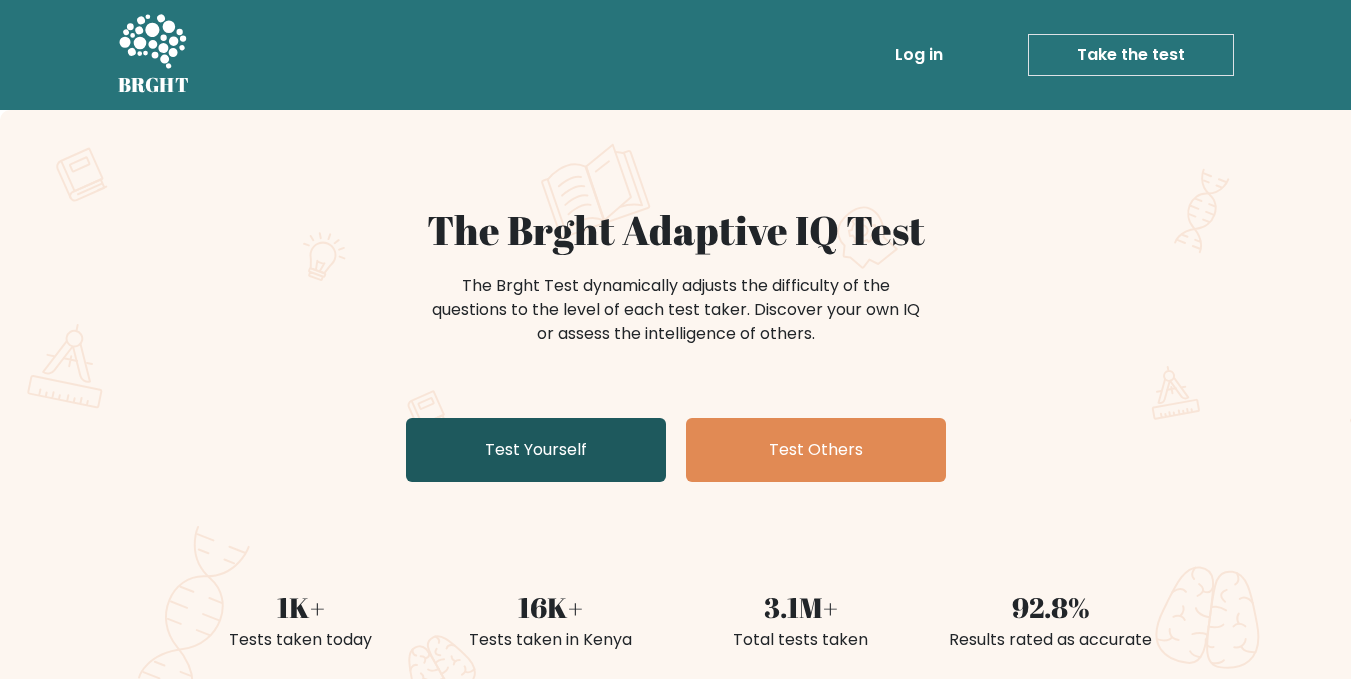 click on "Test Yourself" at bounding box center (536, 450) 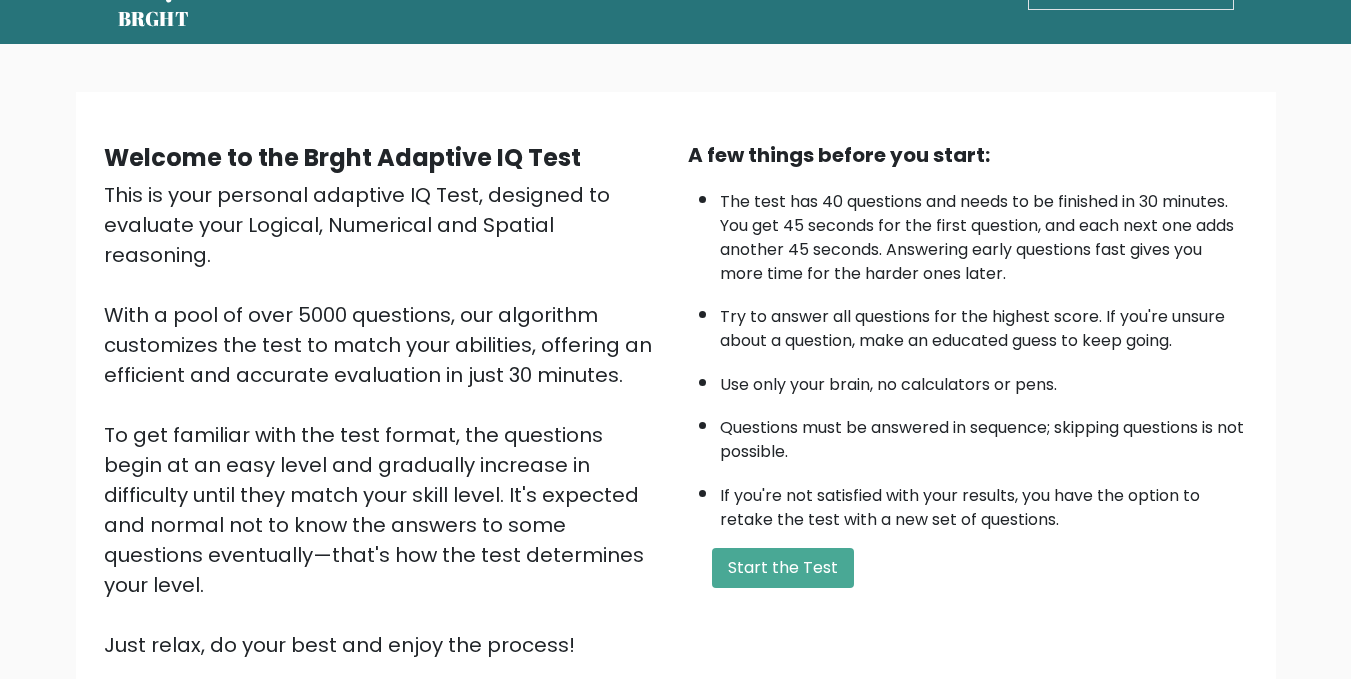 scroll, scrollTop: 100, scrollLeft: 0, axis: vertical 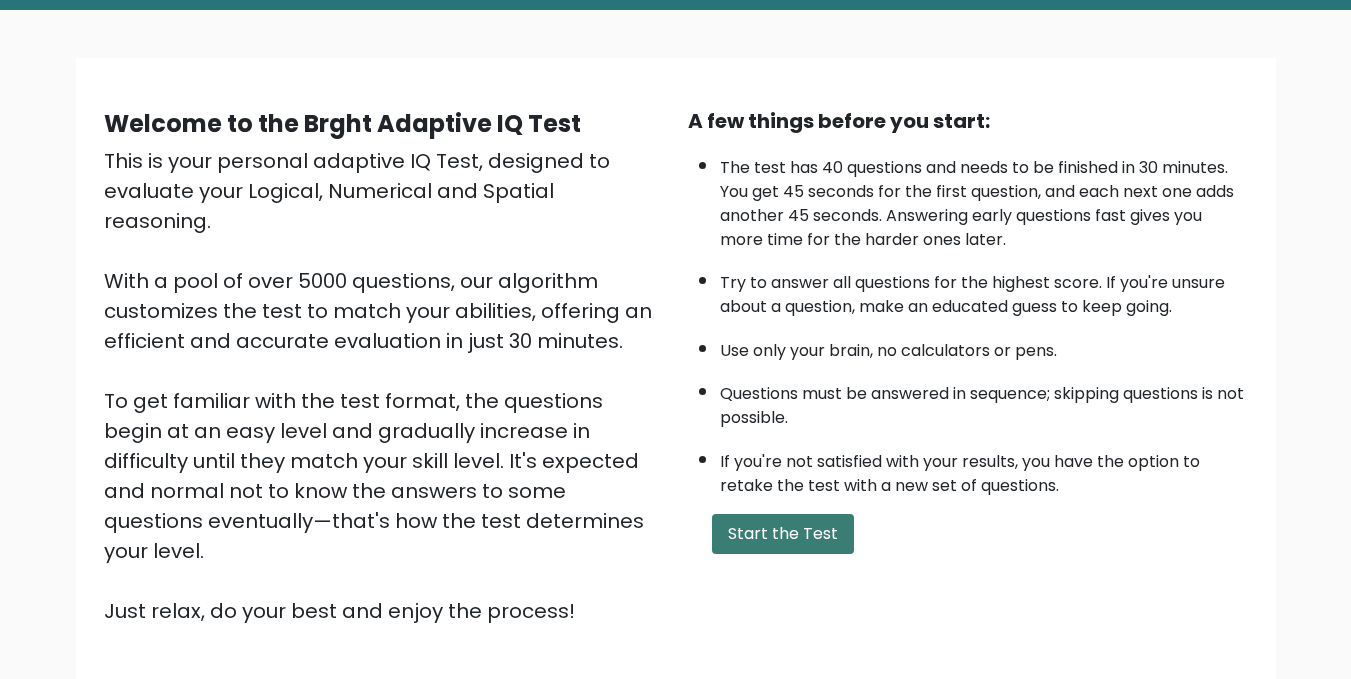 click on "Start the Test" at bounding box center (783, 534) 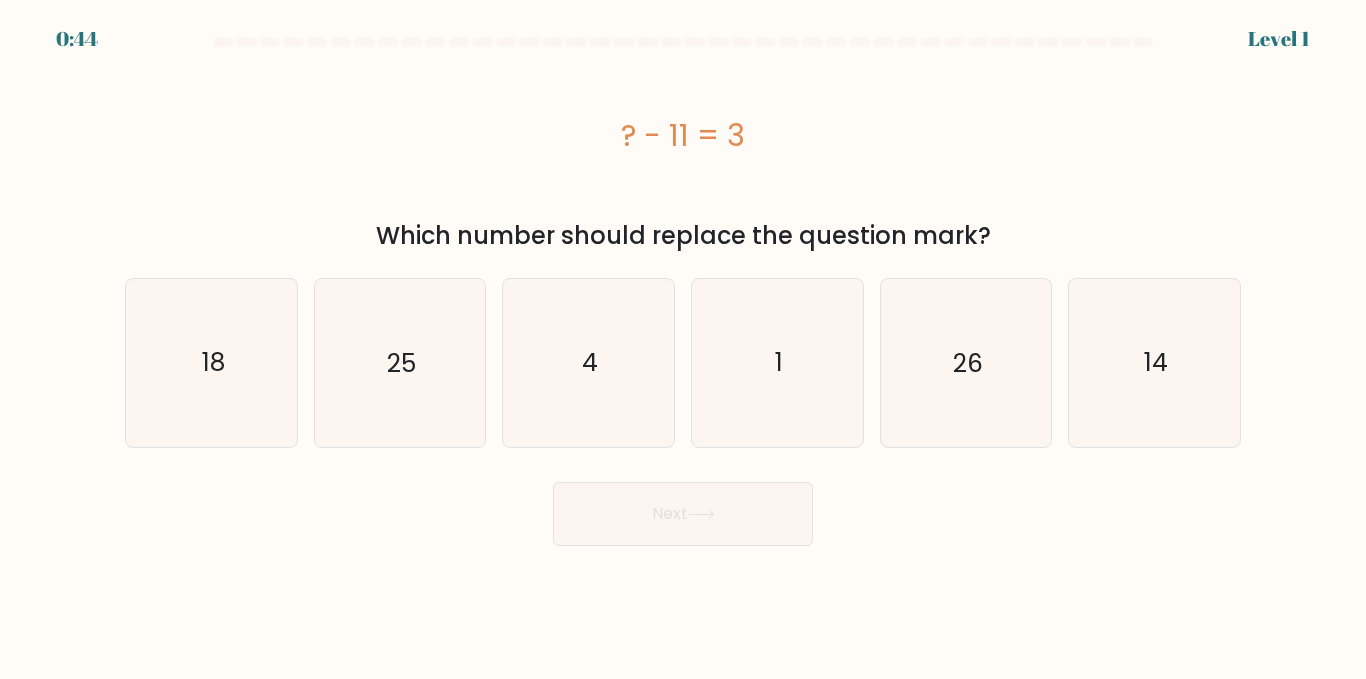 scroll, scrollTop: 0, scrollLeft: 0, axis: both 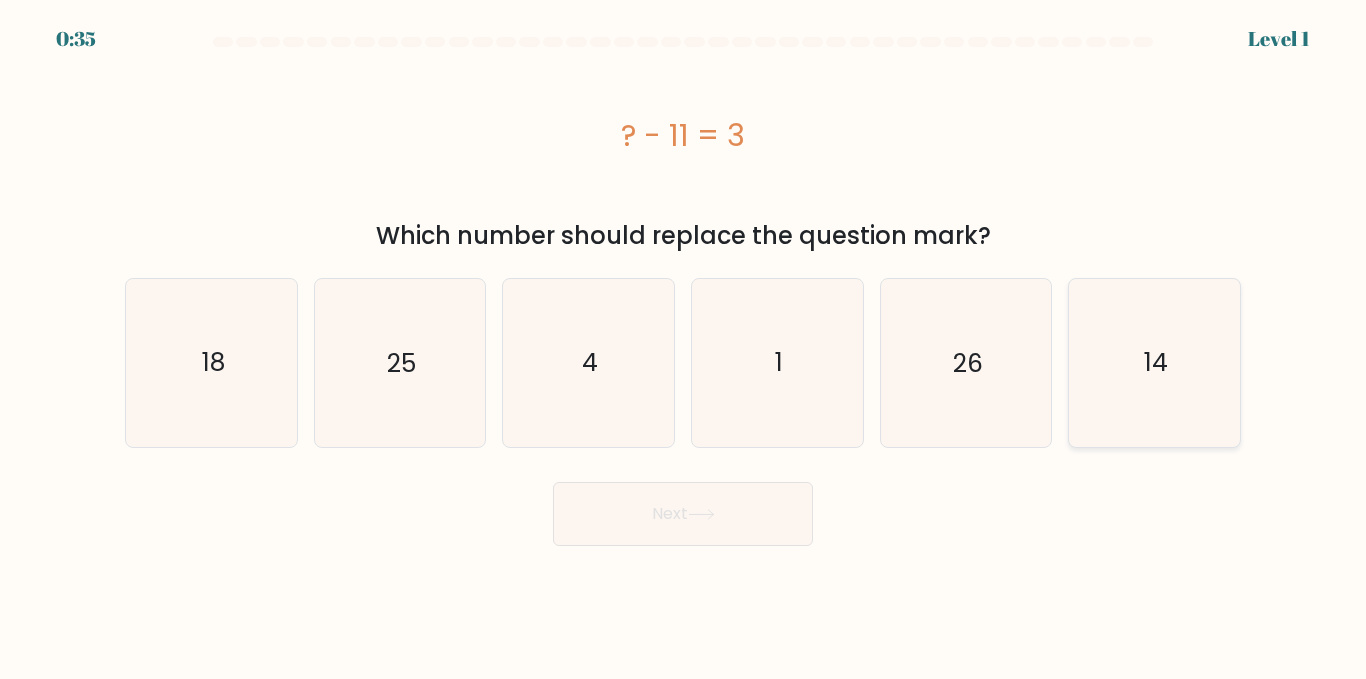 click on "14" at bounding box center (1154, 362) 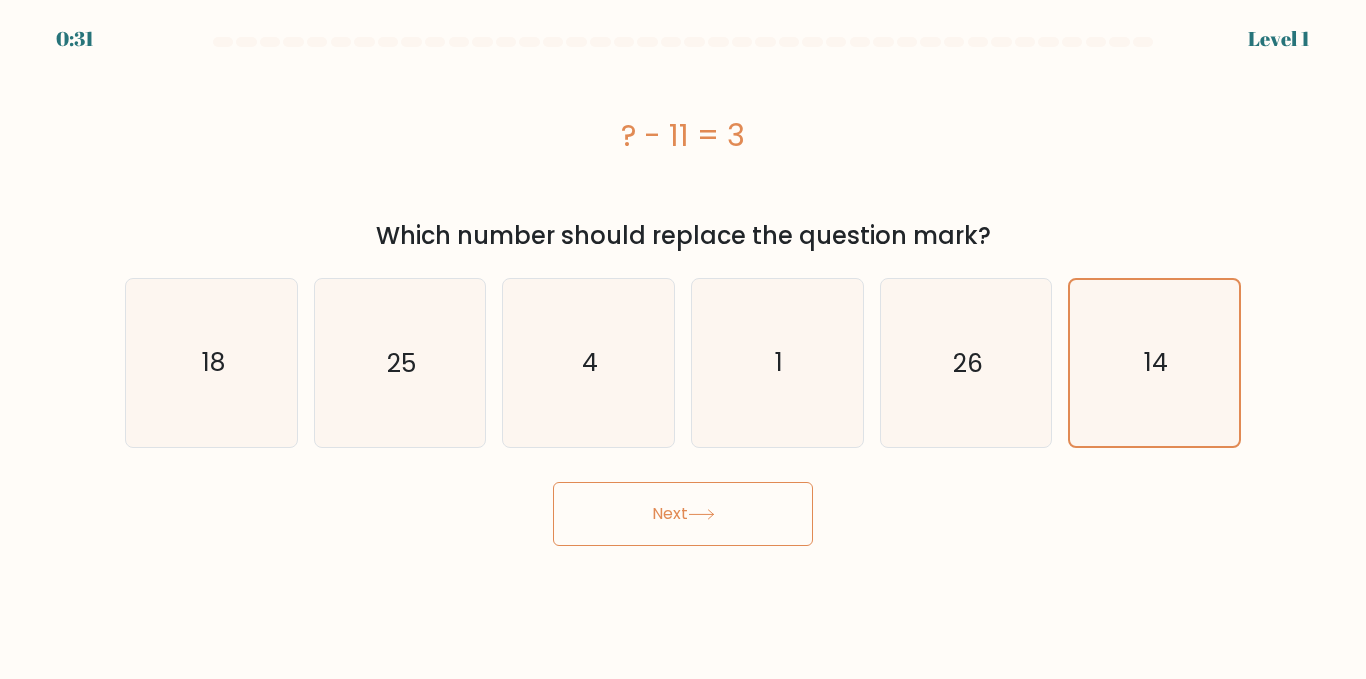 click on "Next" at bounding box center [683, 514] 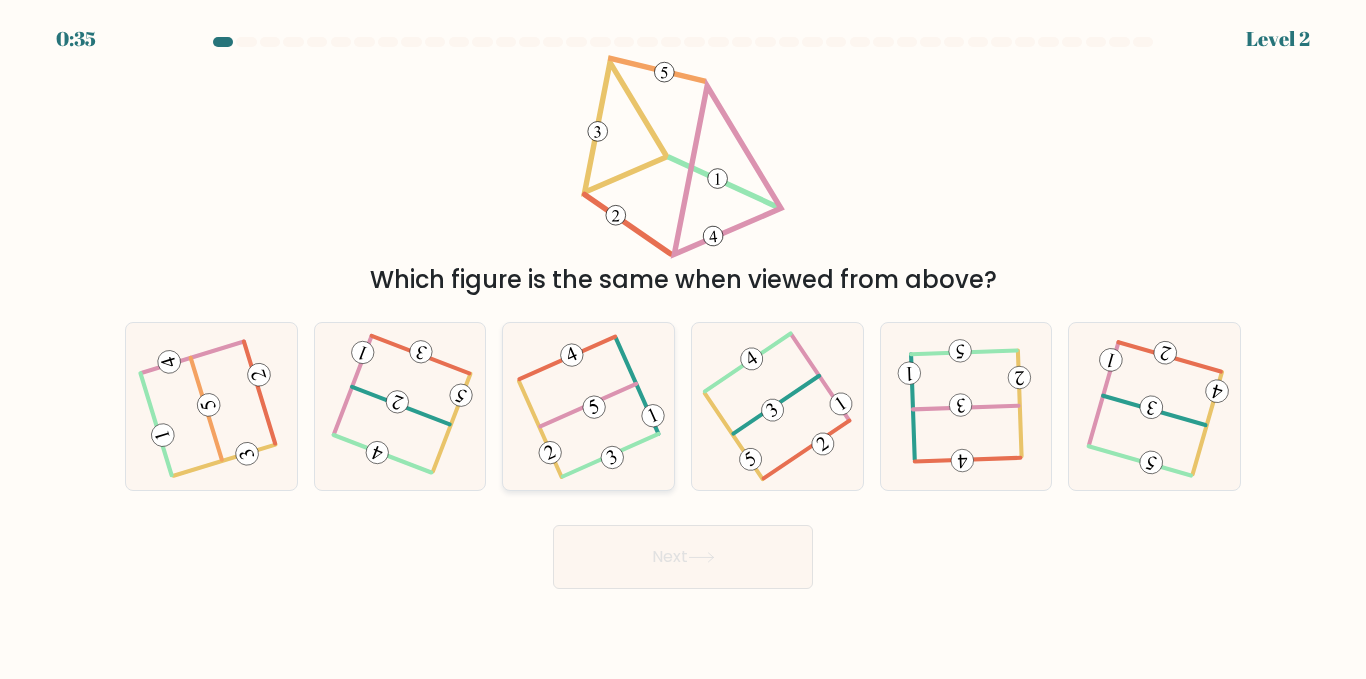 click at bounding box center (589, 407) 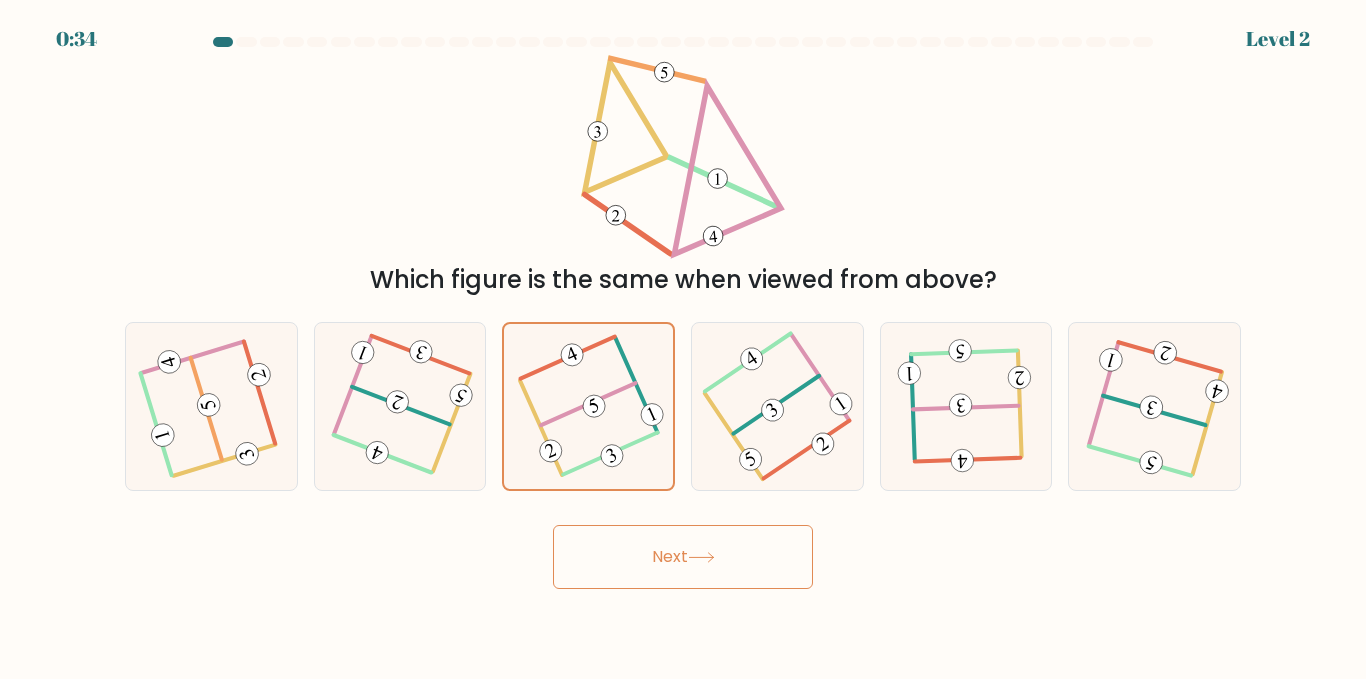 click at bounding box center [701, 557] 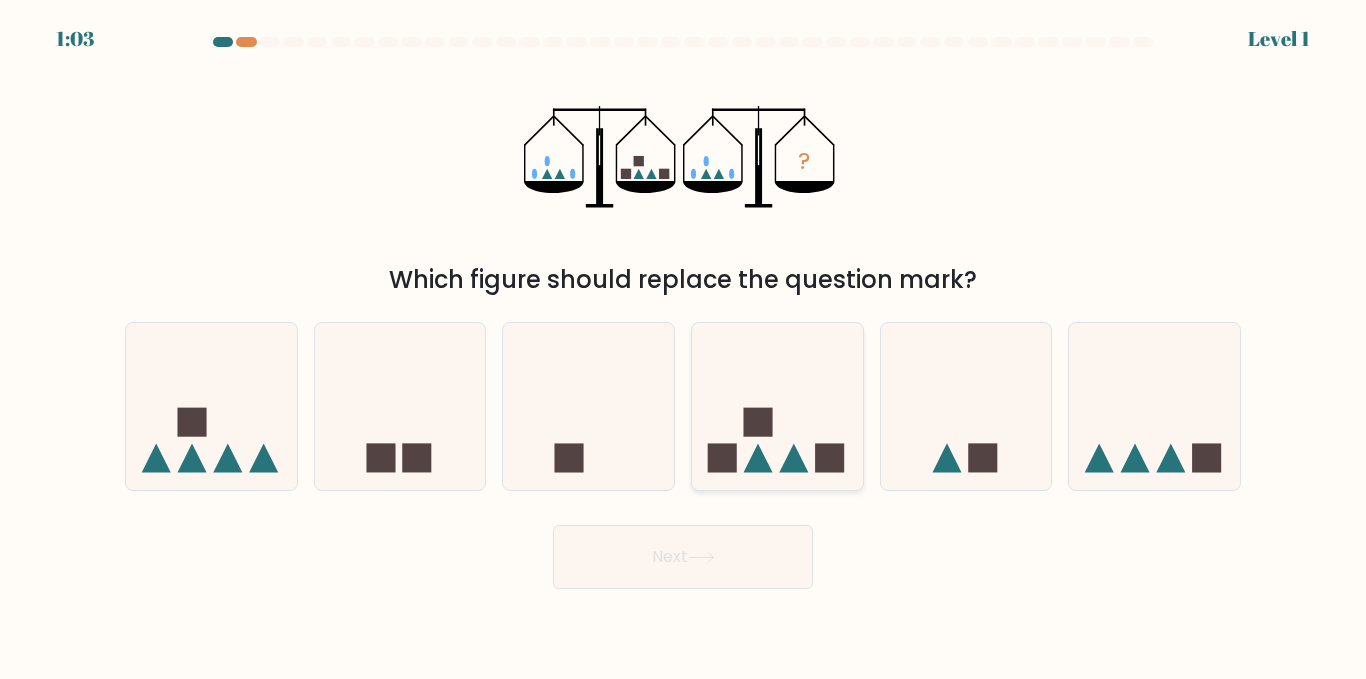 click at bounding box center (777, 406) 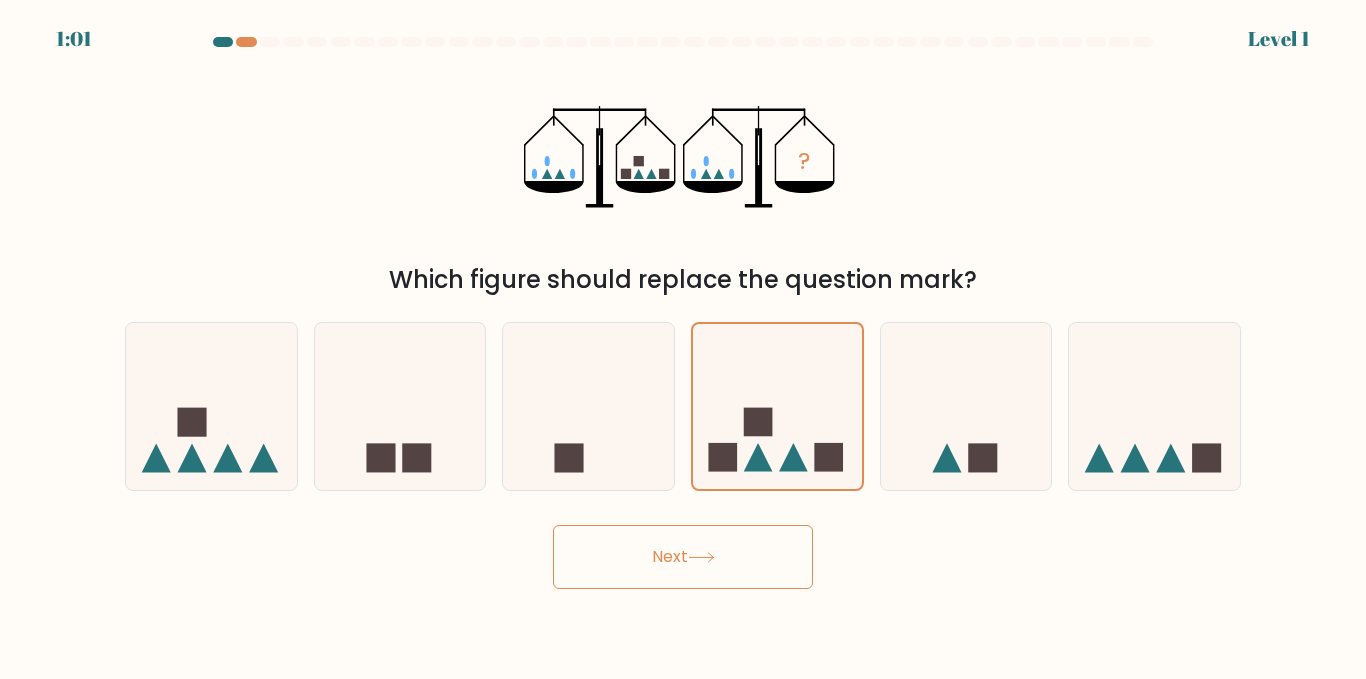 click on "Next" at bounding box center (683, 557) 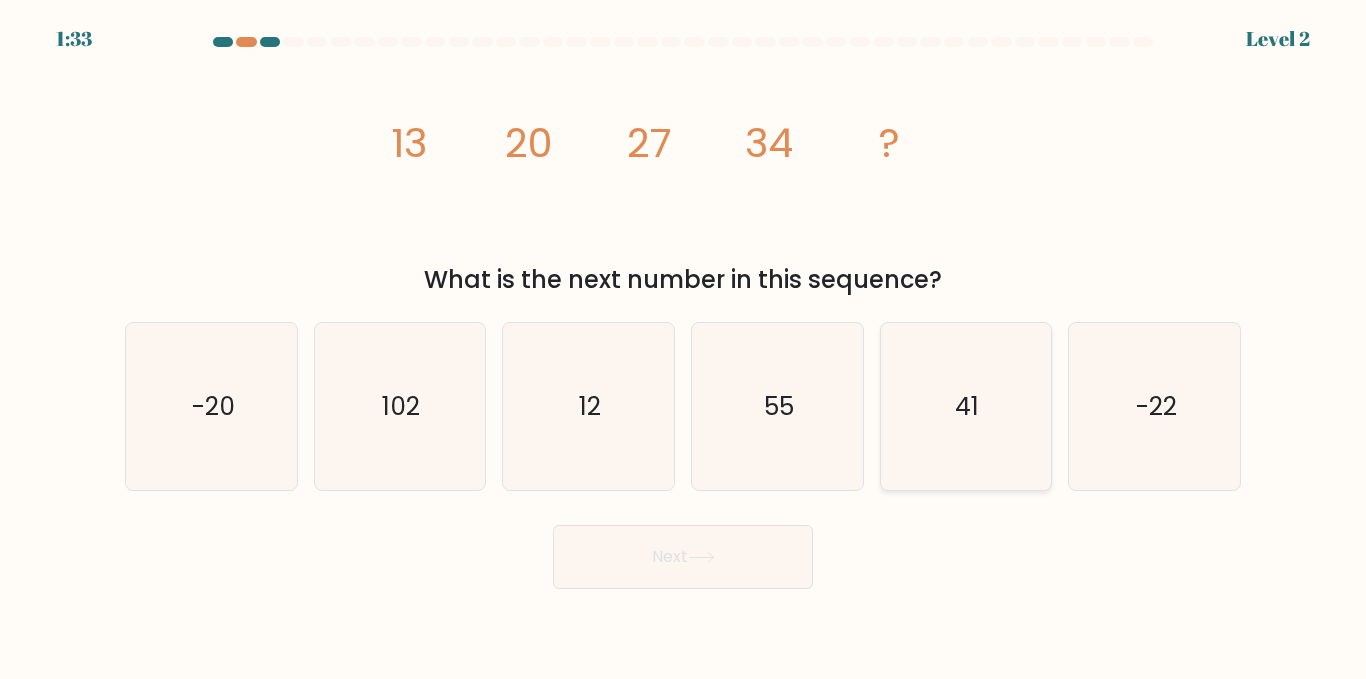 click on "41" at bounding box center (965, 406) 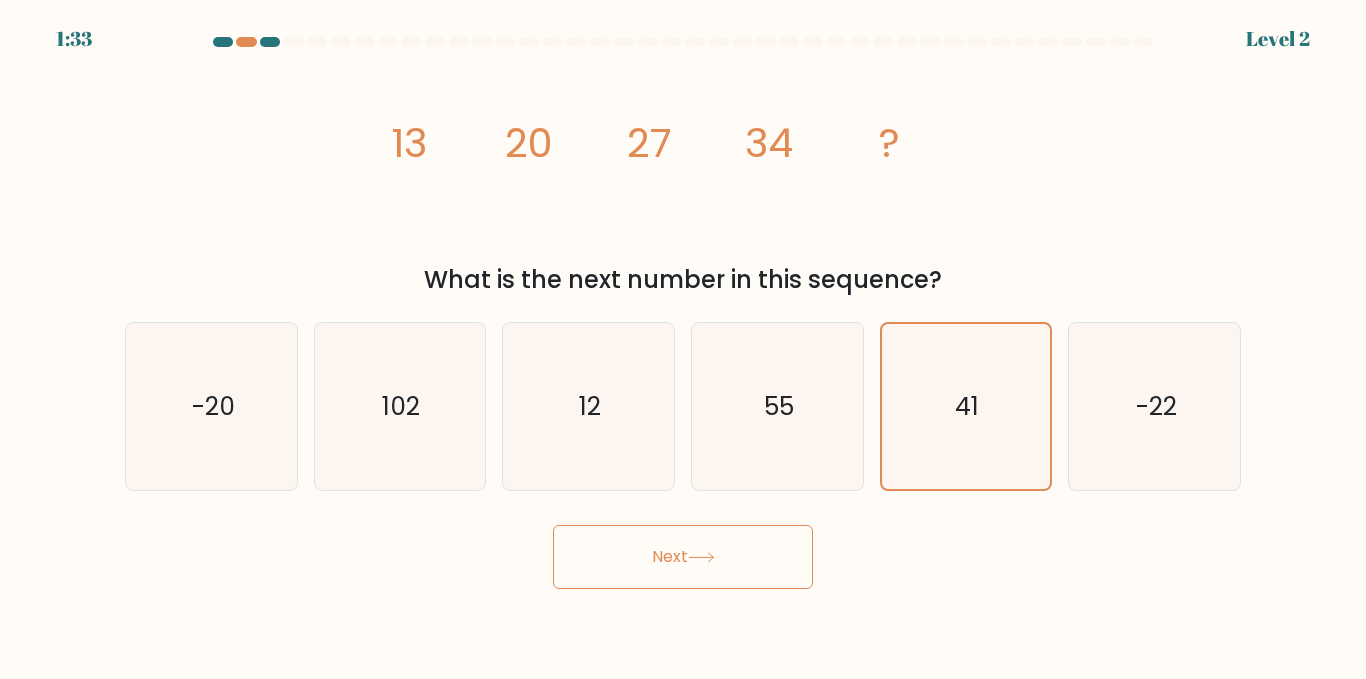 click on "Next" at bounding box center (683, 557) 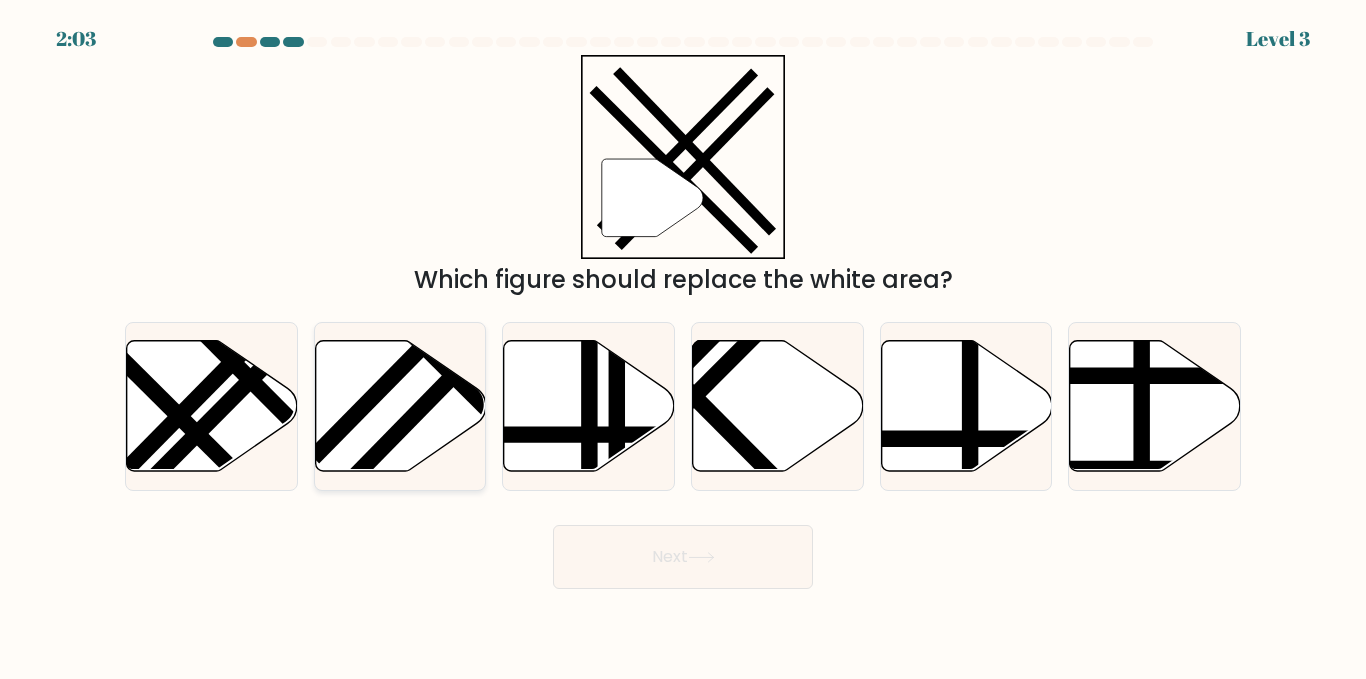 click at bounding box center (400, 406) 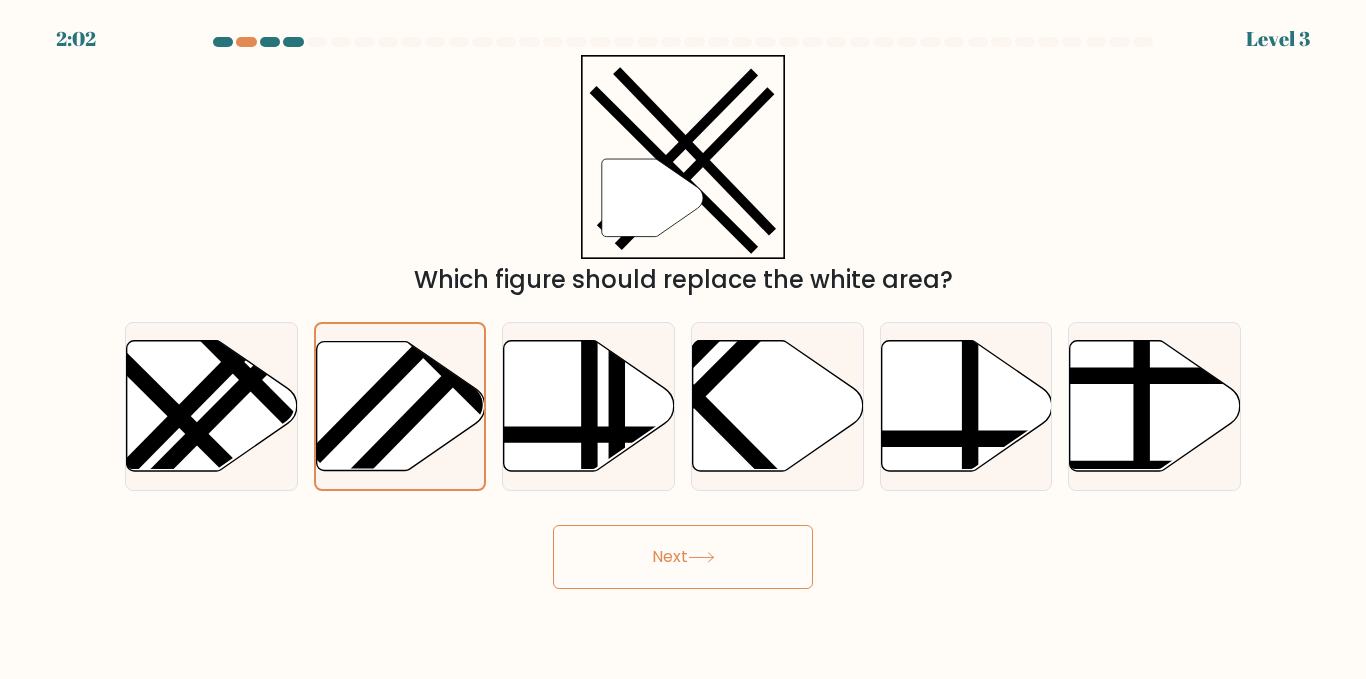 click on "Next" at bounding box center [683, 557] 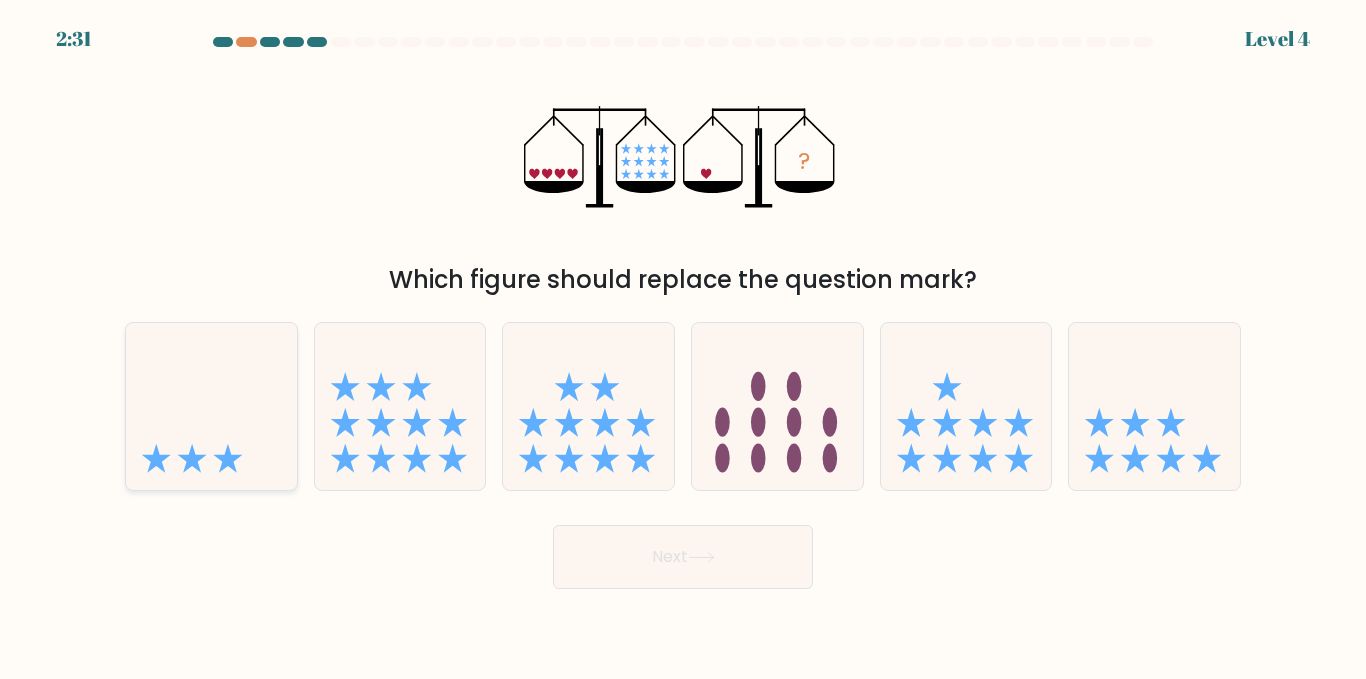 click at bounding box center [211, 406] 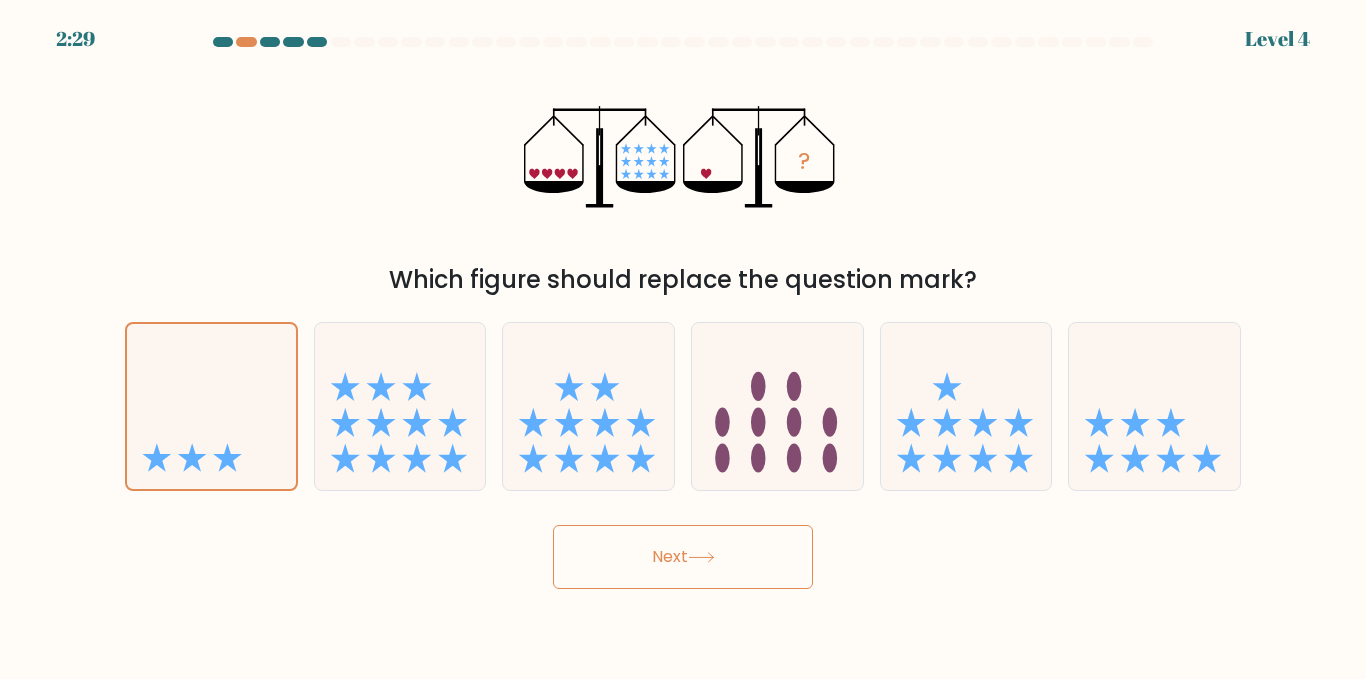 click on "Next" at bounding box center [683, 557] 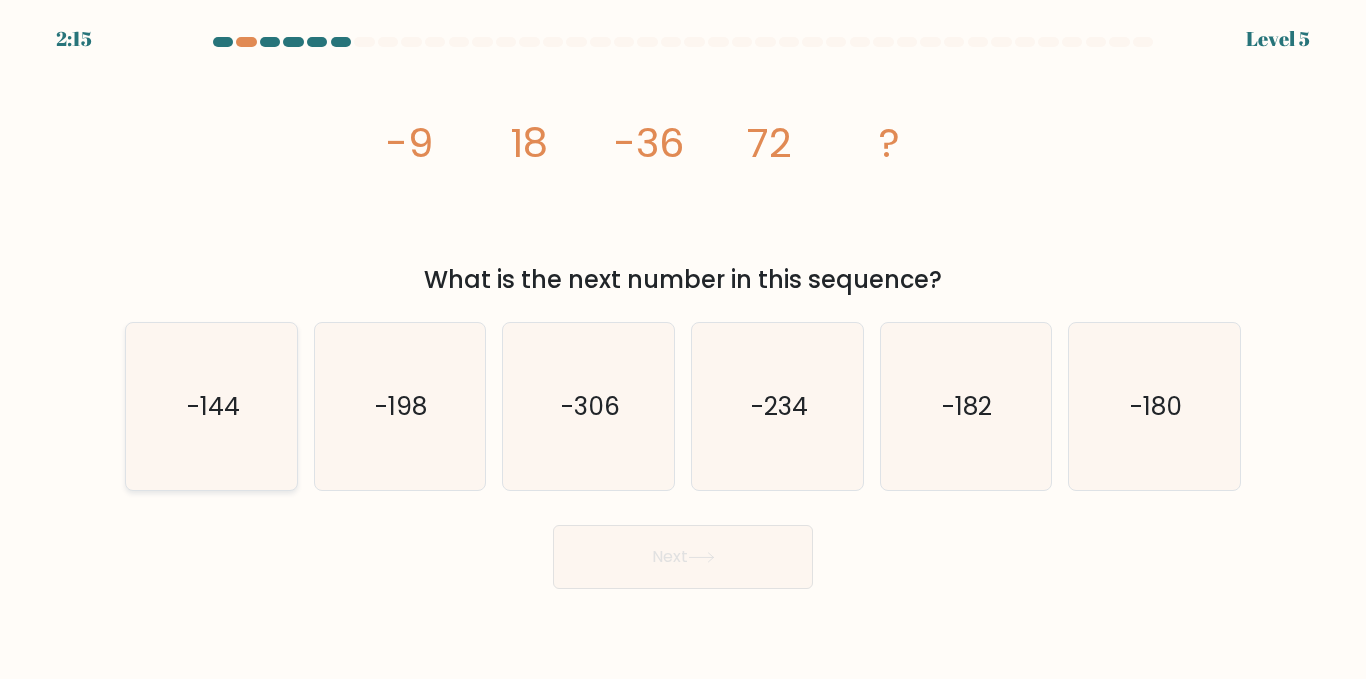 click on "-144" at bounding box center (211, 406) 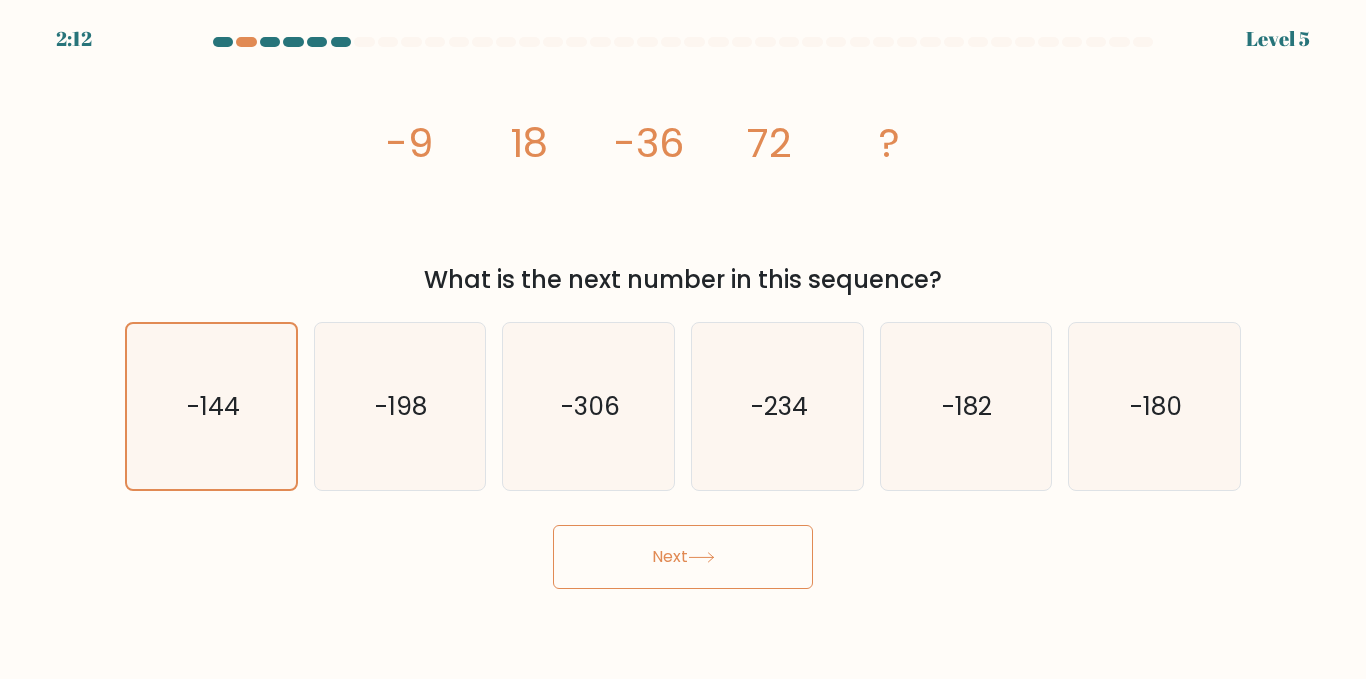 click on "Next" at bounding box center [683, 557] 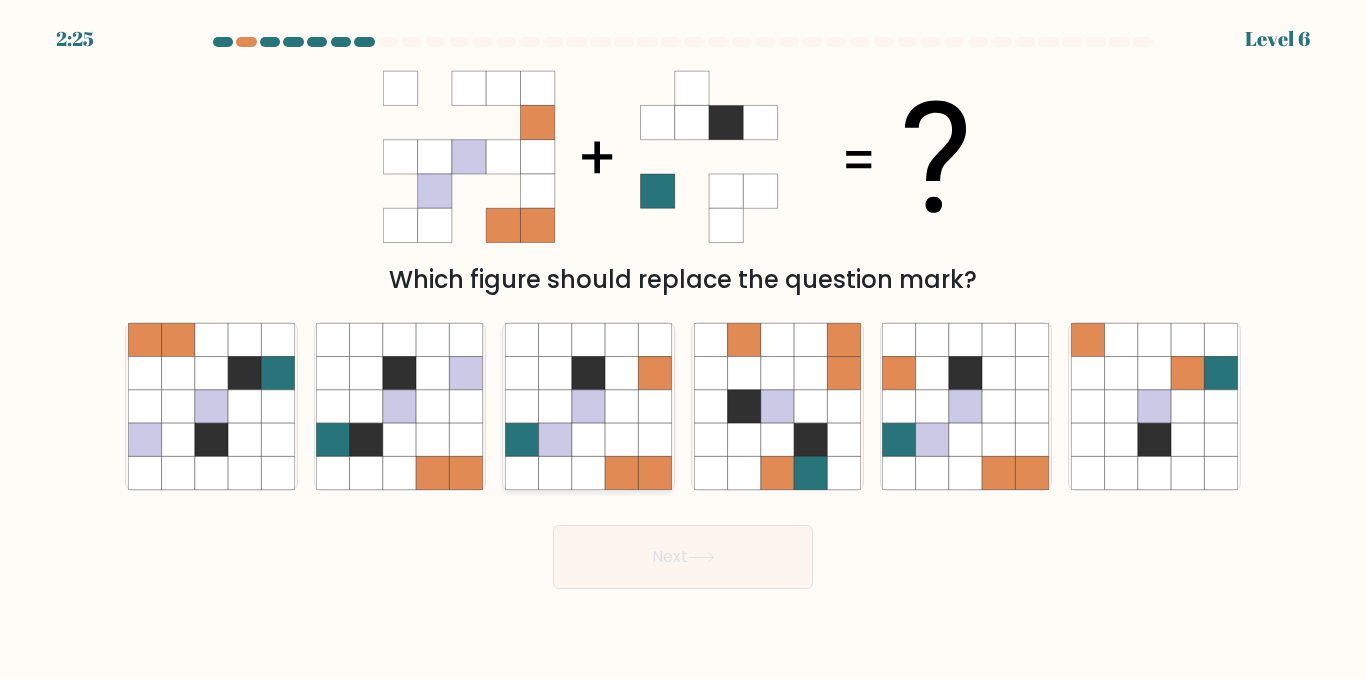 click at bounding box center (655, 406) 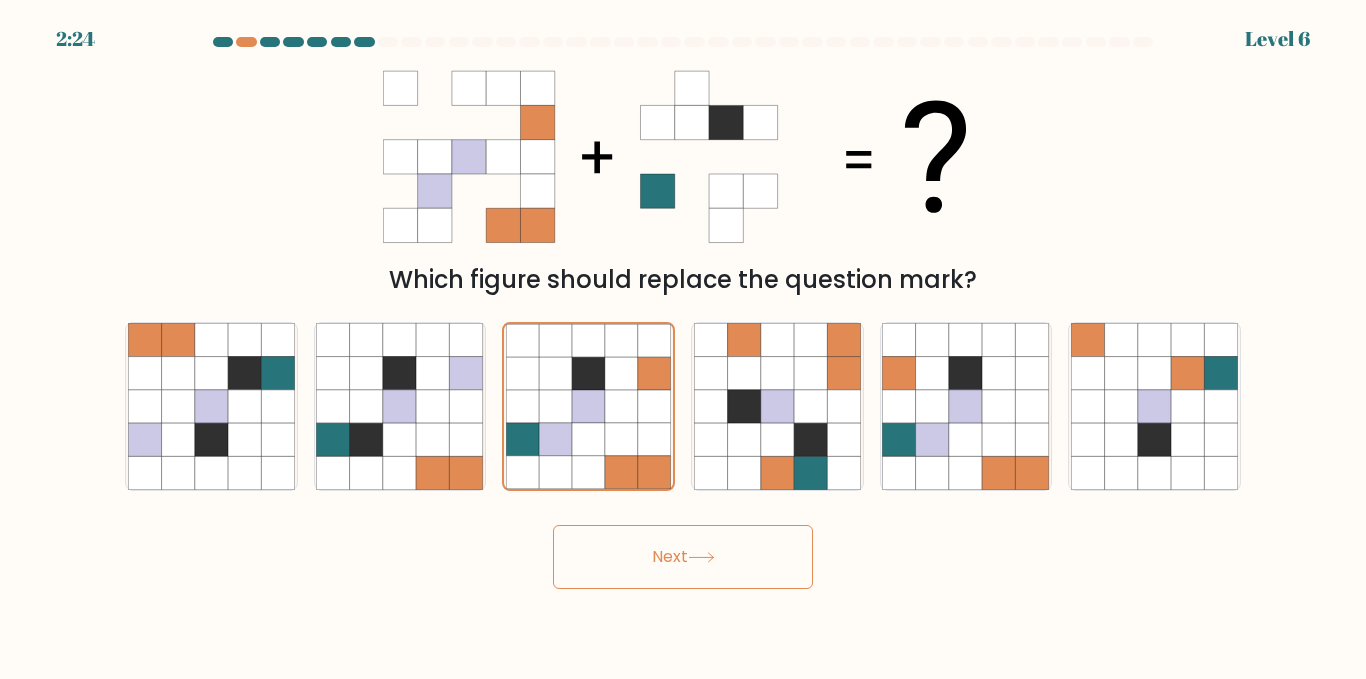 click on "Next" at bounding box center [683, 557] 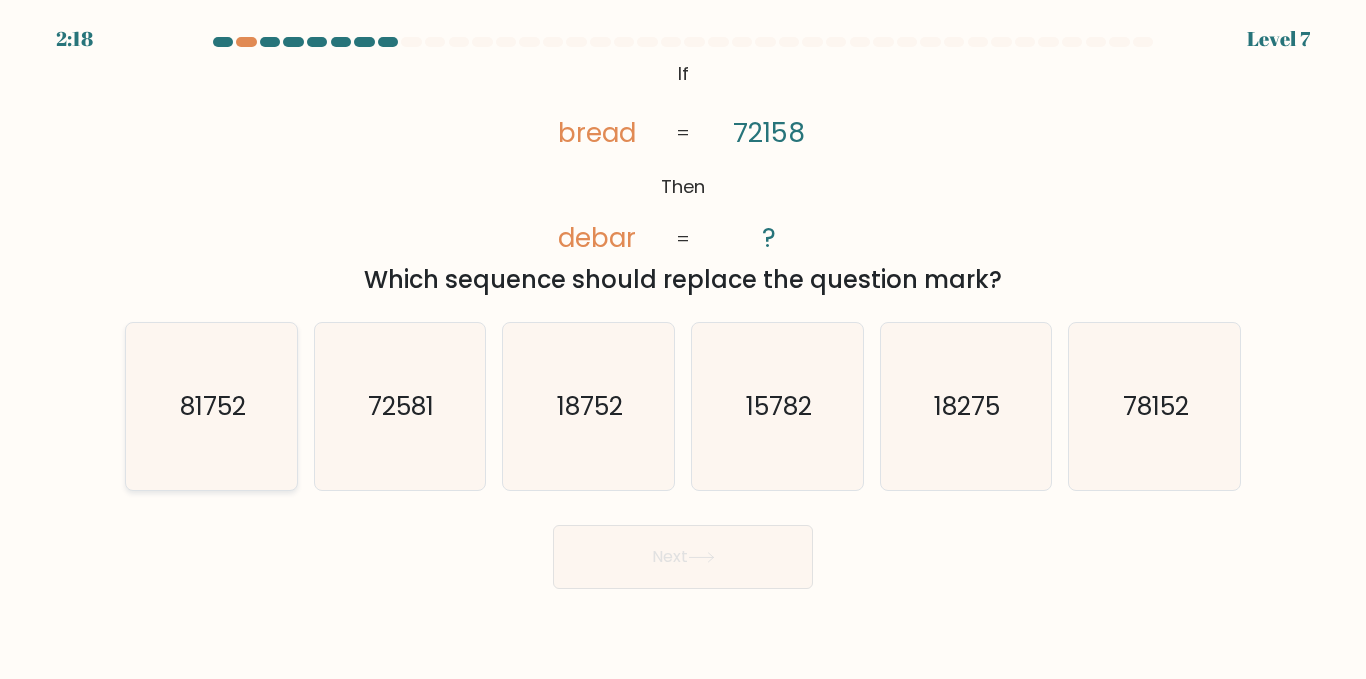 click on "81752" at bounding box center [211, 406] 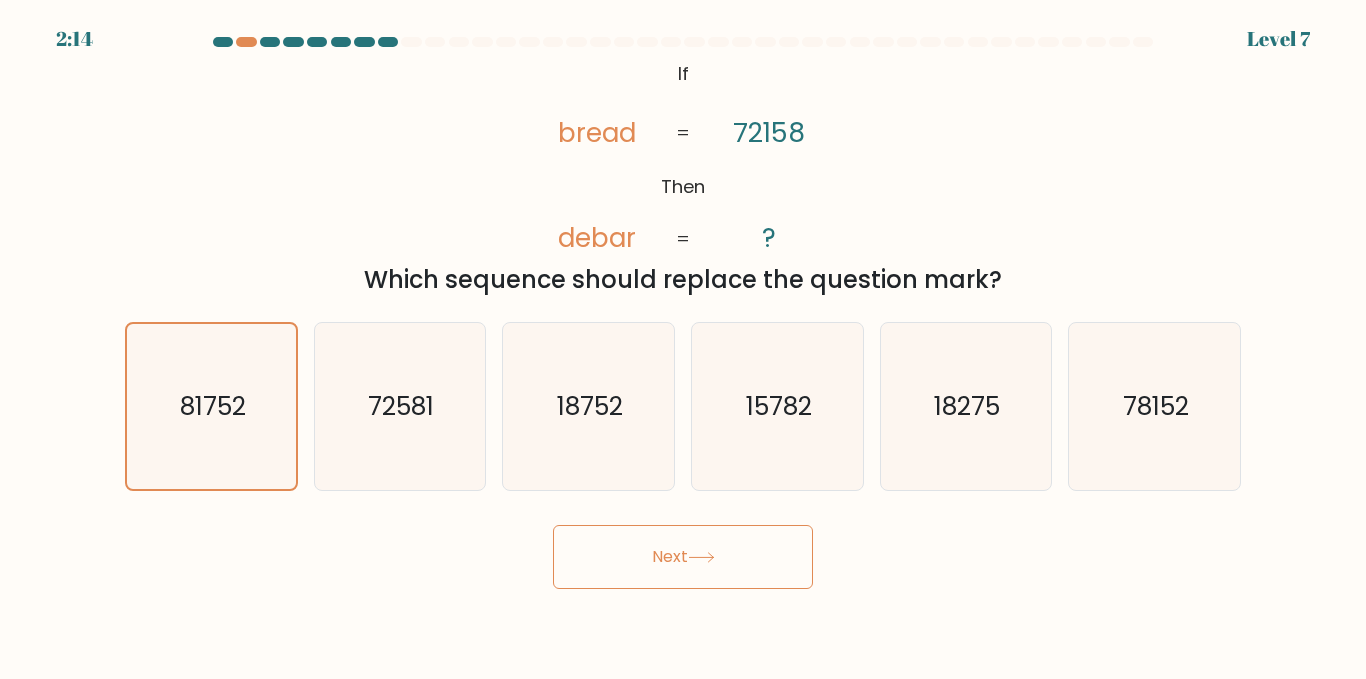 click on "Next" at bounding box center (683, 557) 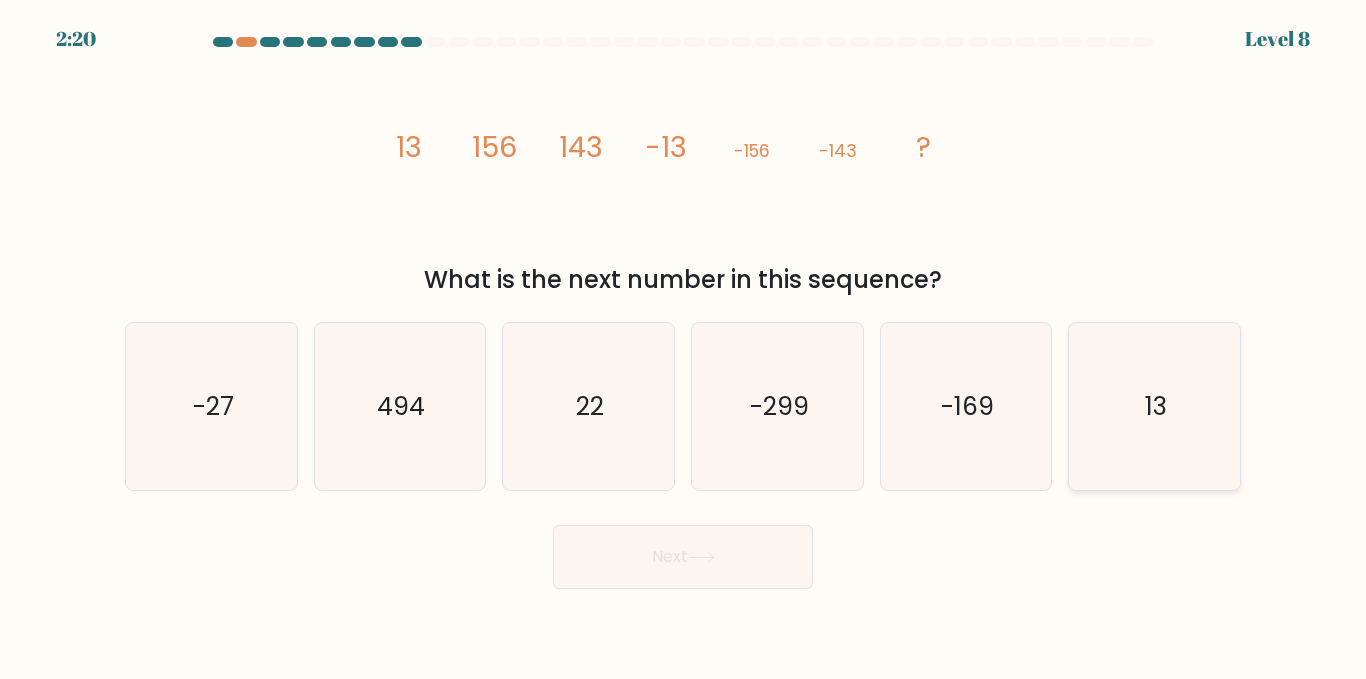 click on "13" at bounding box center (1154, 406) 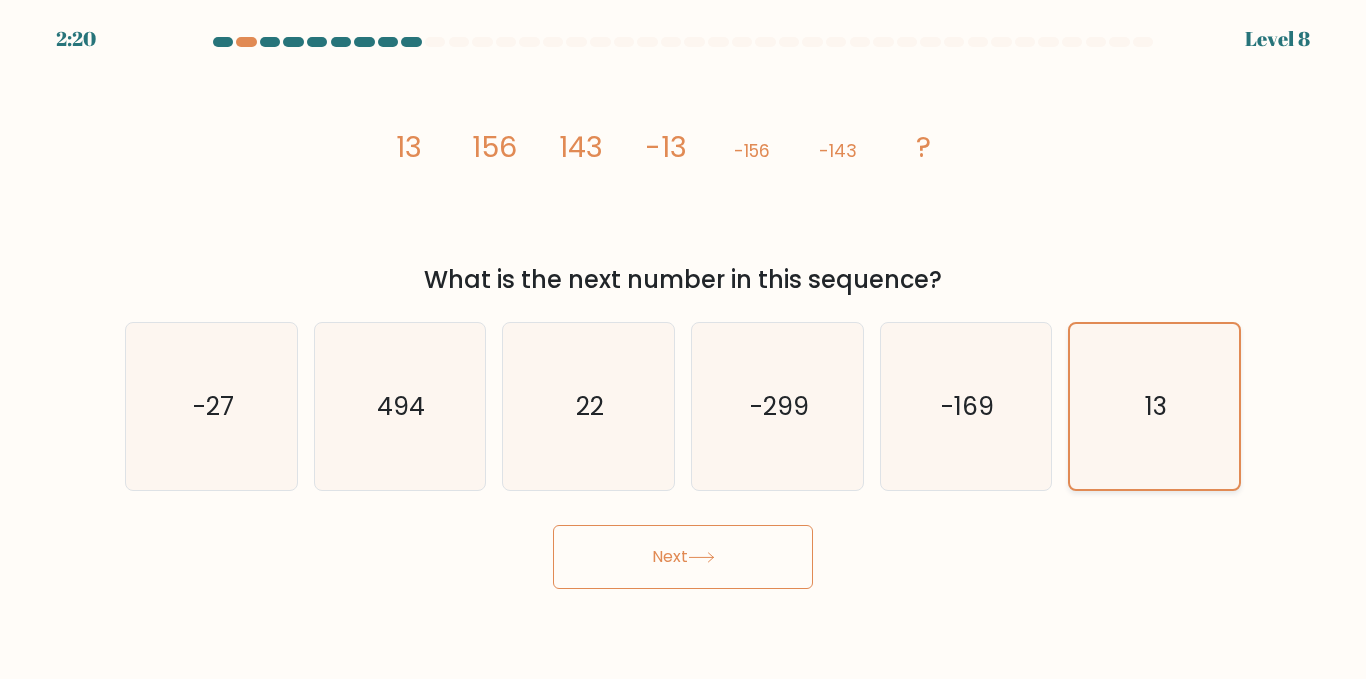 click on "13" at bounding box center (1154, 406) 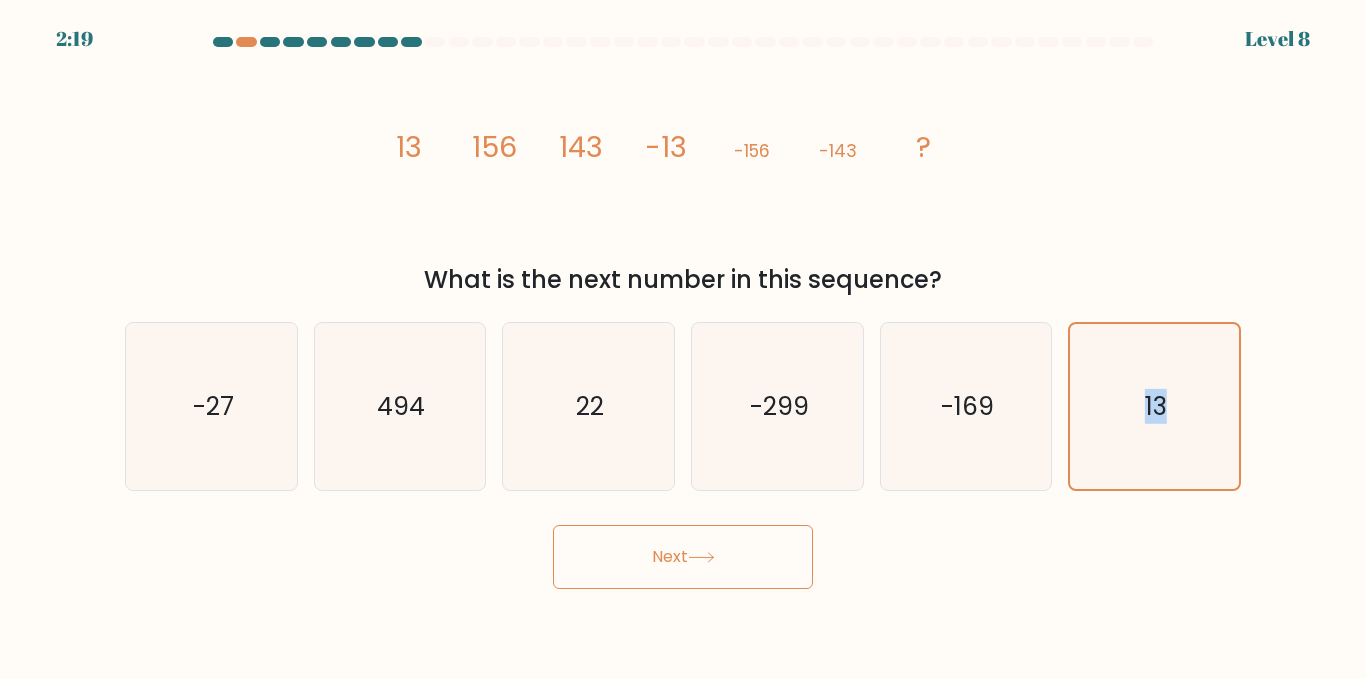 click on "Next" at bounding box center [683, 557] 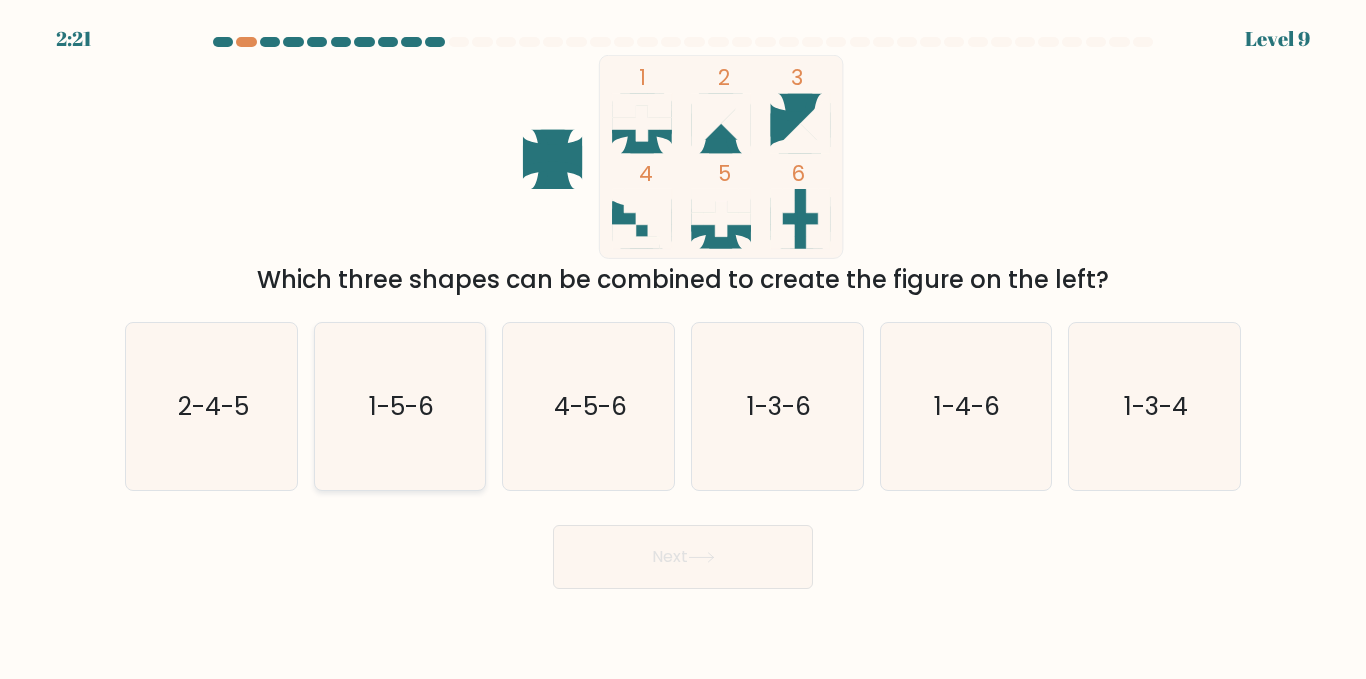 click on "1-5-6" at bounding box center [399, 406] 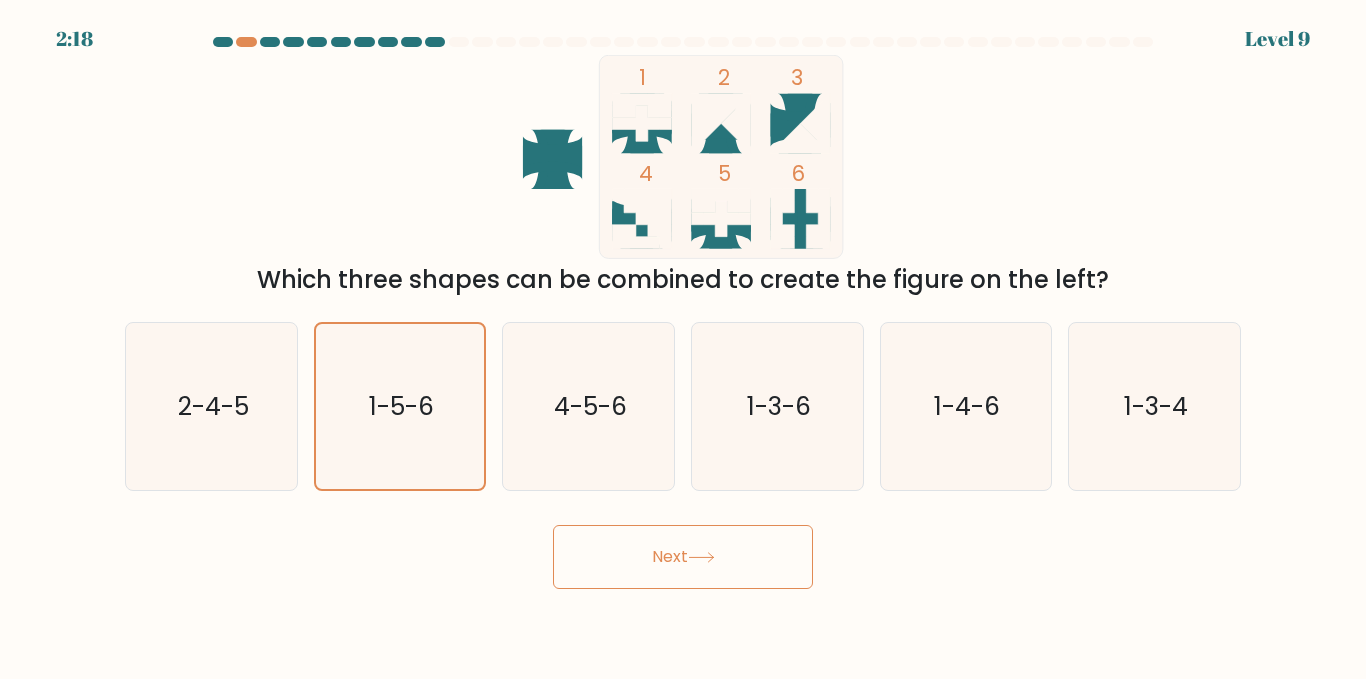 click on "Next" at bounding box center [683, 557] 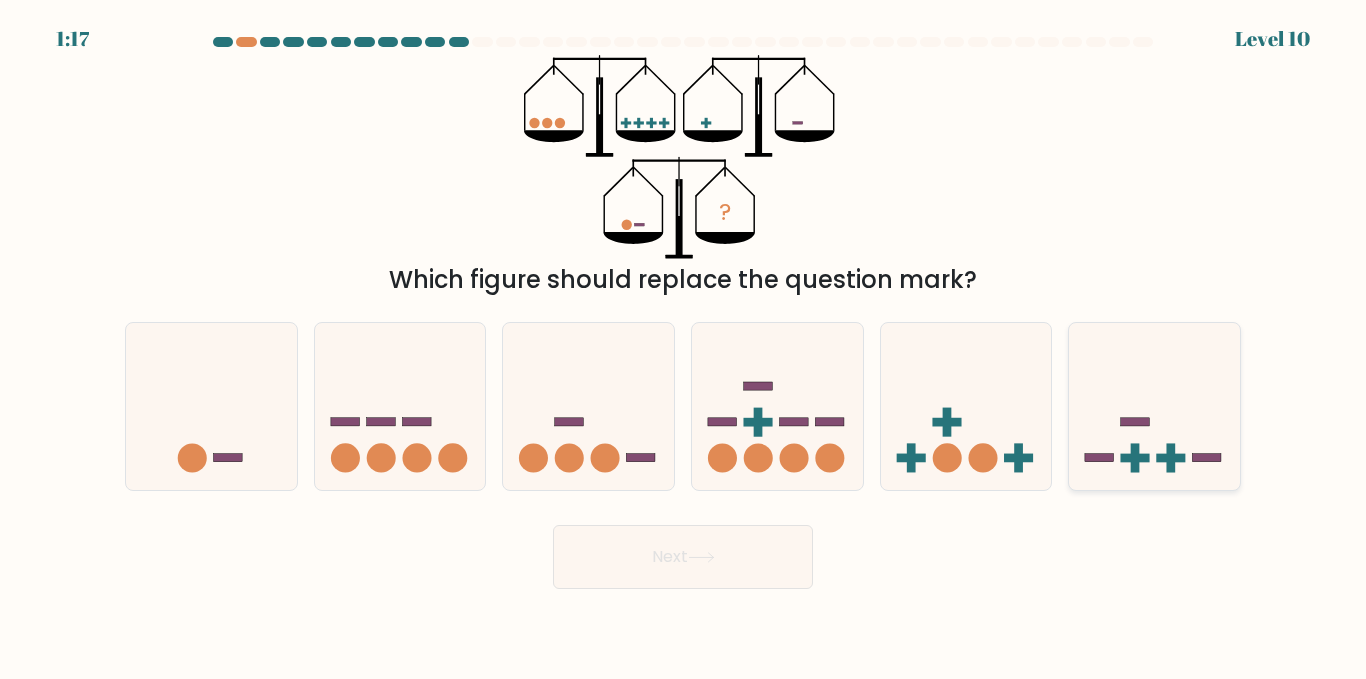 click at bounding box center (1154, 406) 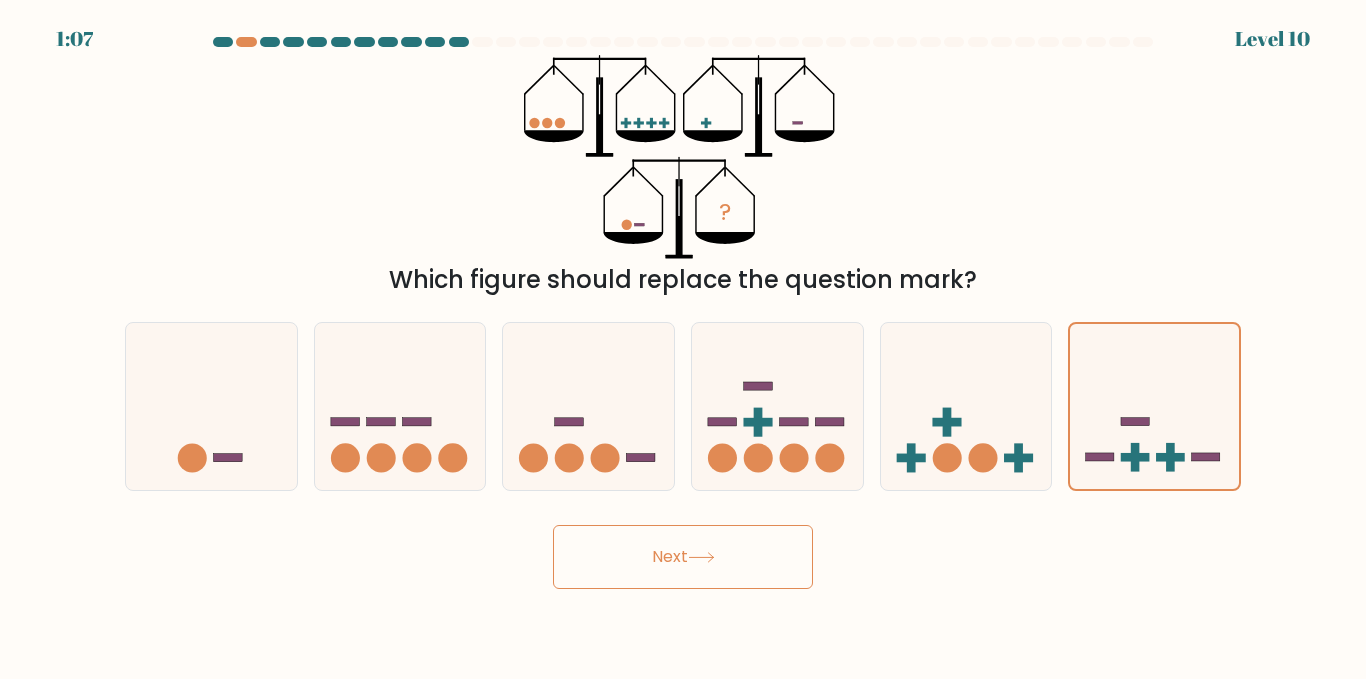 click at bounding box center (701, 557) 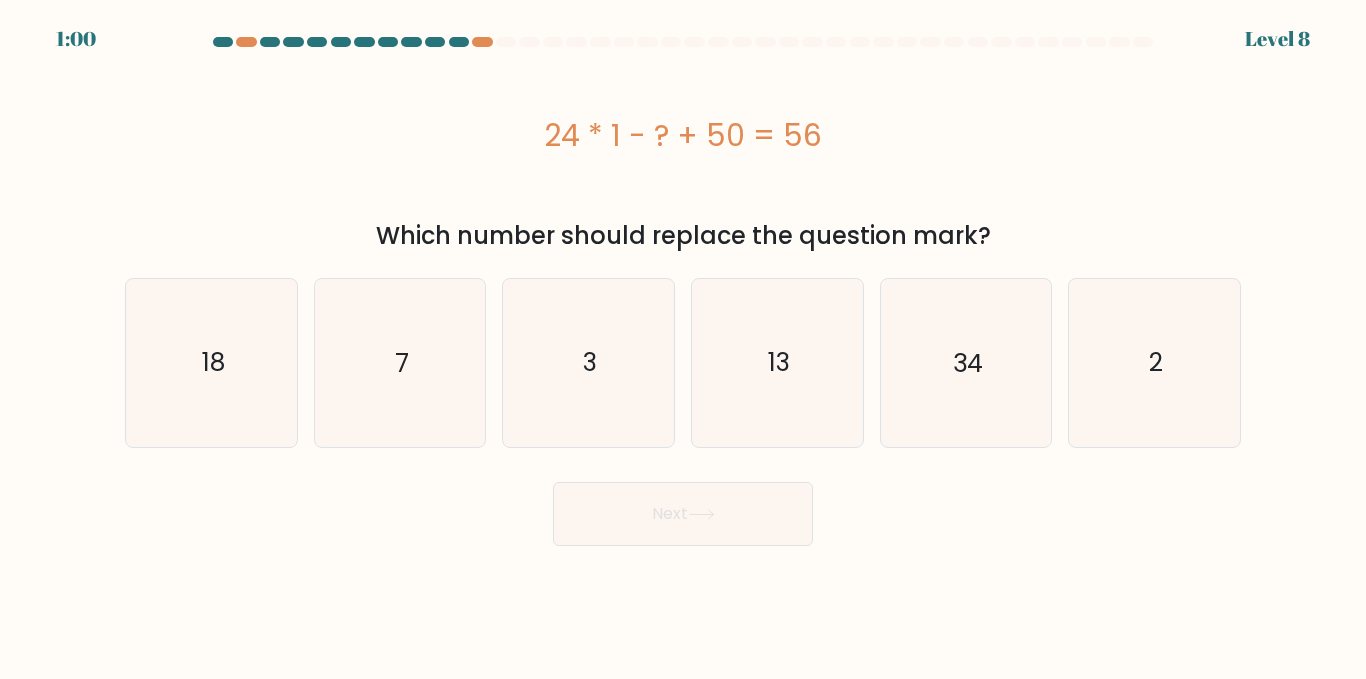 click on "a.
18" at bounding box center (211, 362) 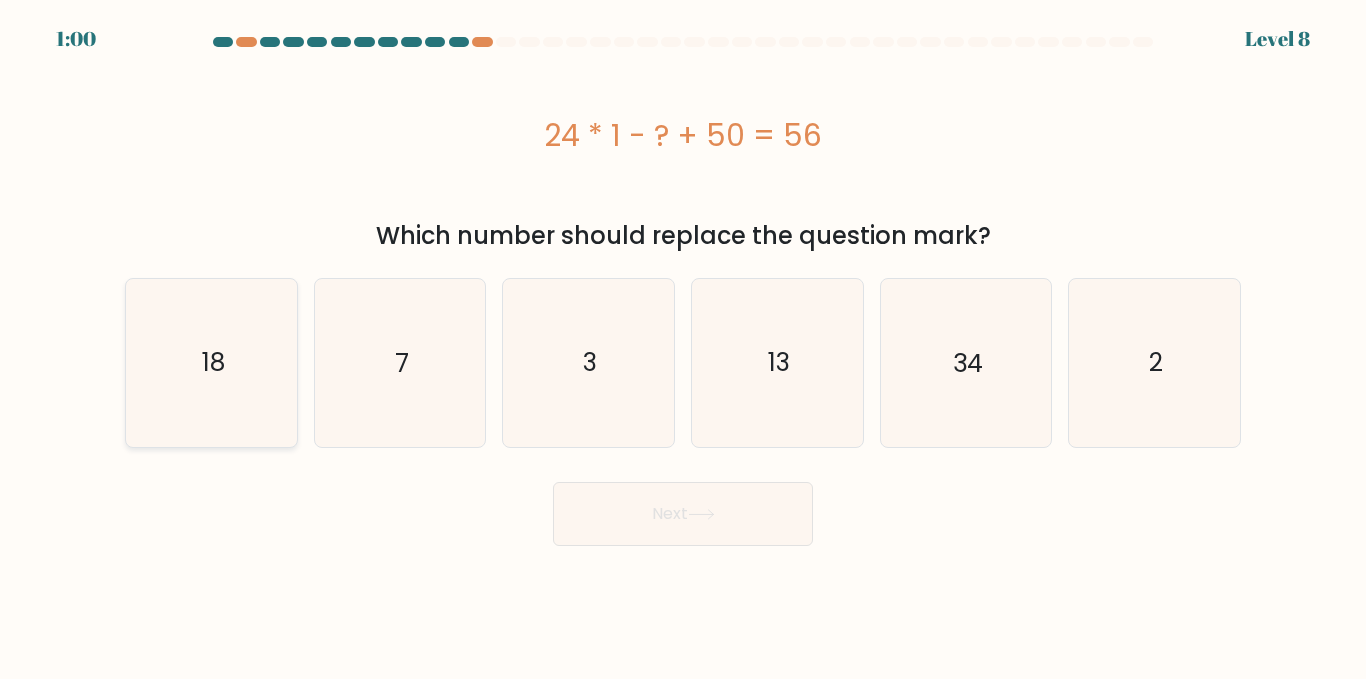 click on "18" at bounding box center (212, 362) 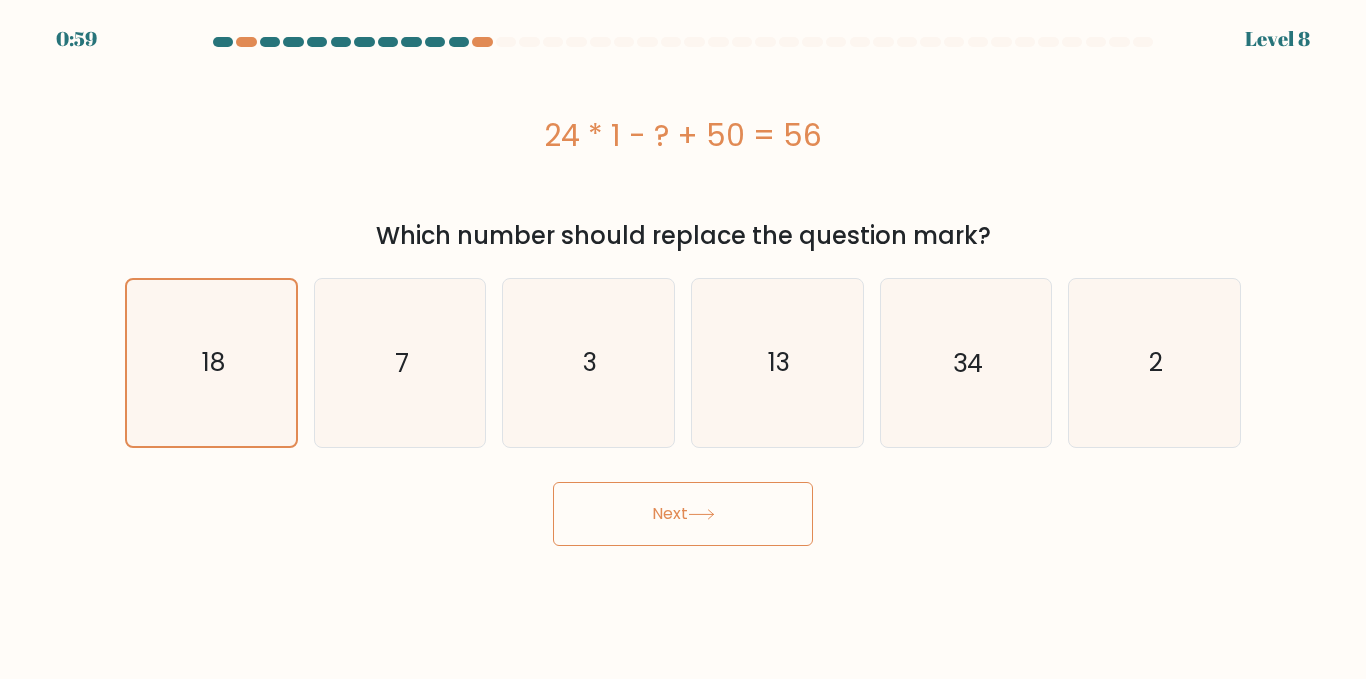 click on "Next" at bounding box center [683, 514] 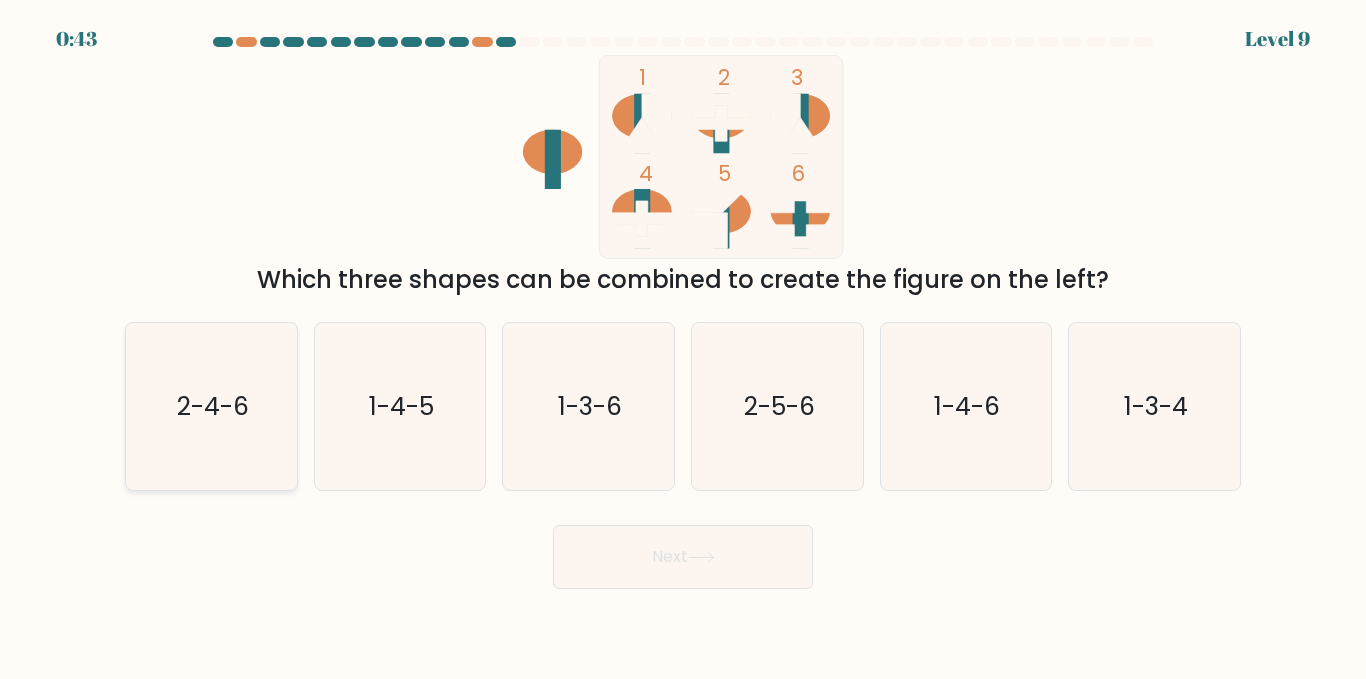 click on "2-4-6" at bounding box center [213, 406] 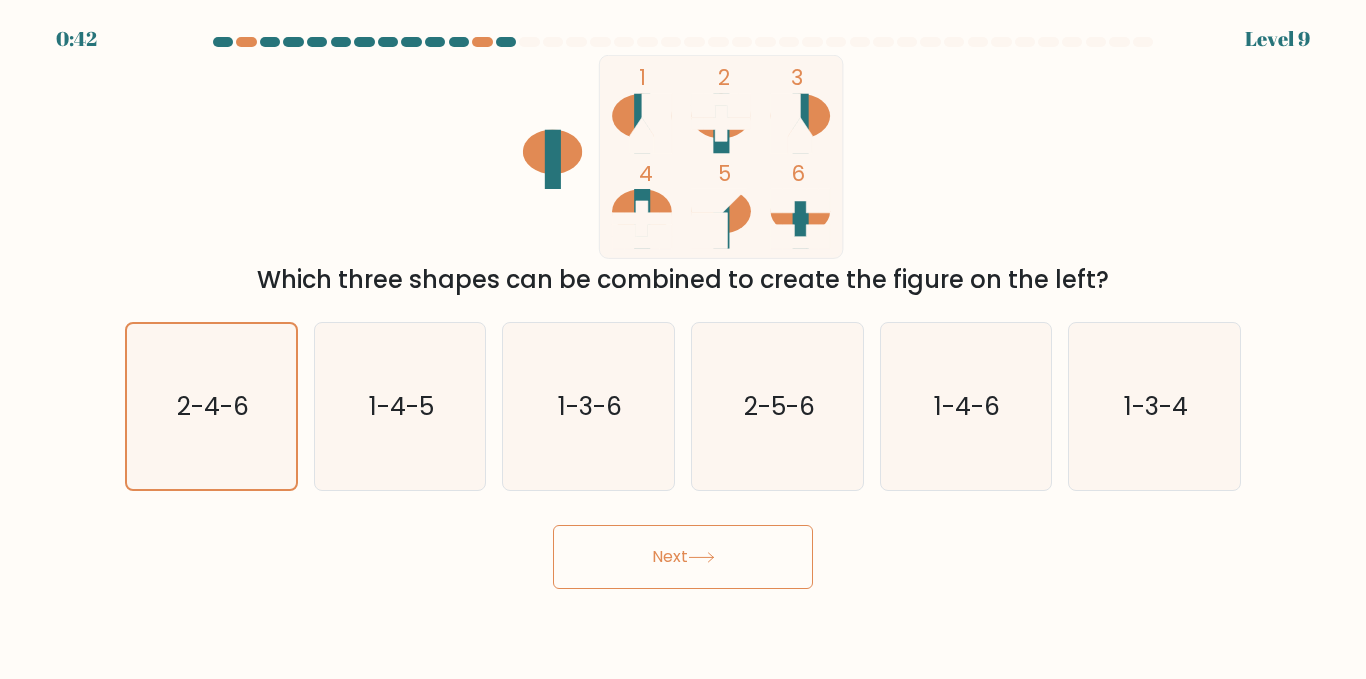 click on "Next" at bounding box center (683, 557) 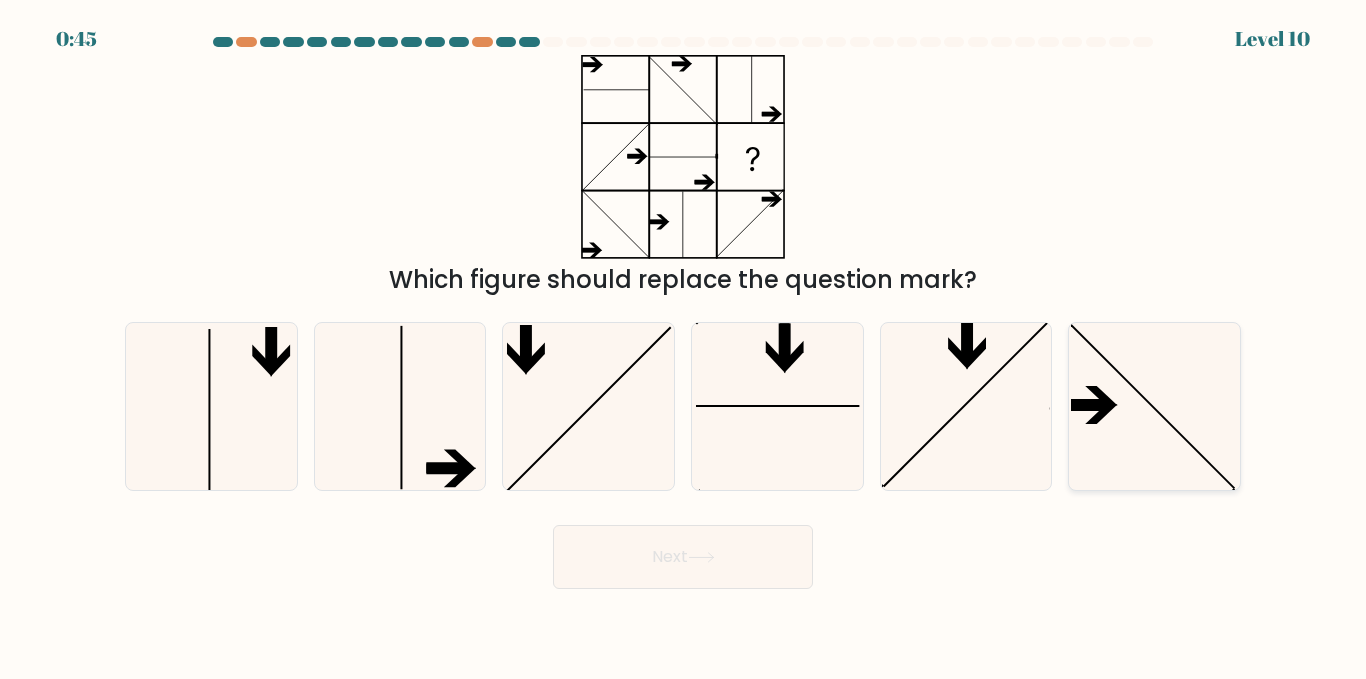 click at bounding box center [1154, 406] 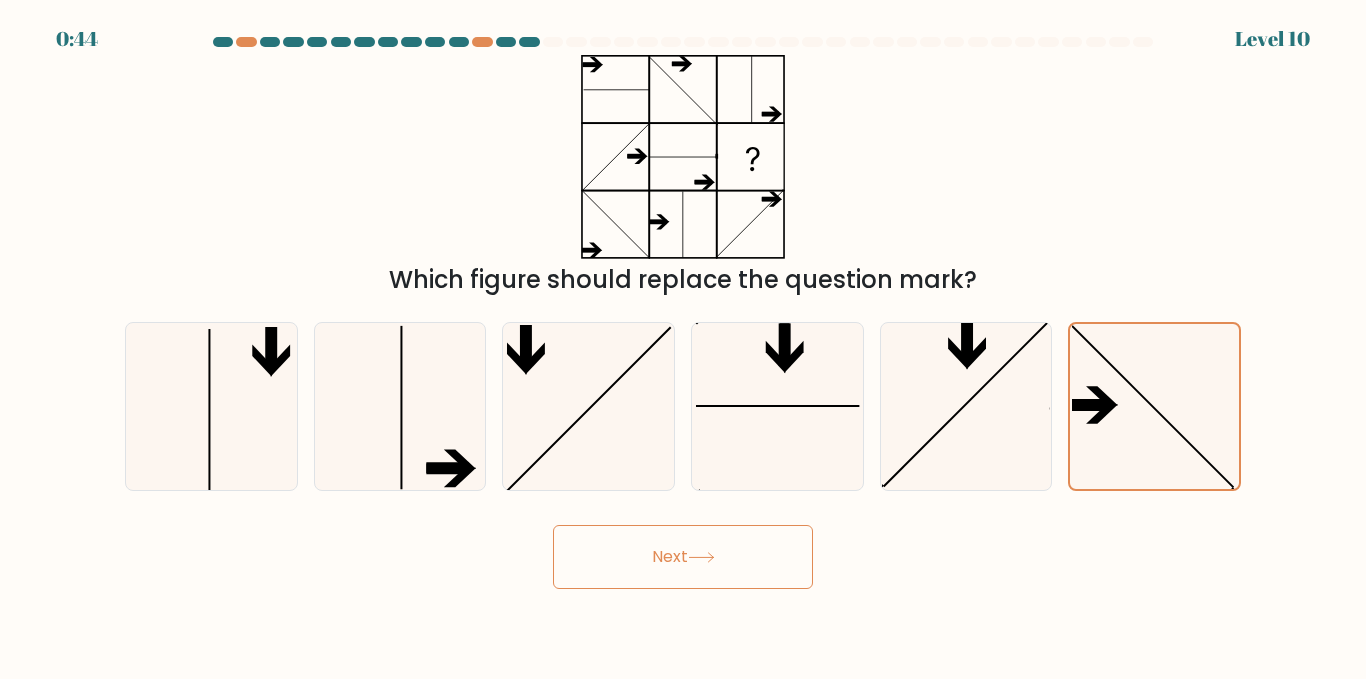 click on "Next" at bounding box center [683, 557] 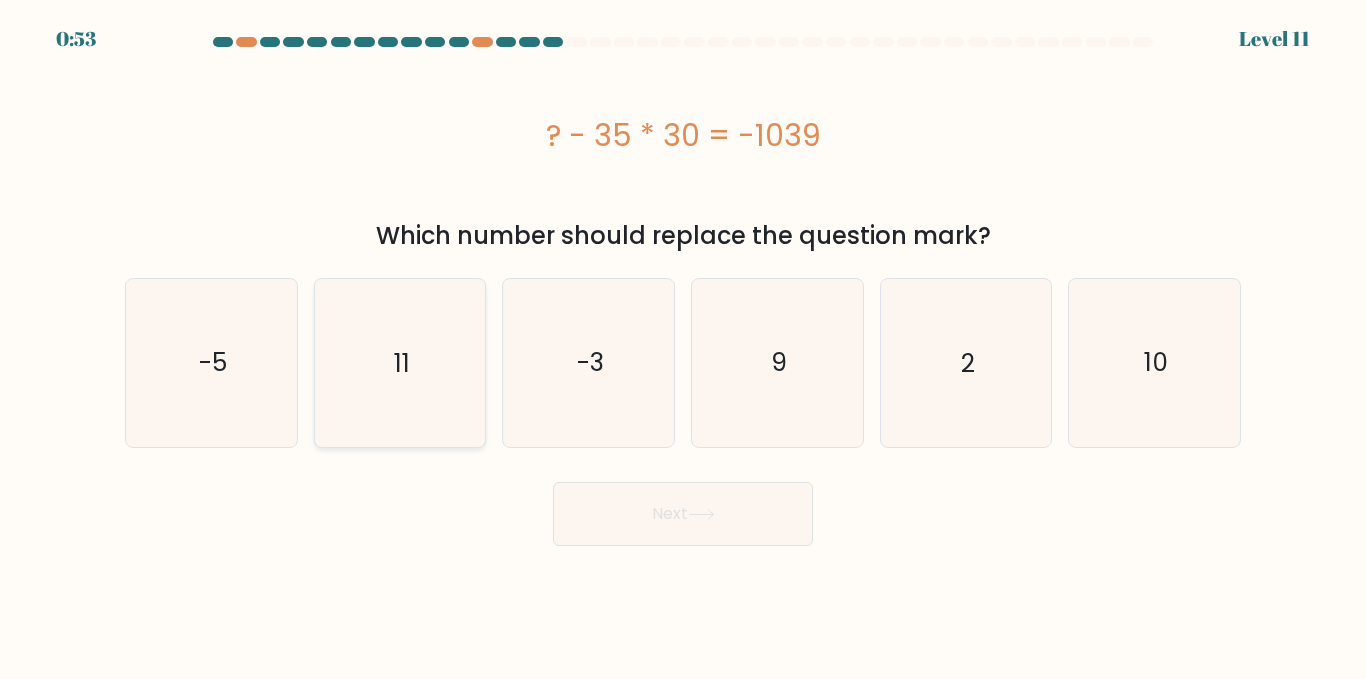 click on "11" at bounding box center [399, 362] 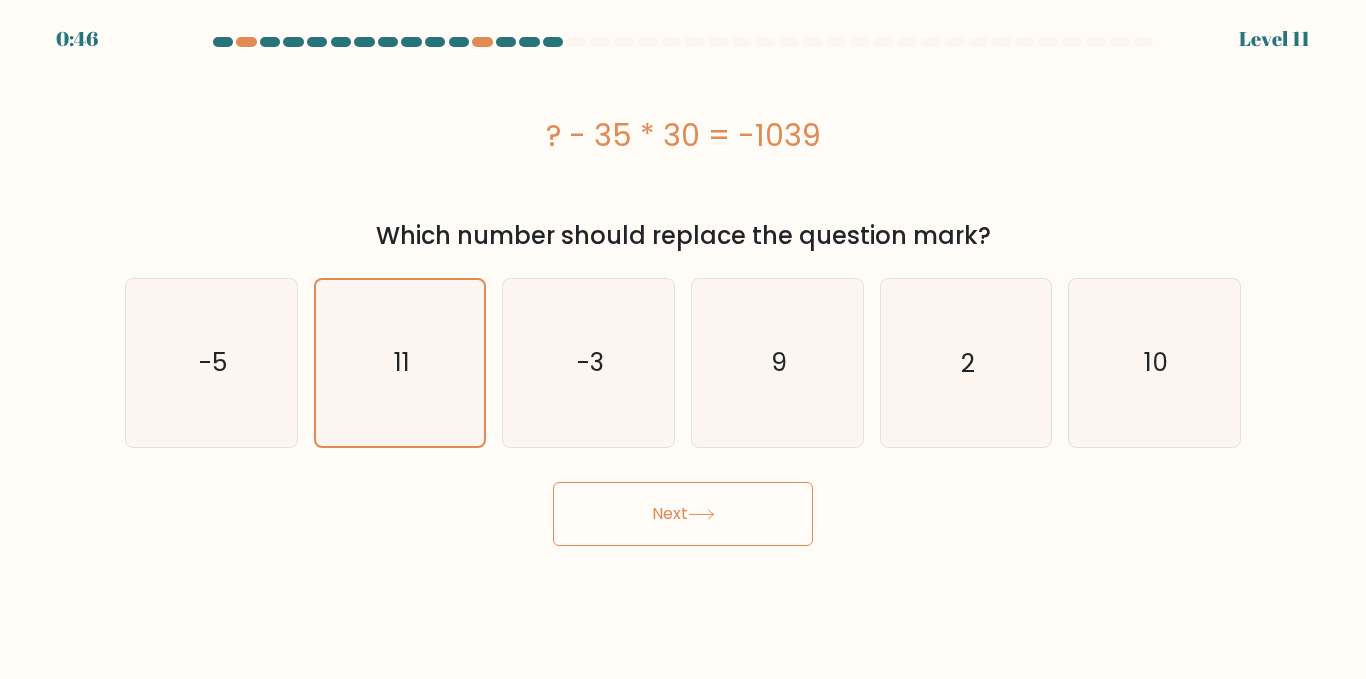 click on "Next" at bounding box center [683, 514] 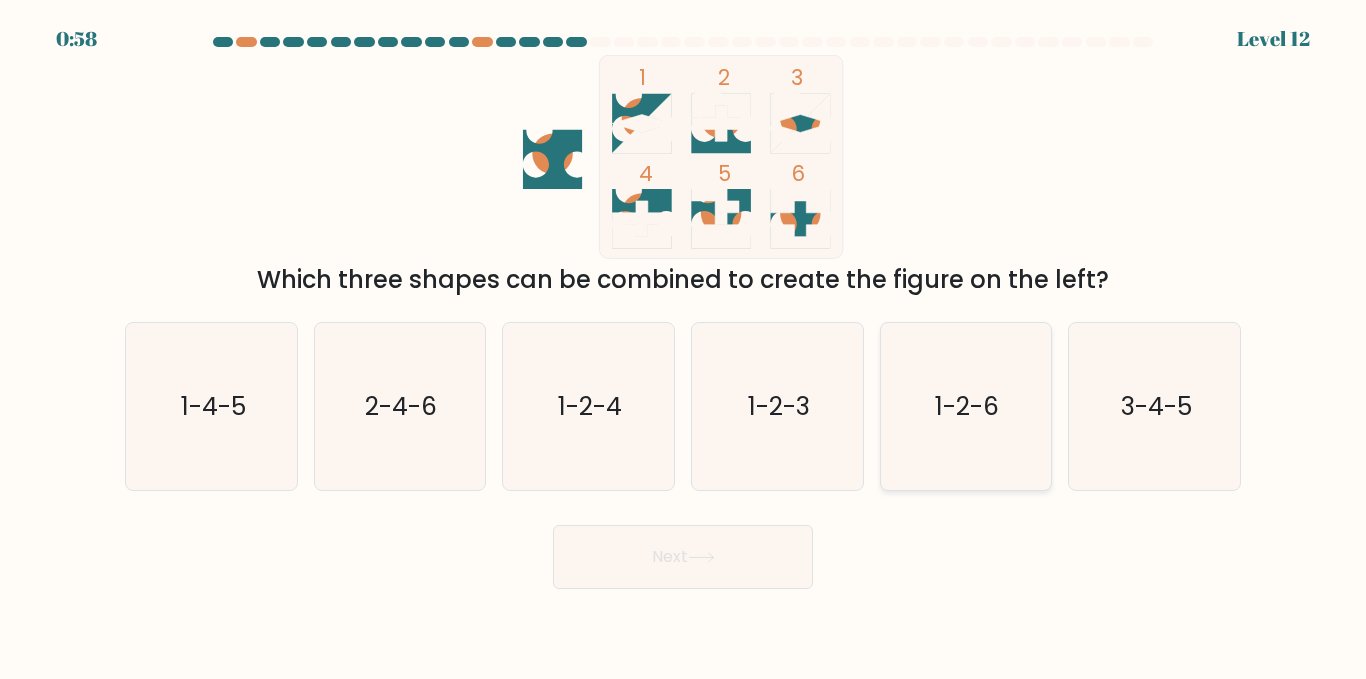 click on "1-2-6" at bounding box center (968, 406) 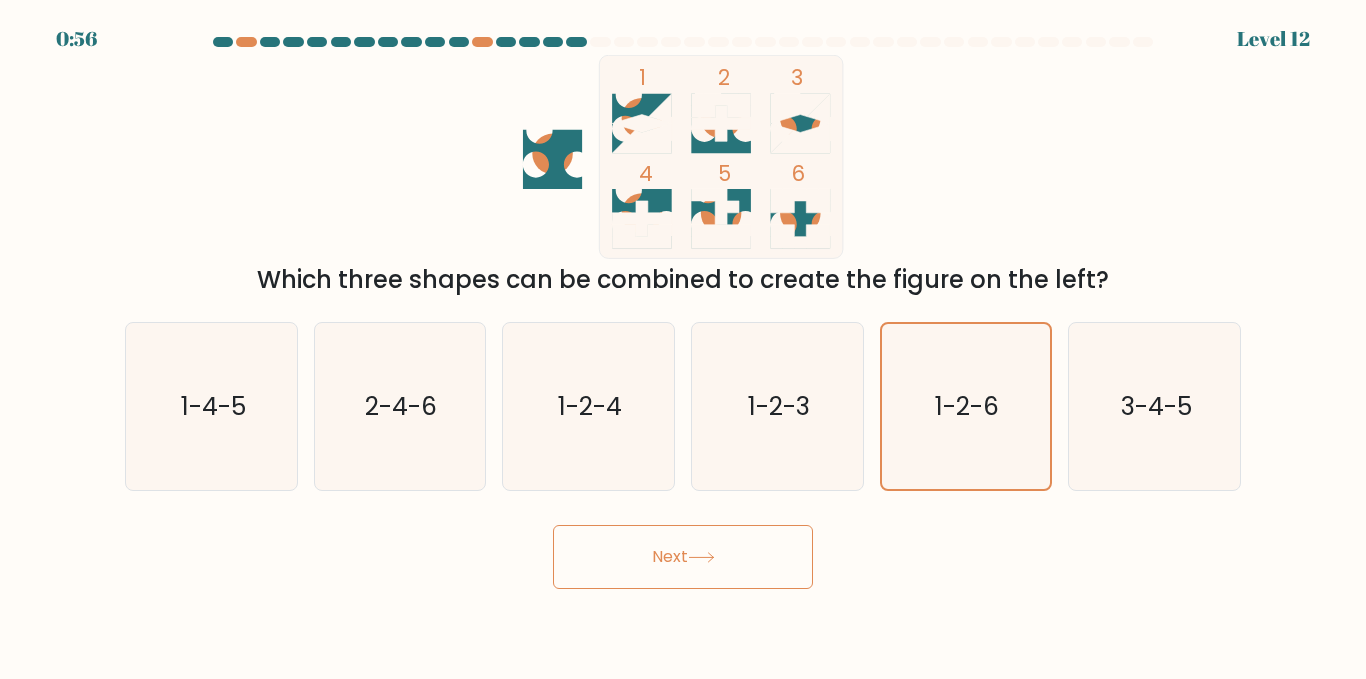 click on "Next" at bounding box center [683, 557] 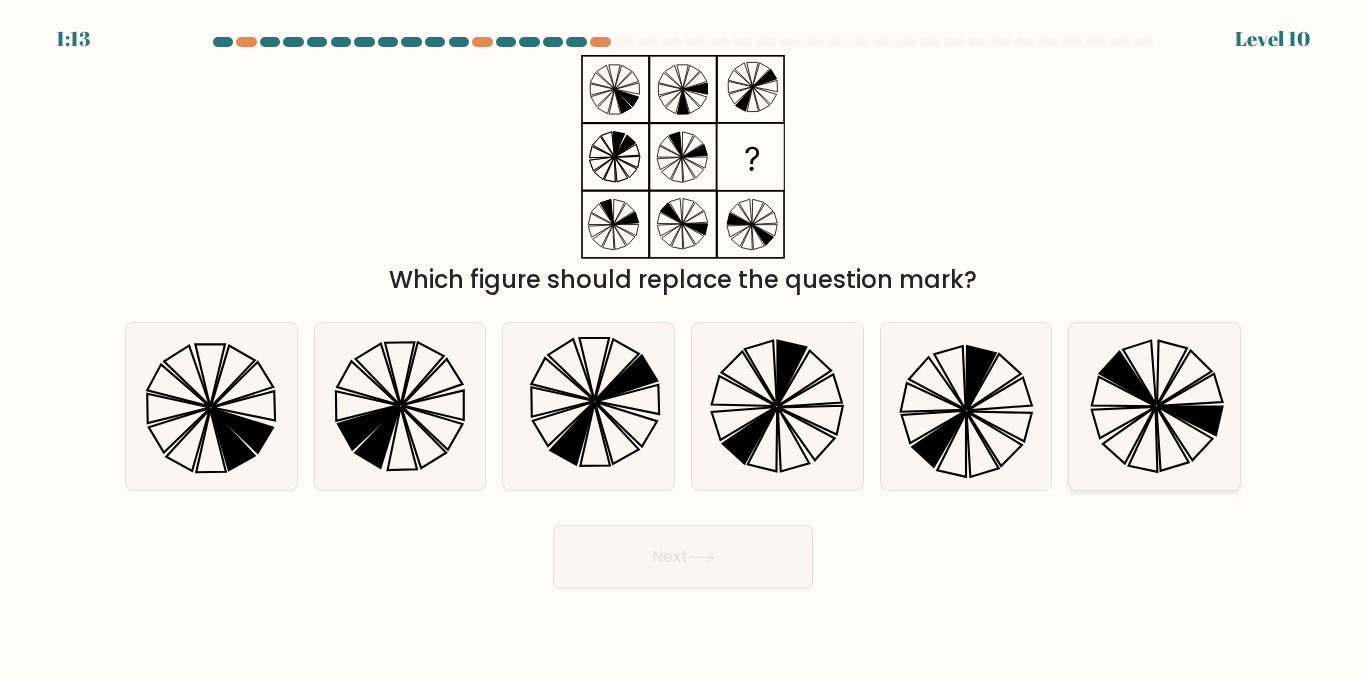 click at bounding box center (1143, 440) 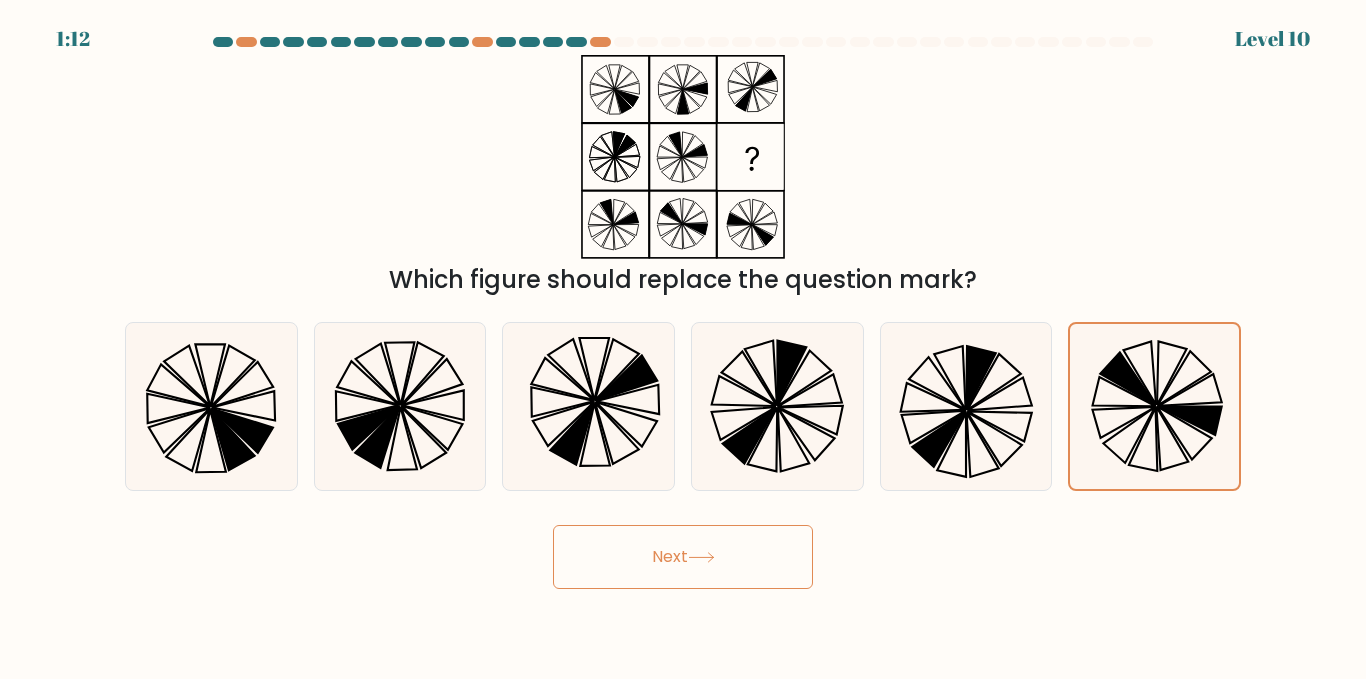 click on "Next" at bounding box center [683, 557] 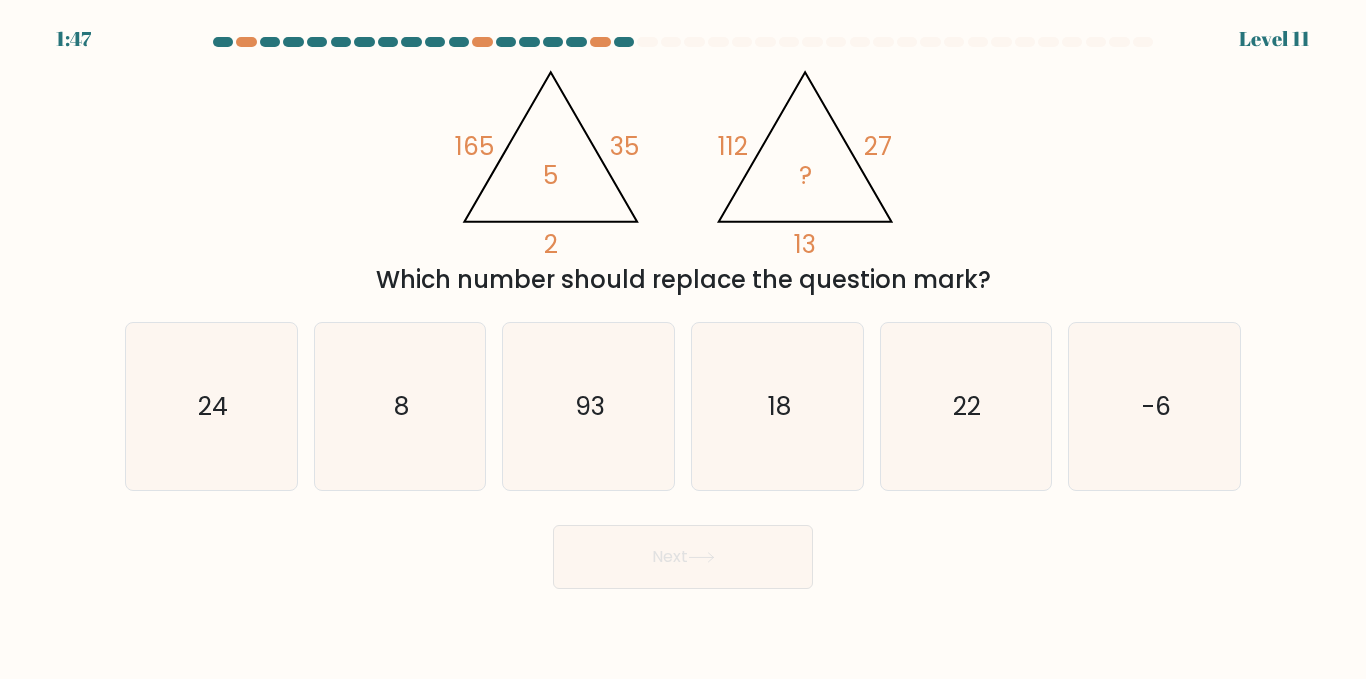 drag, startPoint x: 588, startPoint y: 542, endPoint x: 385, endPoint y: 157, distance: 435.24017 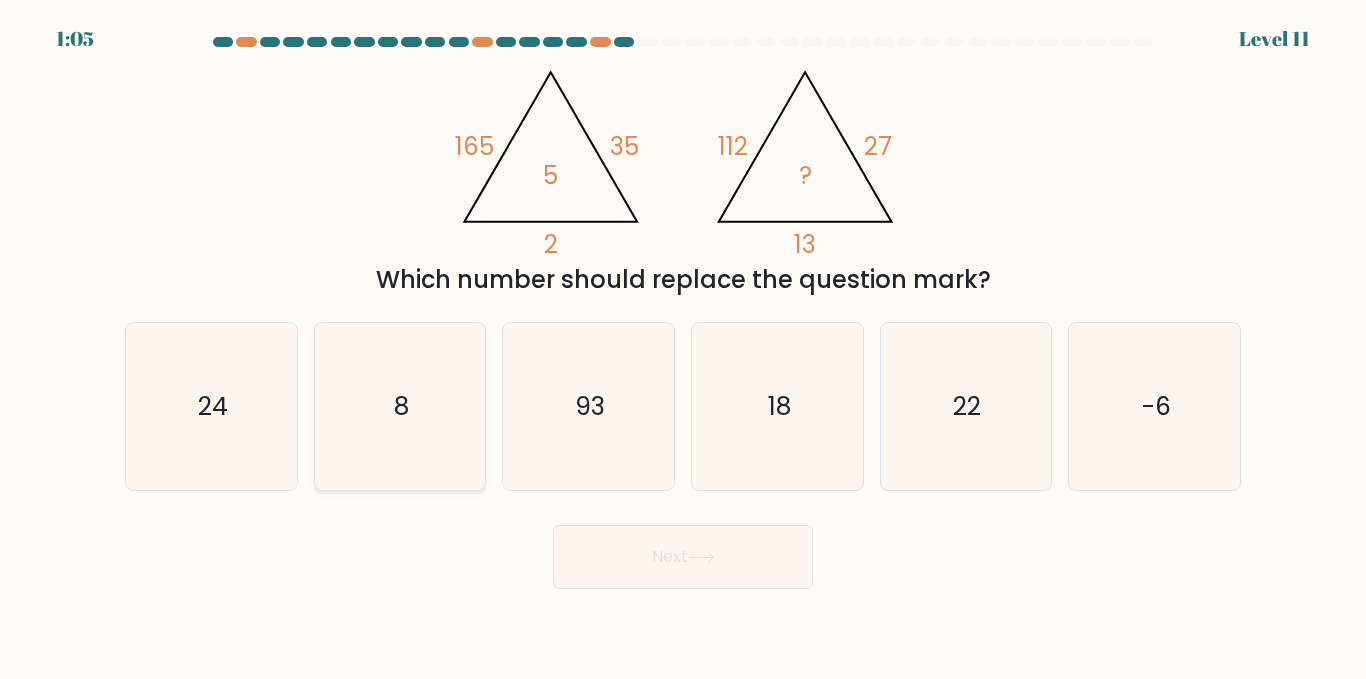 click on "8" at bounding box center [399, 406] 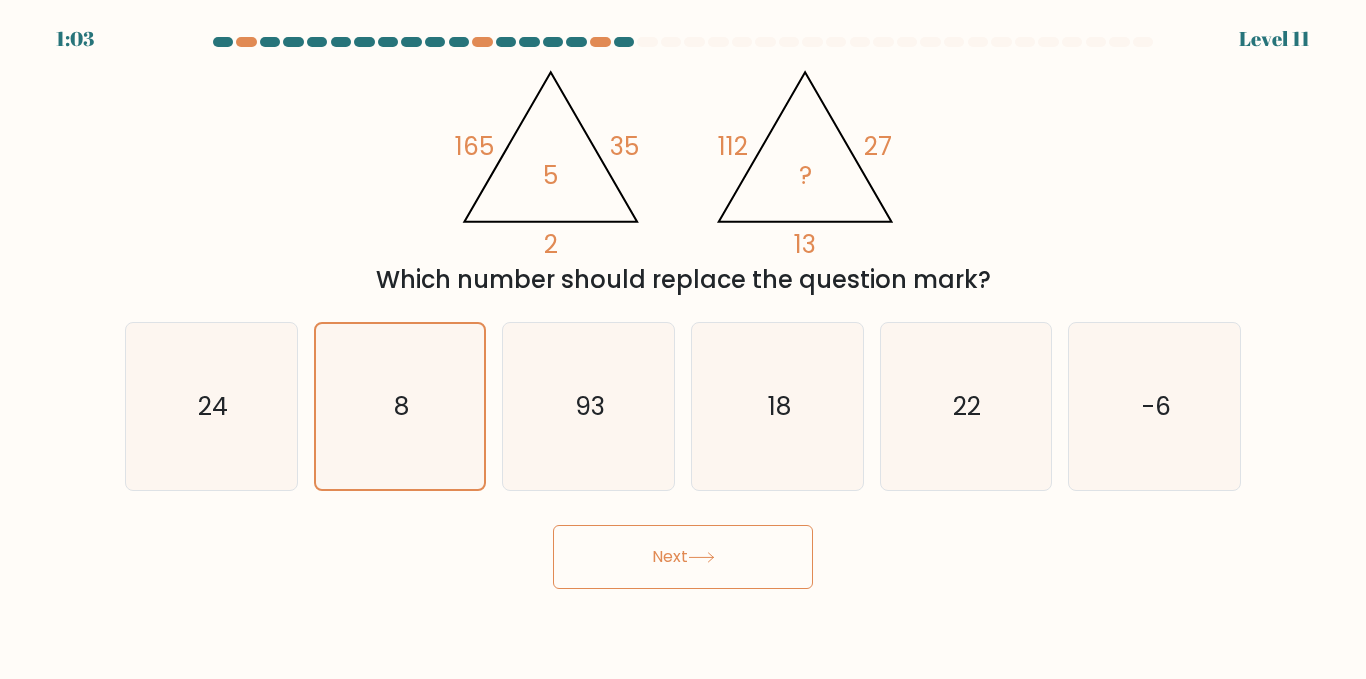 click on "Next" at bounding box center (683, 557) 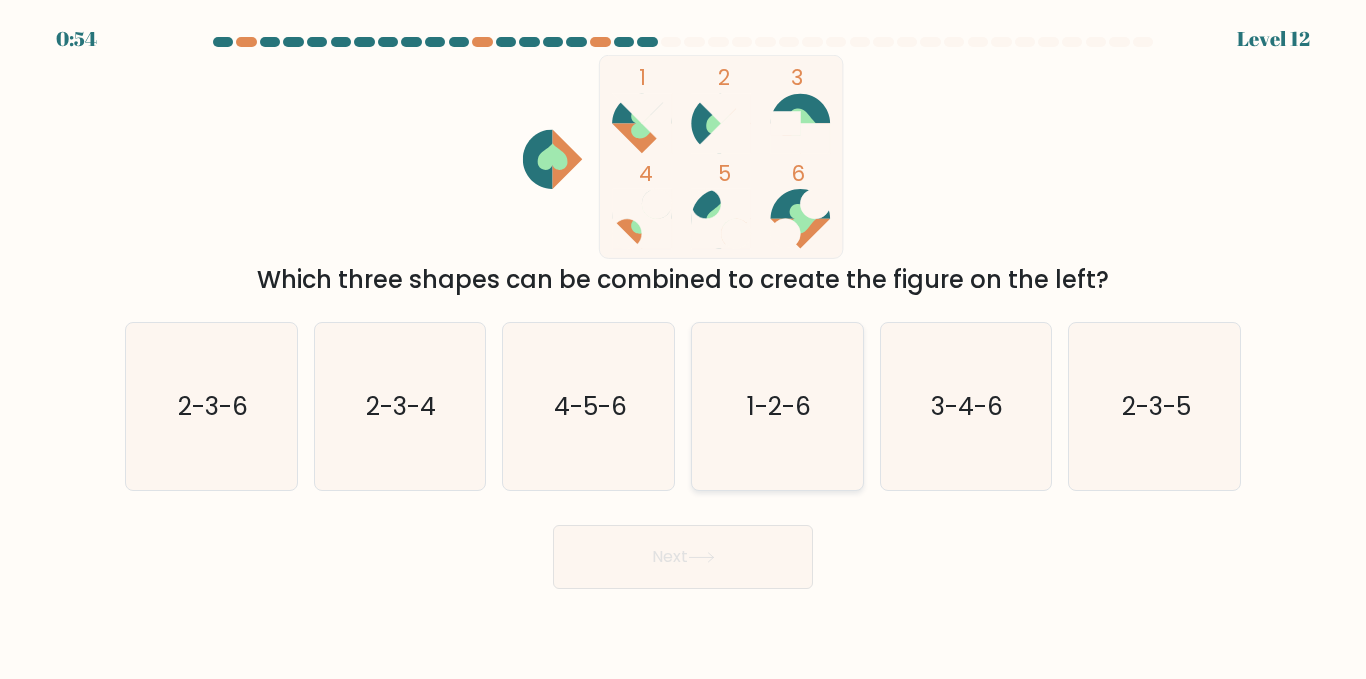 click on "1-2-6" at bounding box center [777, 406] 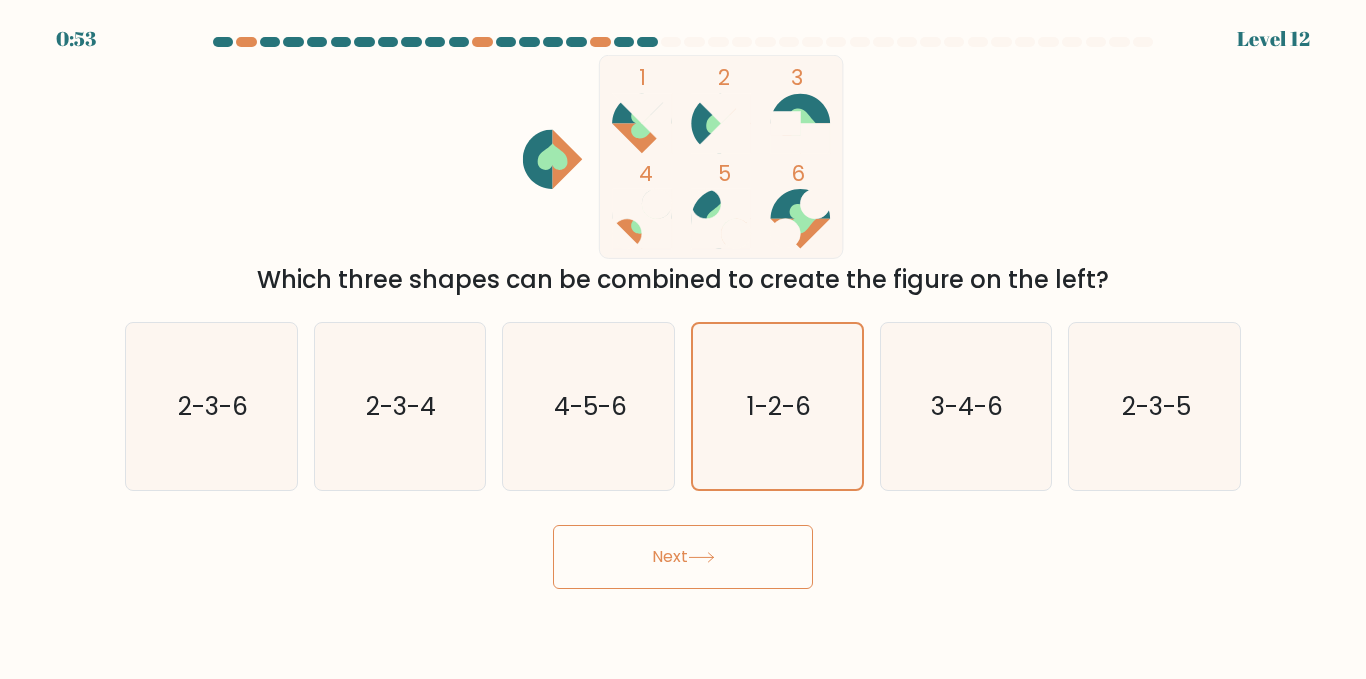 click on "Next" at bounding box center [683, 557] 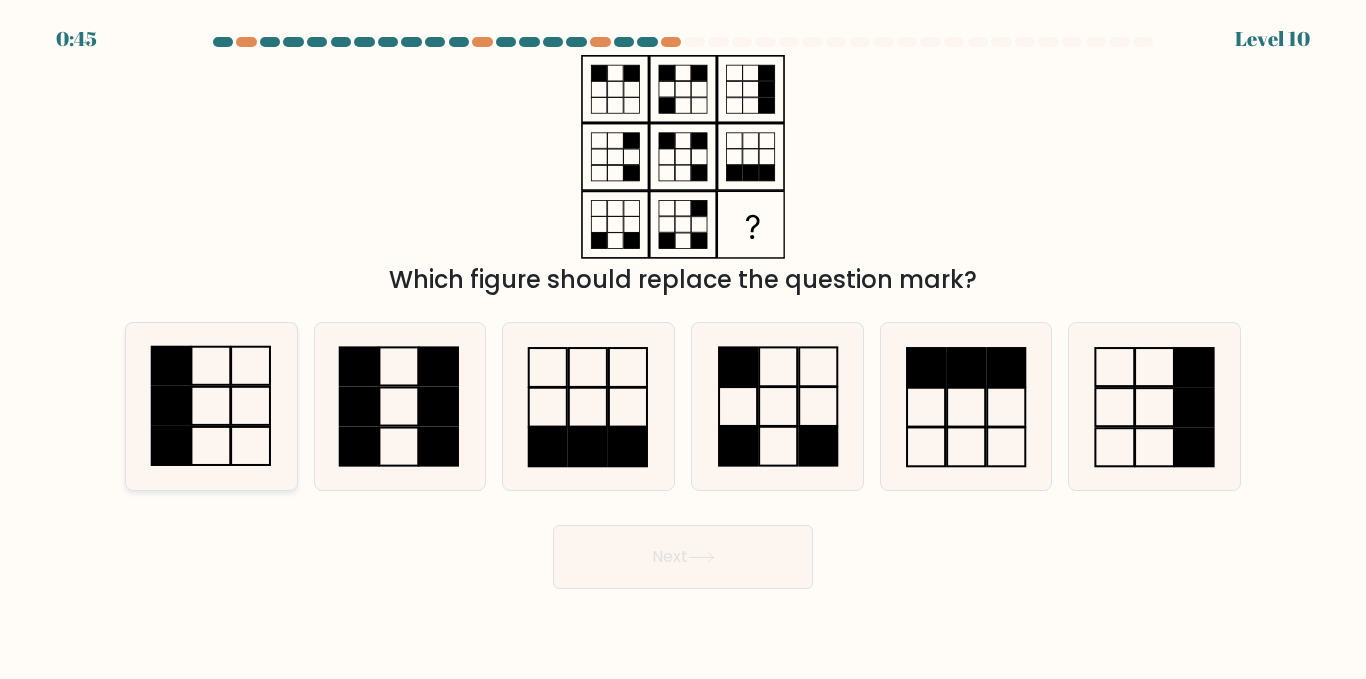 click at bounding box center (211, 406) 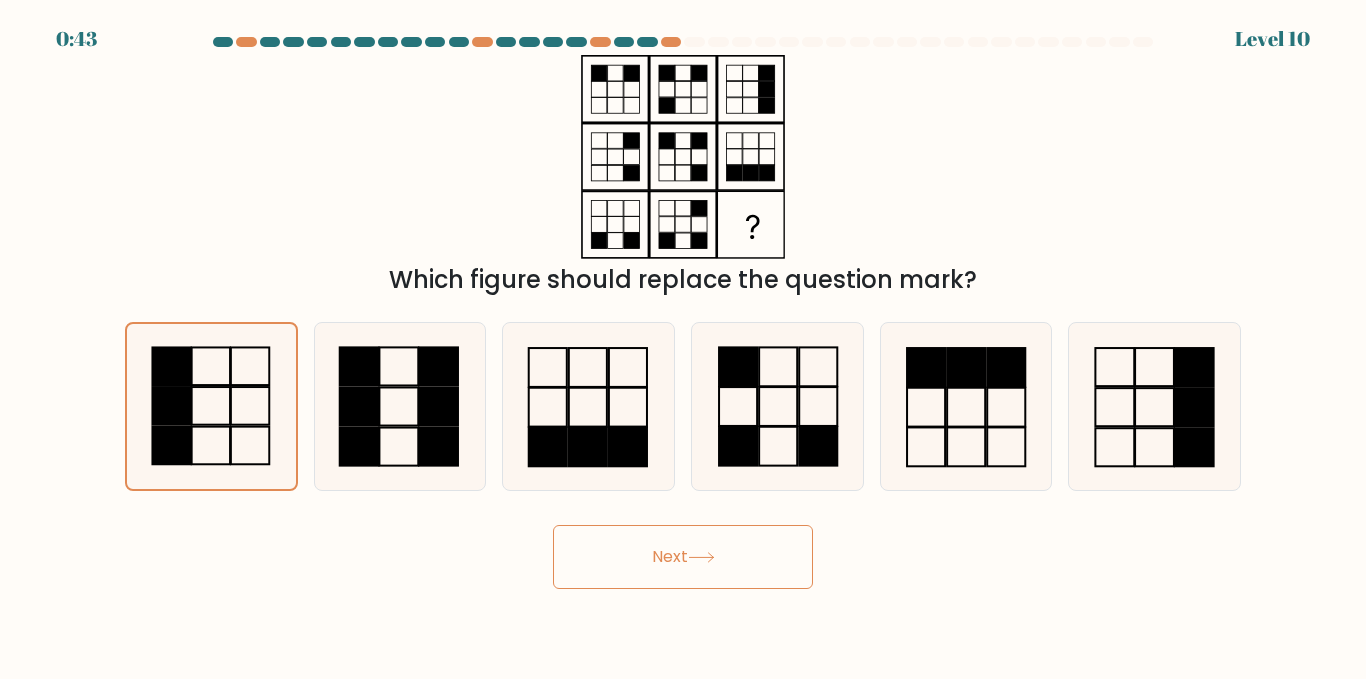 click on "Next" at bounding box center (683, 557) 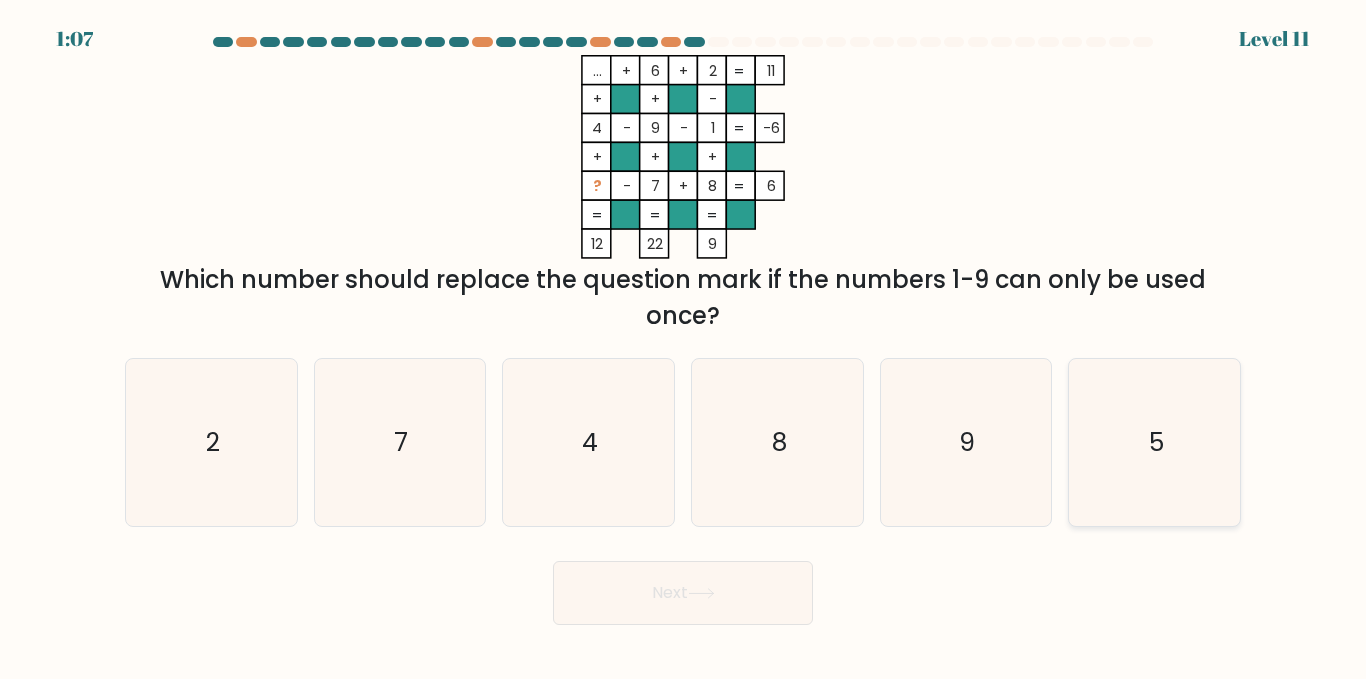 click on "5" at bounding box center [1154, 442] 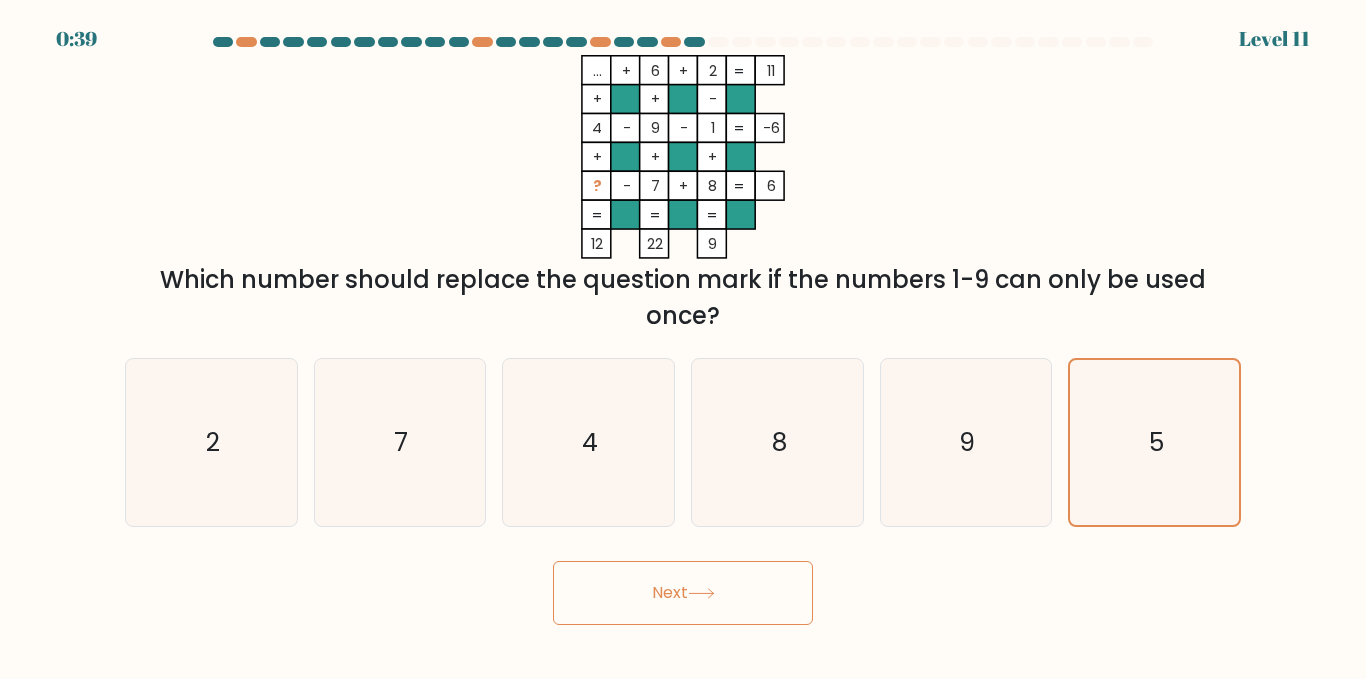click on "Next" at bounding box center (683, 593) 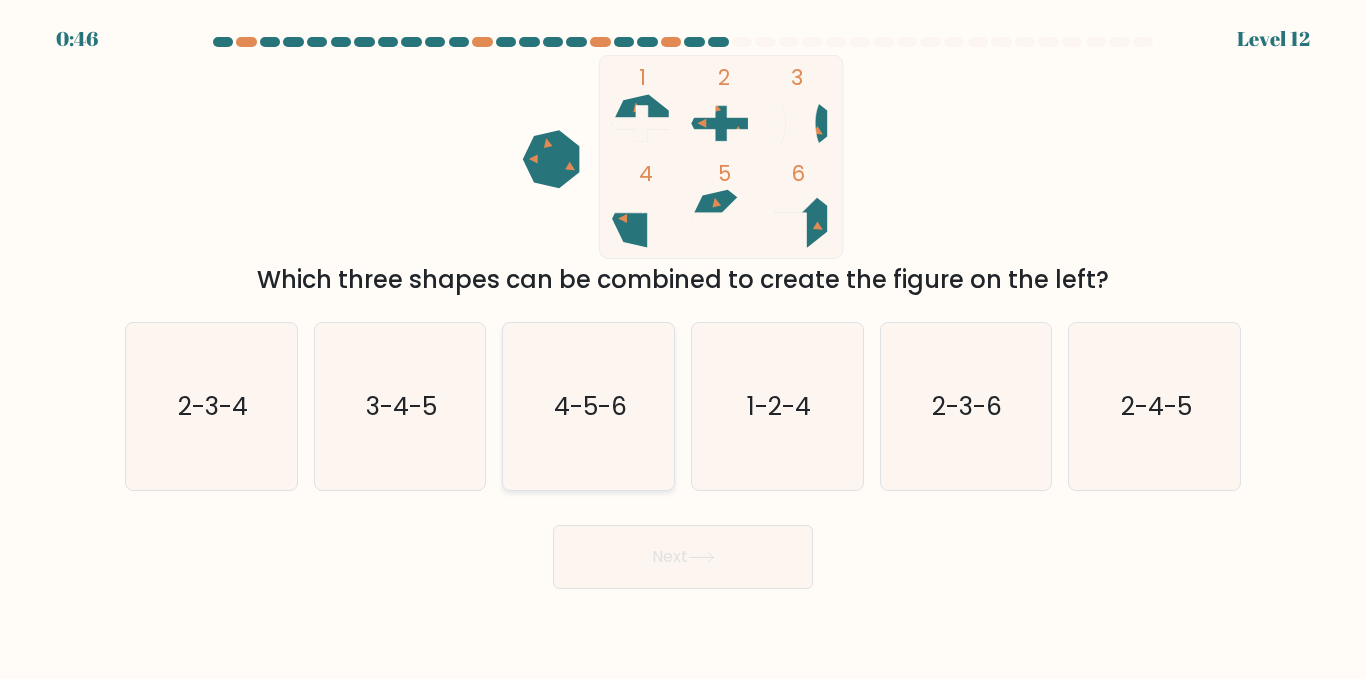 click on "4-5-6" at bounding box center (590, 406) 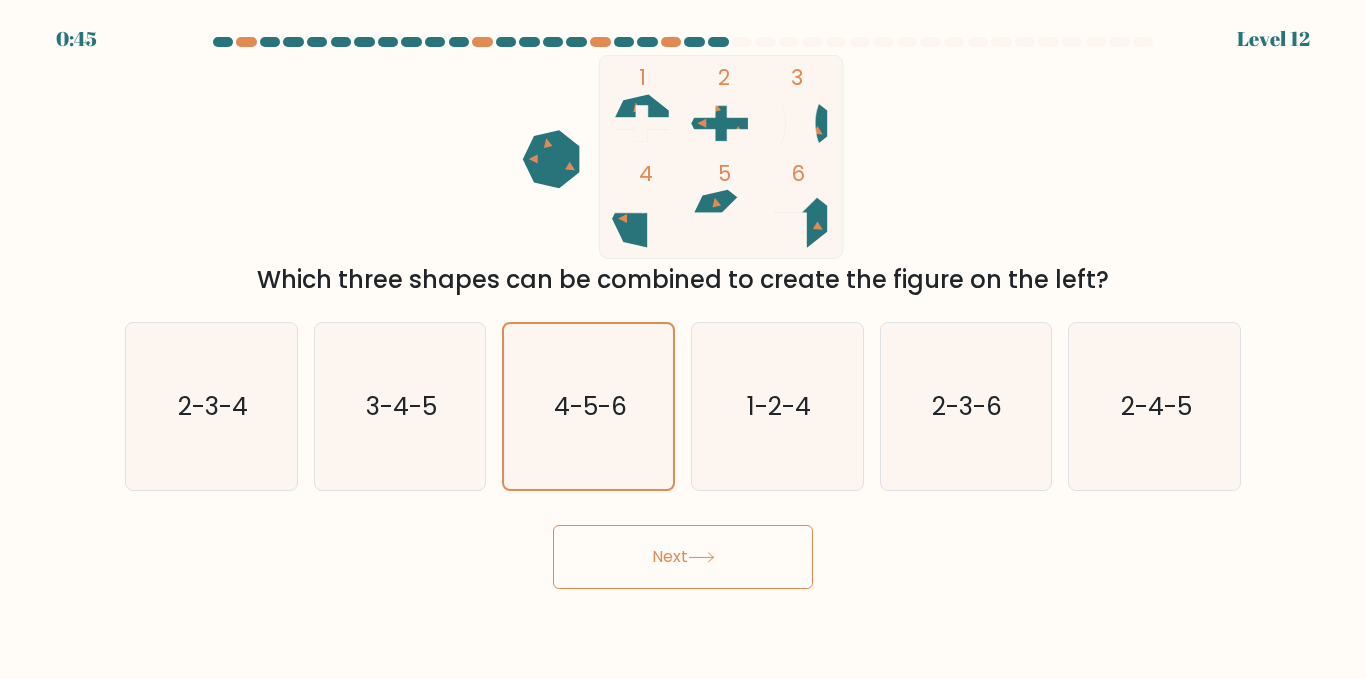 click on "Next" at bounding box center (683, 557) 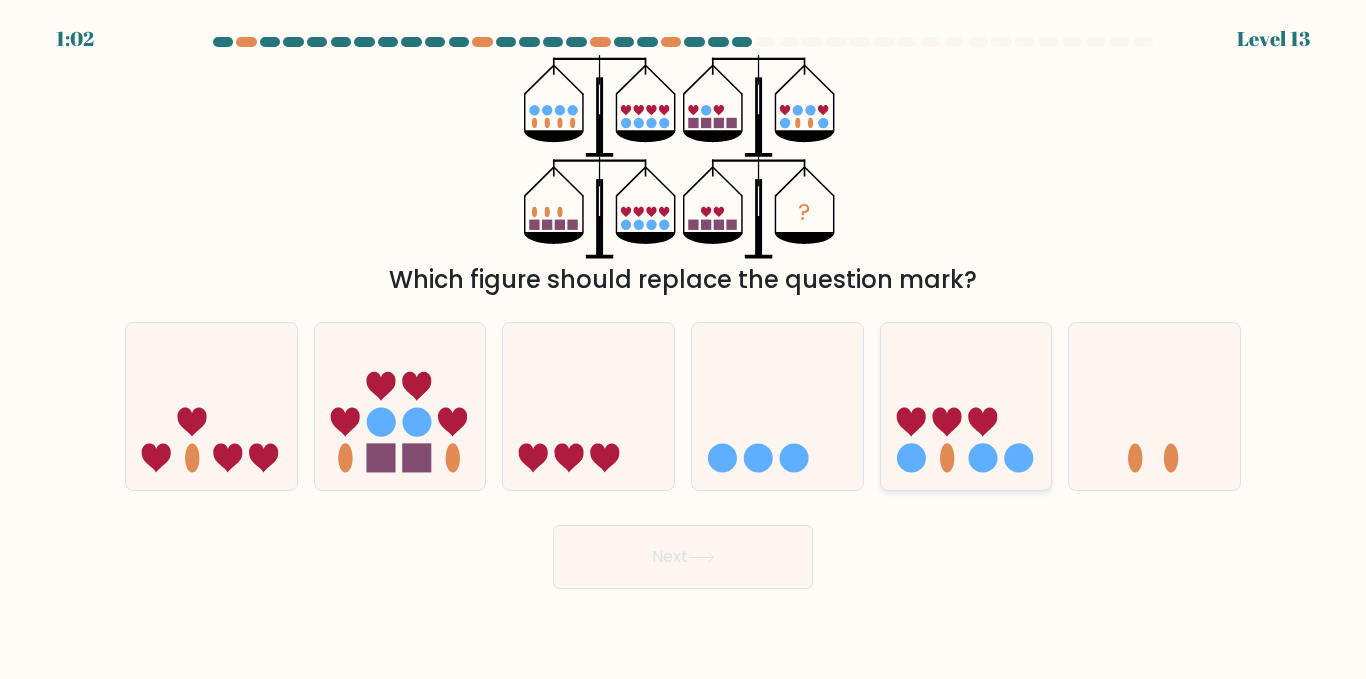 click at bounding box center (946, 422) 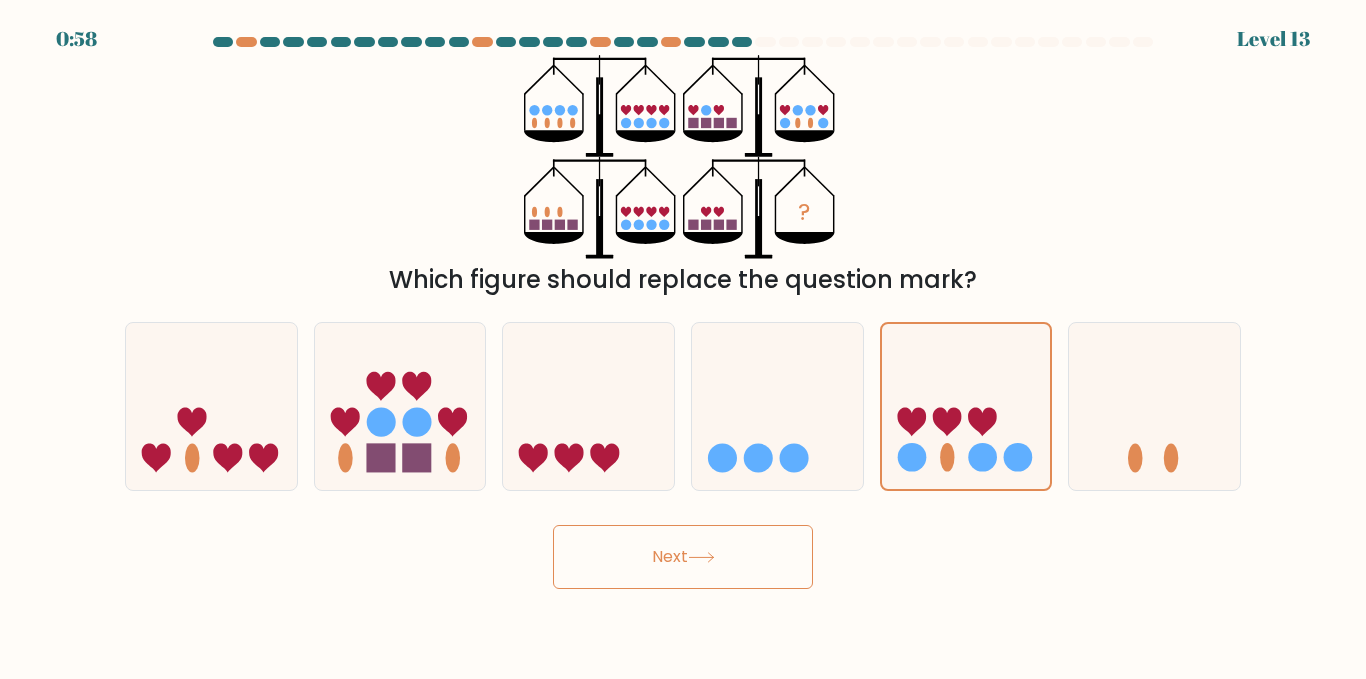 click on "Next" at bounding box center (683, 557) 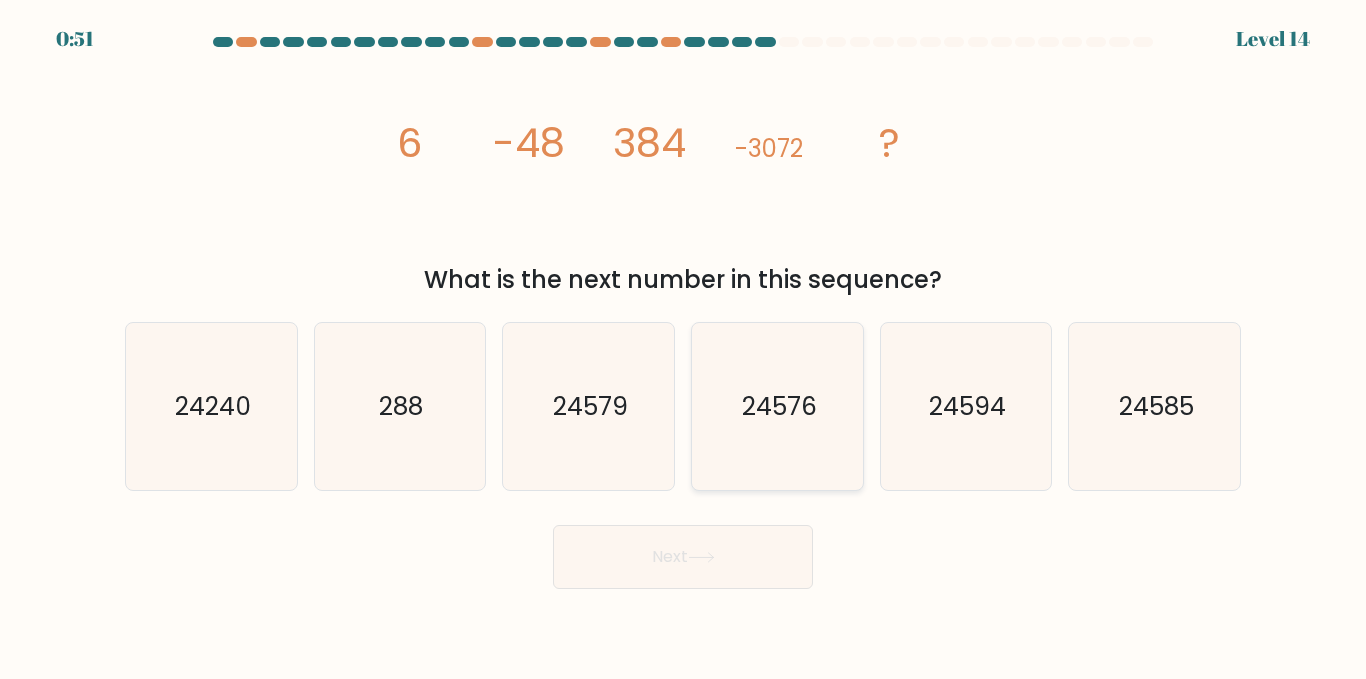 click on "24576" at bounding box center [778, 406] 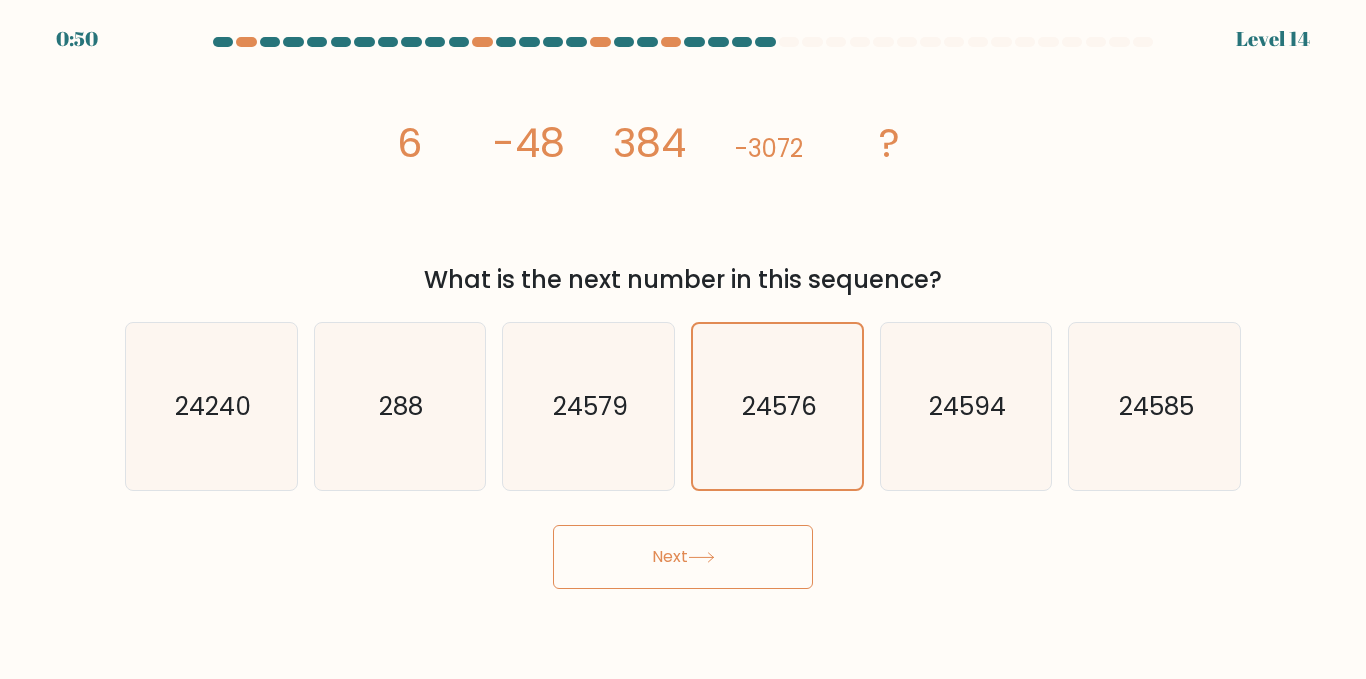 click on "Next" at bounding box center (683, 557) 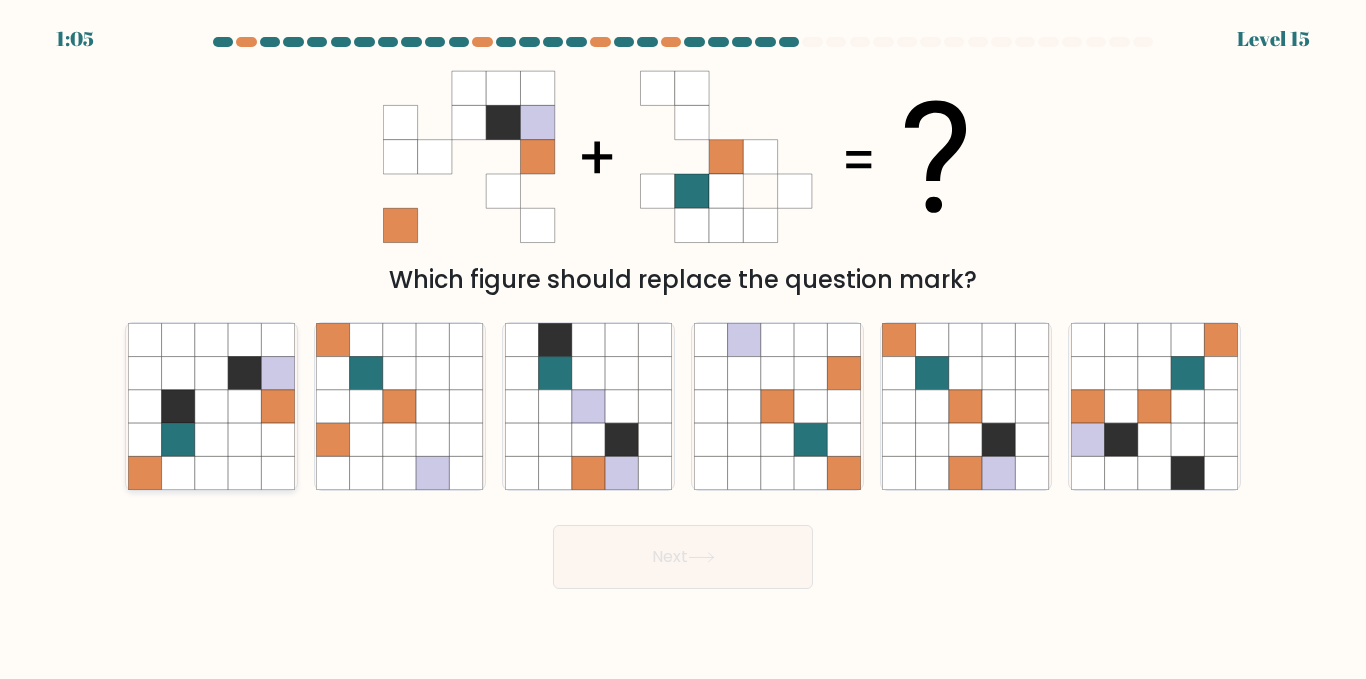 click at bounding box center (177, 339) 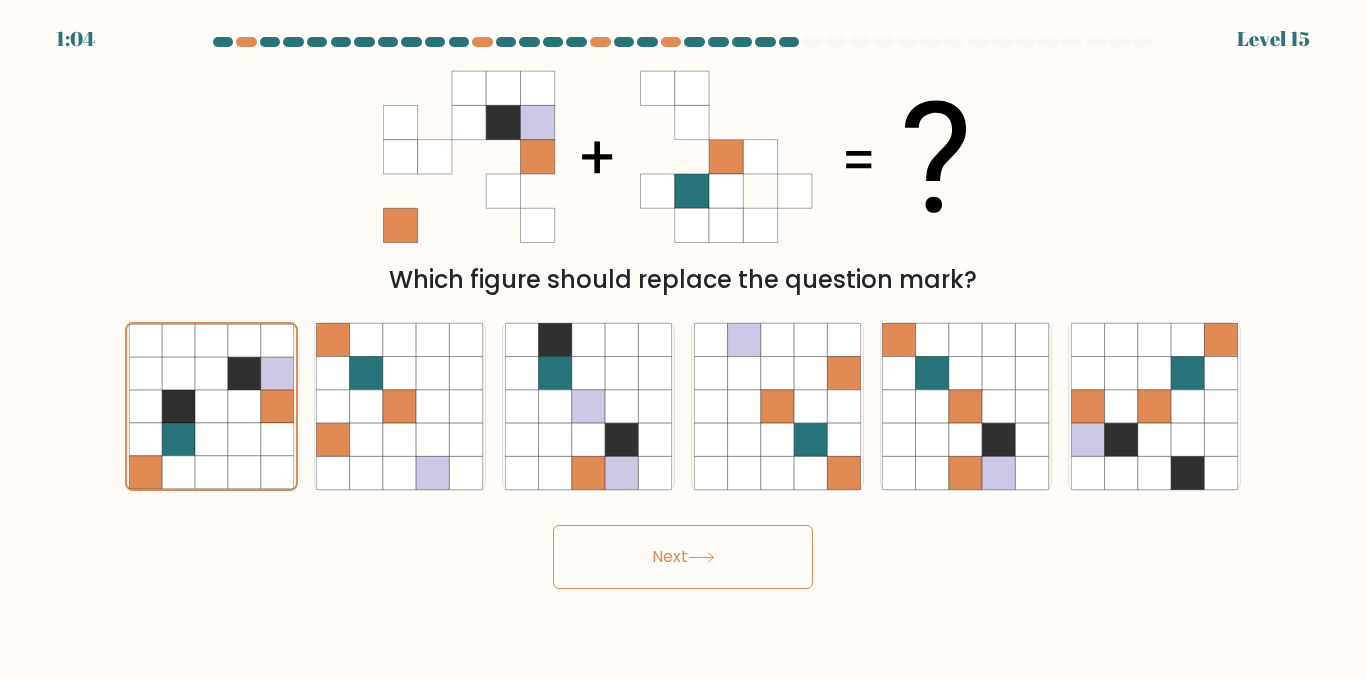 click on "Next" at bounding box center [683, 557] 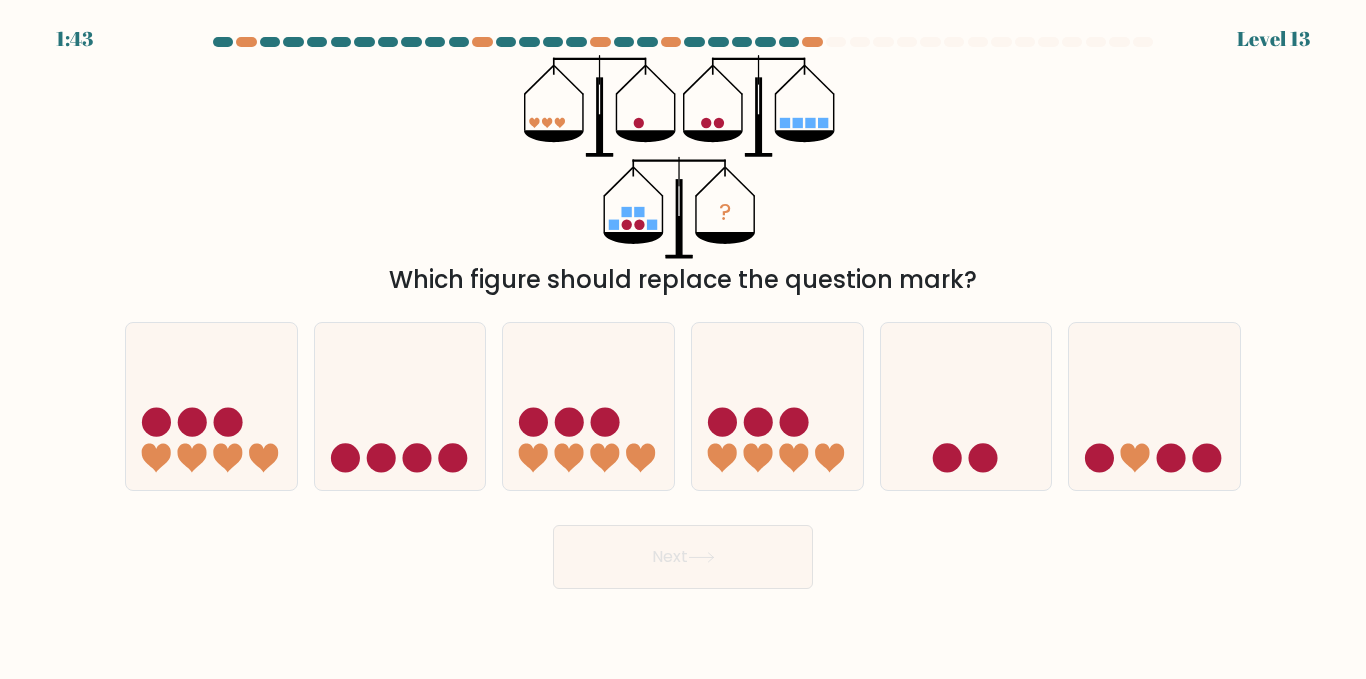 type 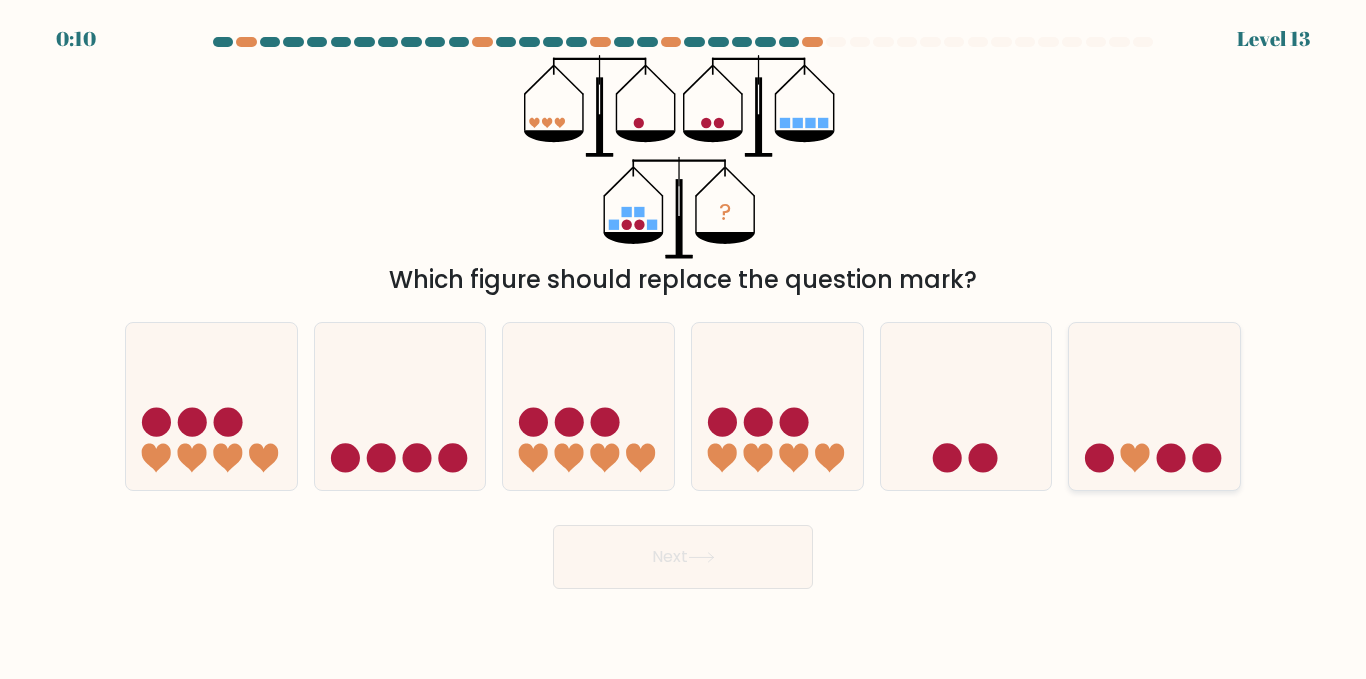 click at bounding box center (1154, 406) 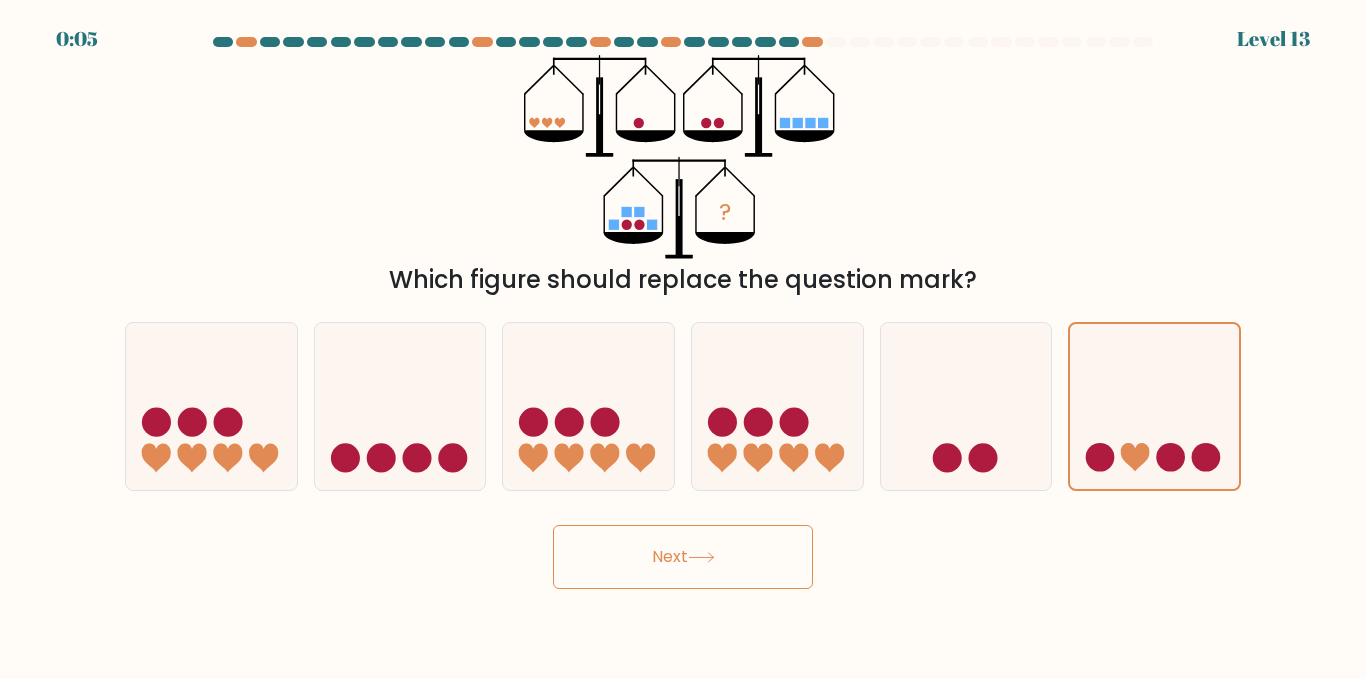 click on "Next" at bounding box center (683, 557) 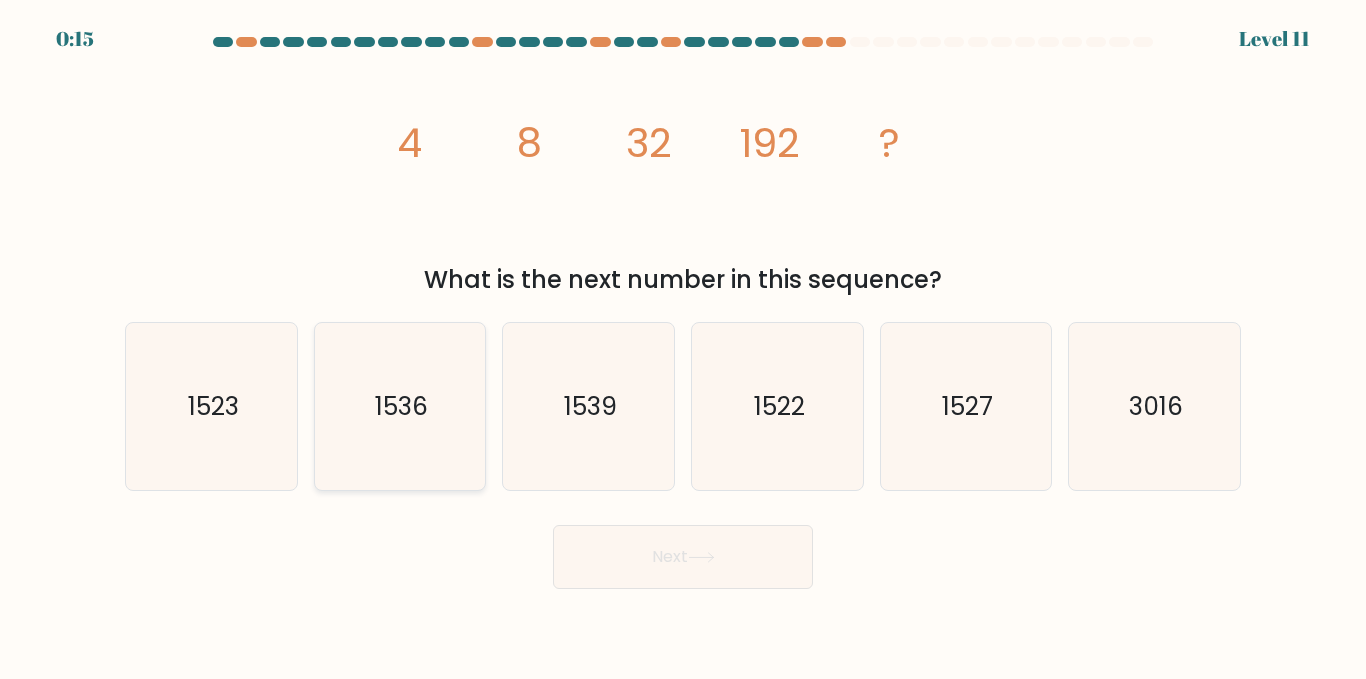 click on "1536" at bounding box center [399, 406] 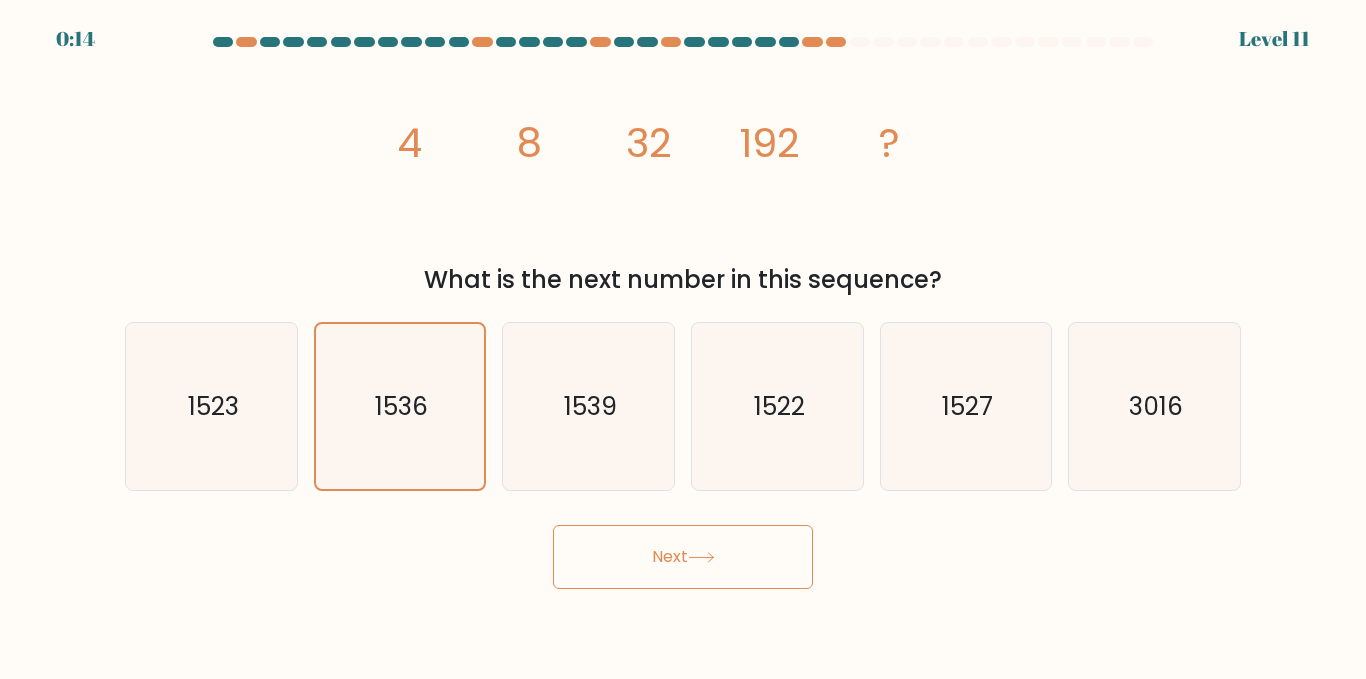click on "Next" at bounding box center [683, 557] 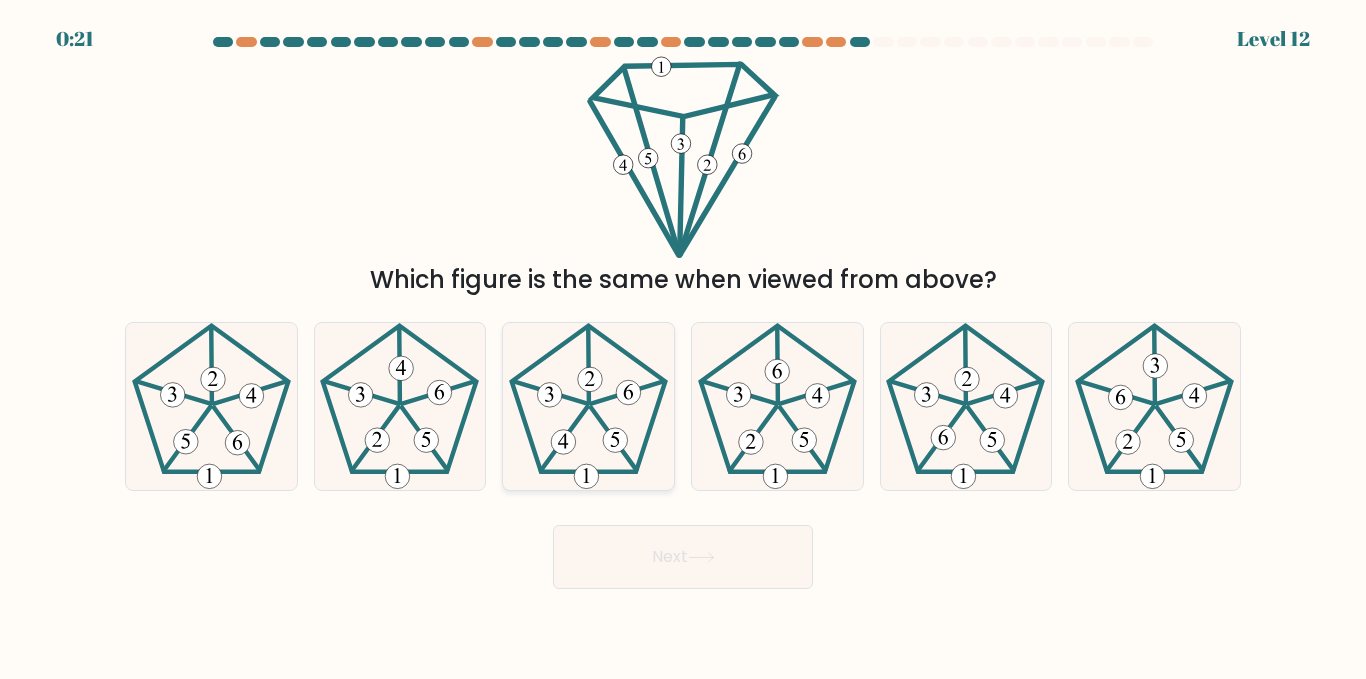 click at bounding box center (628, 392) 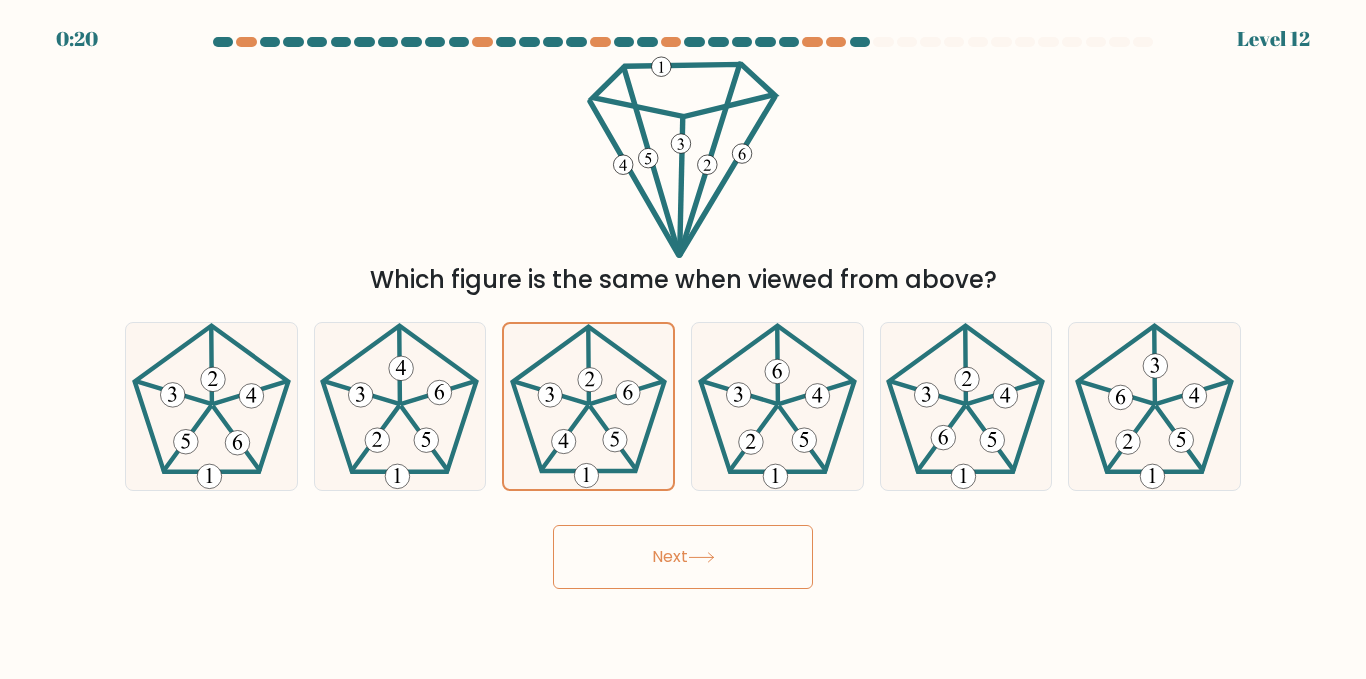 click on "Next" at bounding box center (683, 557) 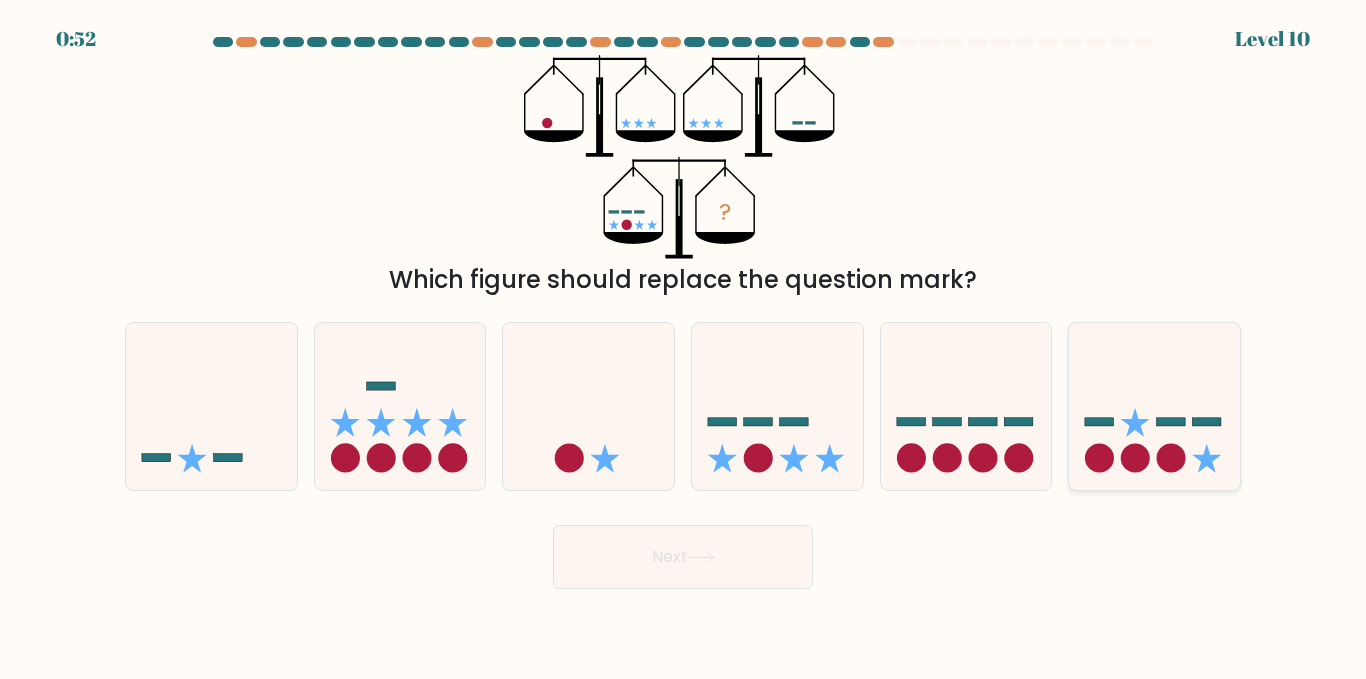 click at bounding box center [1154, 406] 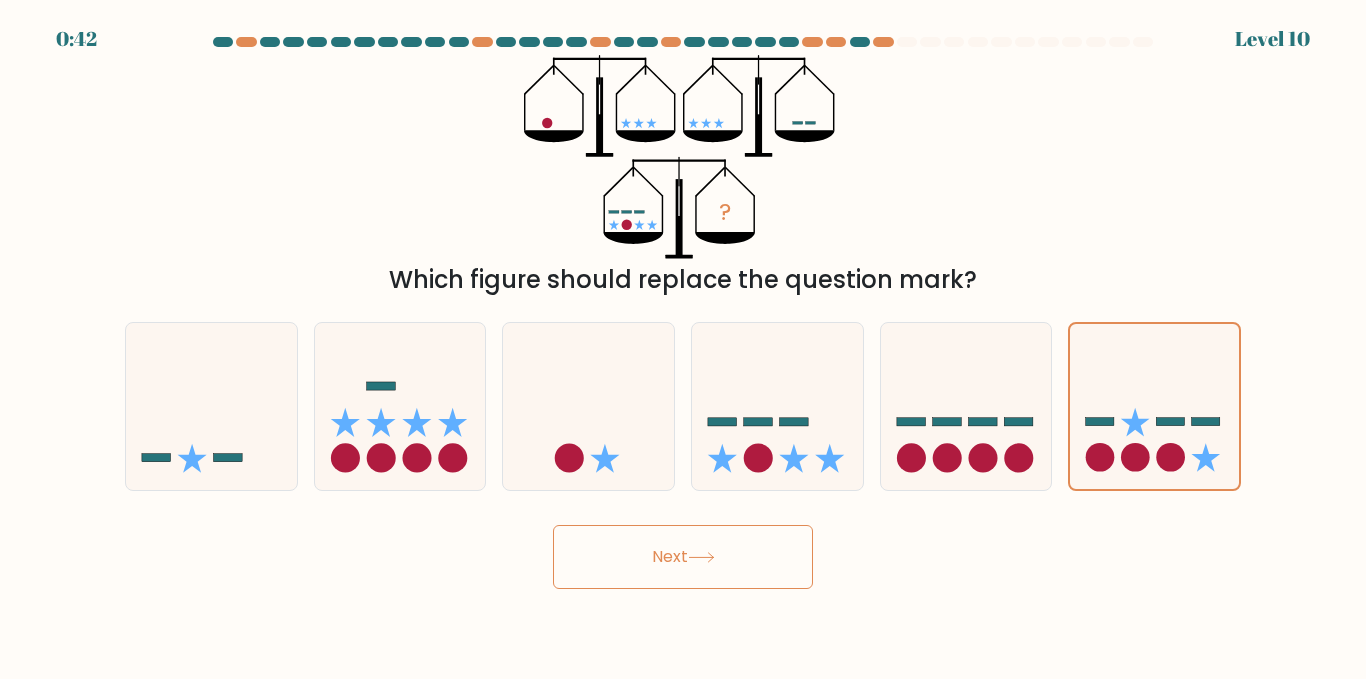click at bounding box center (701, 557) 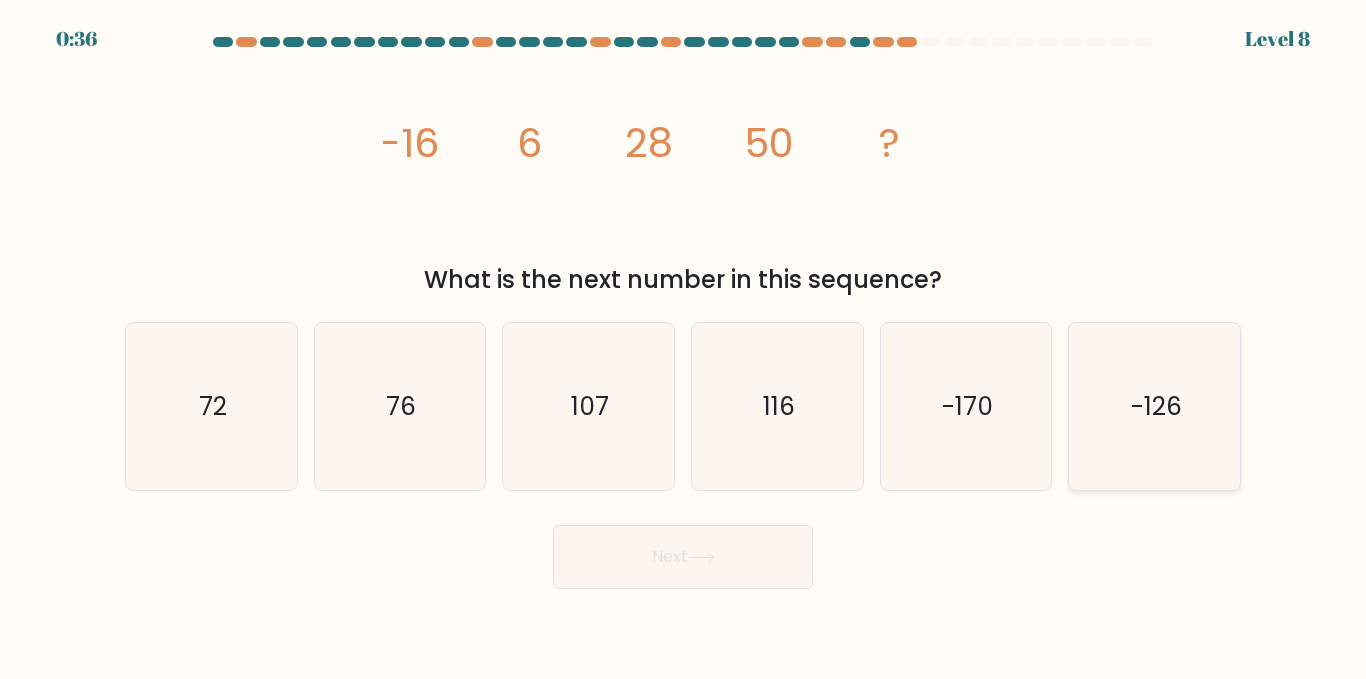 click on "-126" at bounding box center [1154, 406] 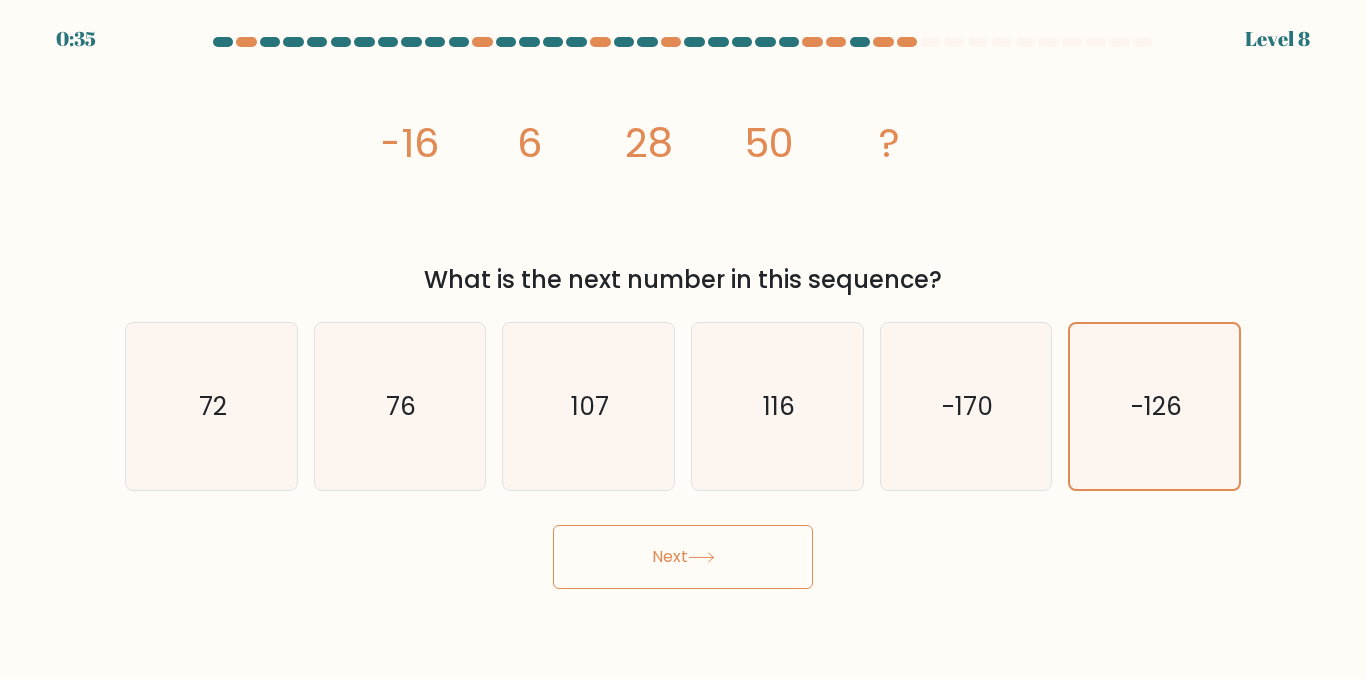 click on "Next" at bounding box center [683, 557] 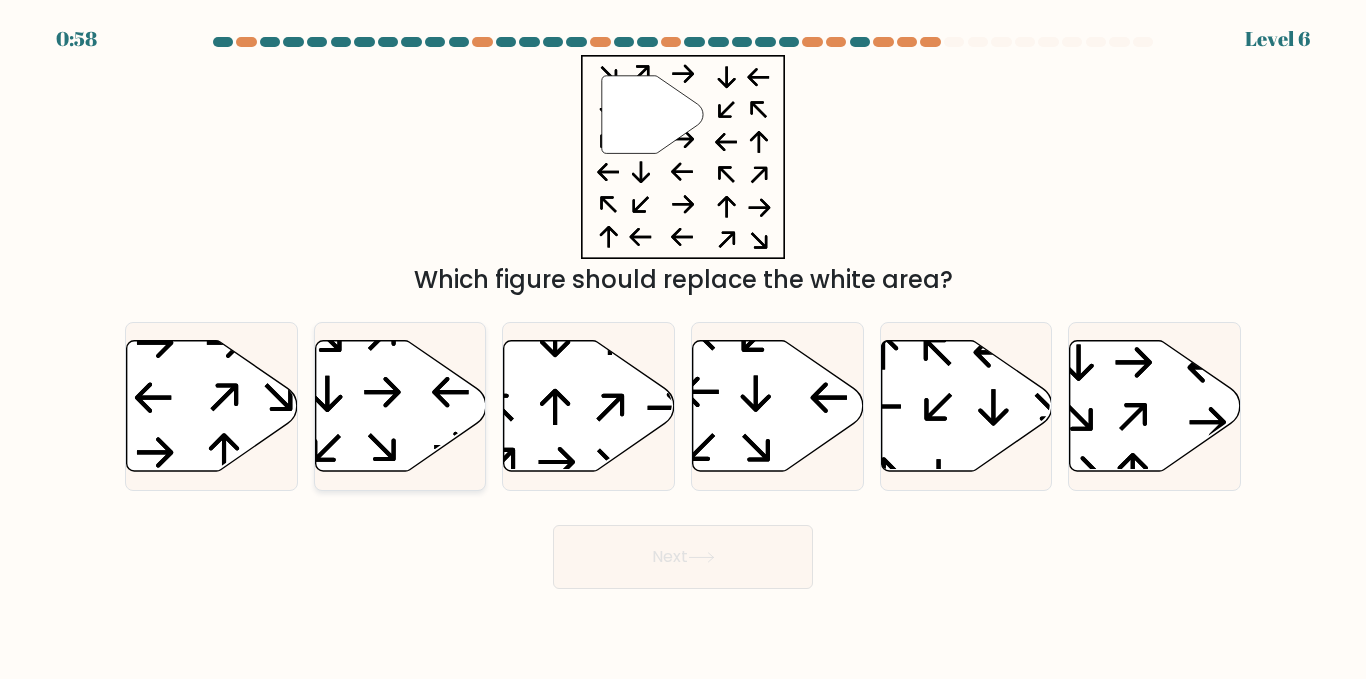 click at bounding box center (400, 406) 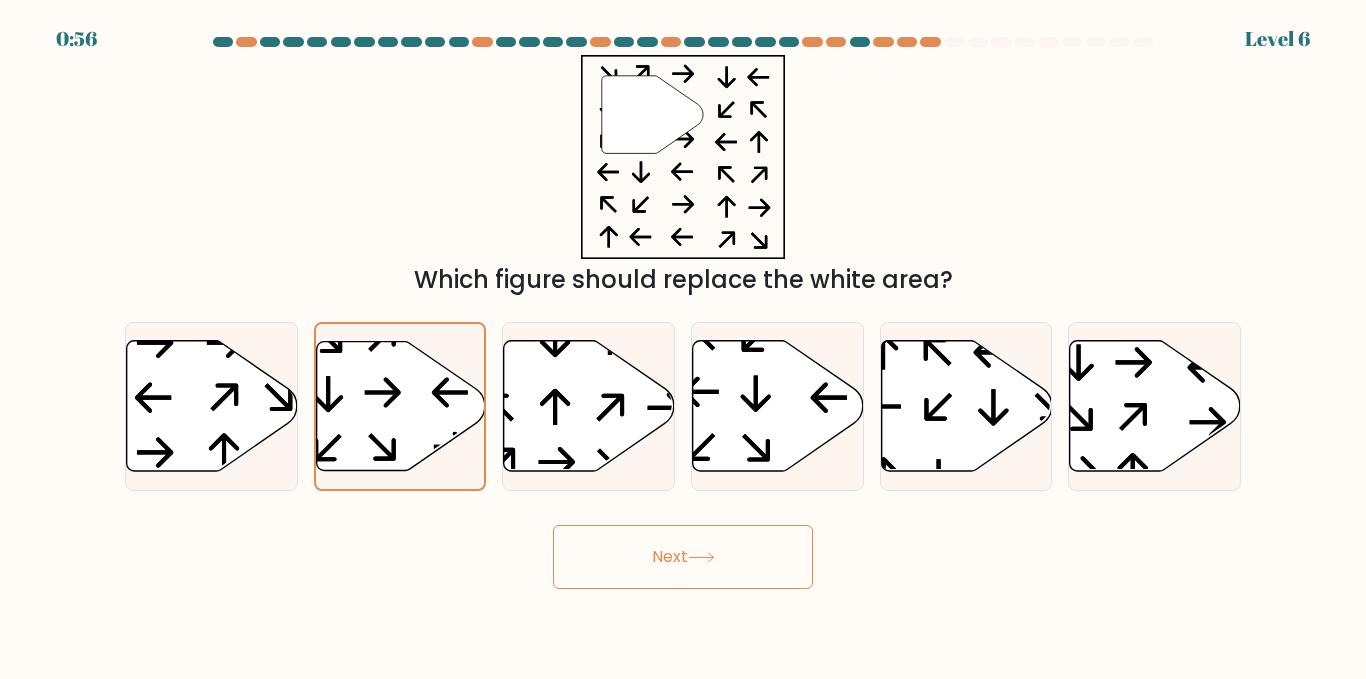 click on "Next" at bounding box center (683, 557) 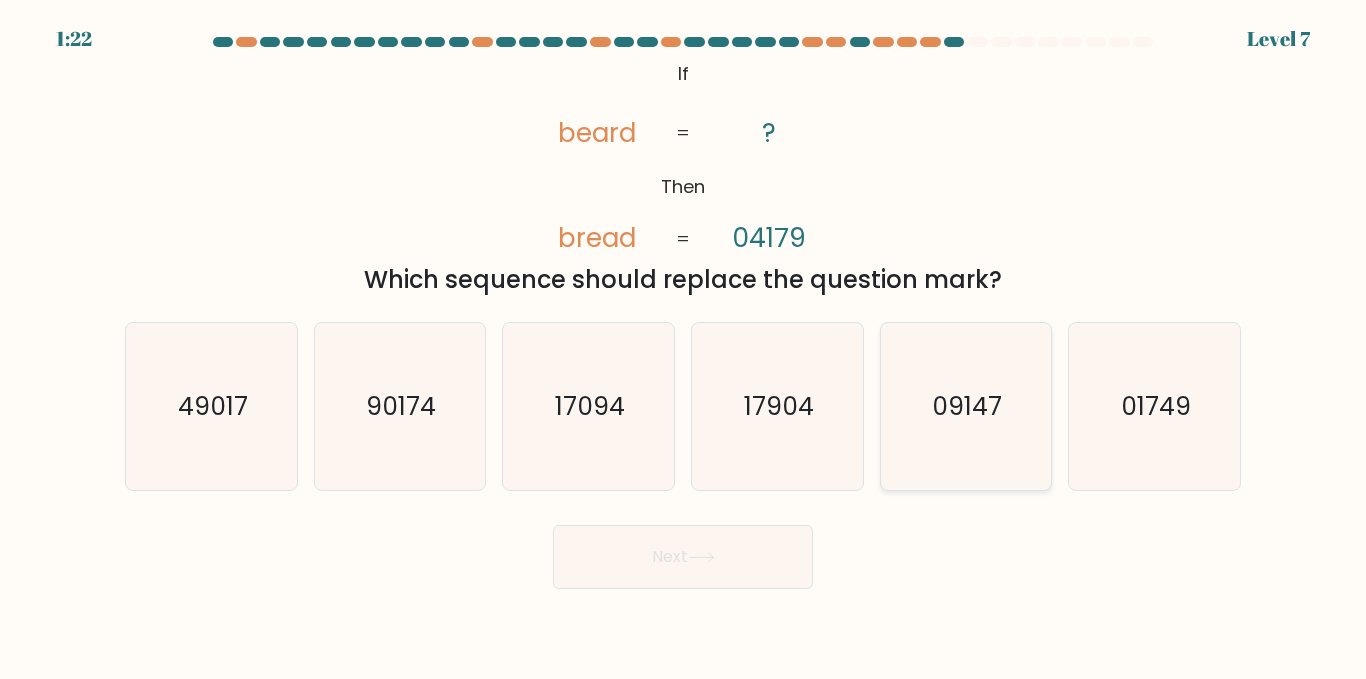 click on "09147" at bounding box center (965, 406) 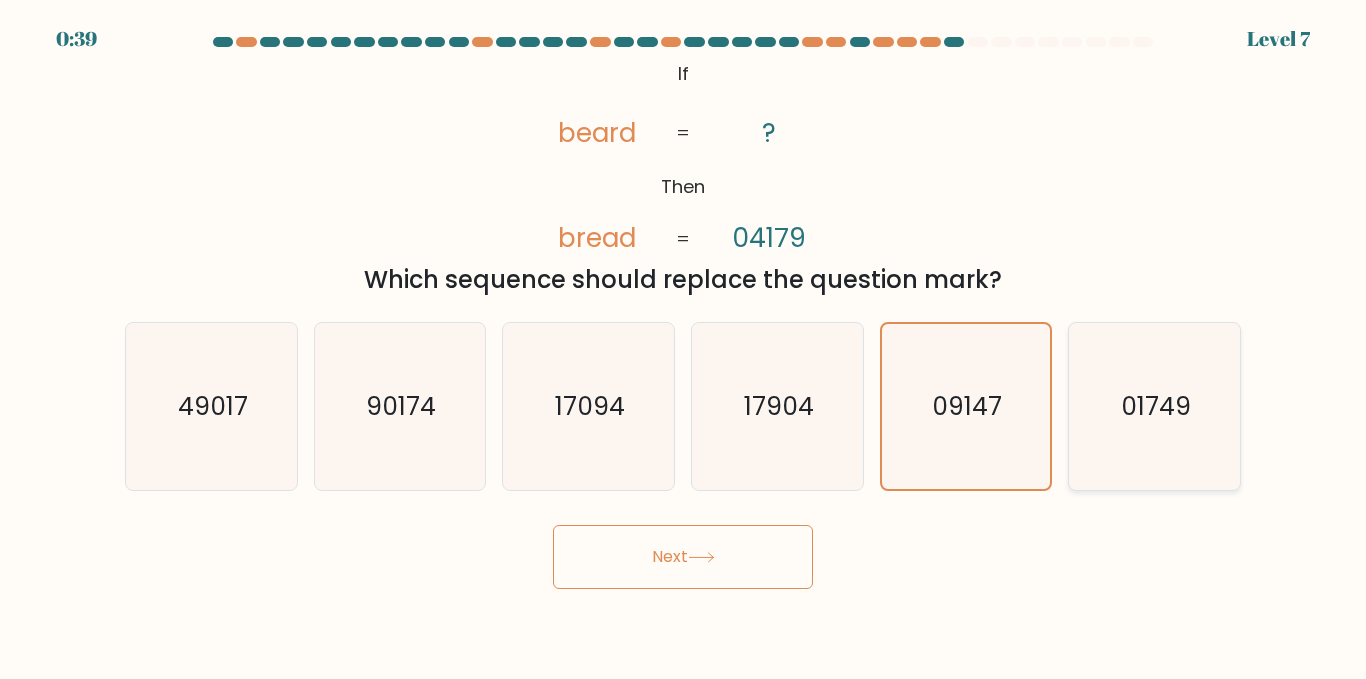 click on "01749" at bounding box center (1154, 406) 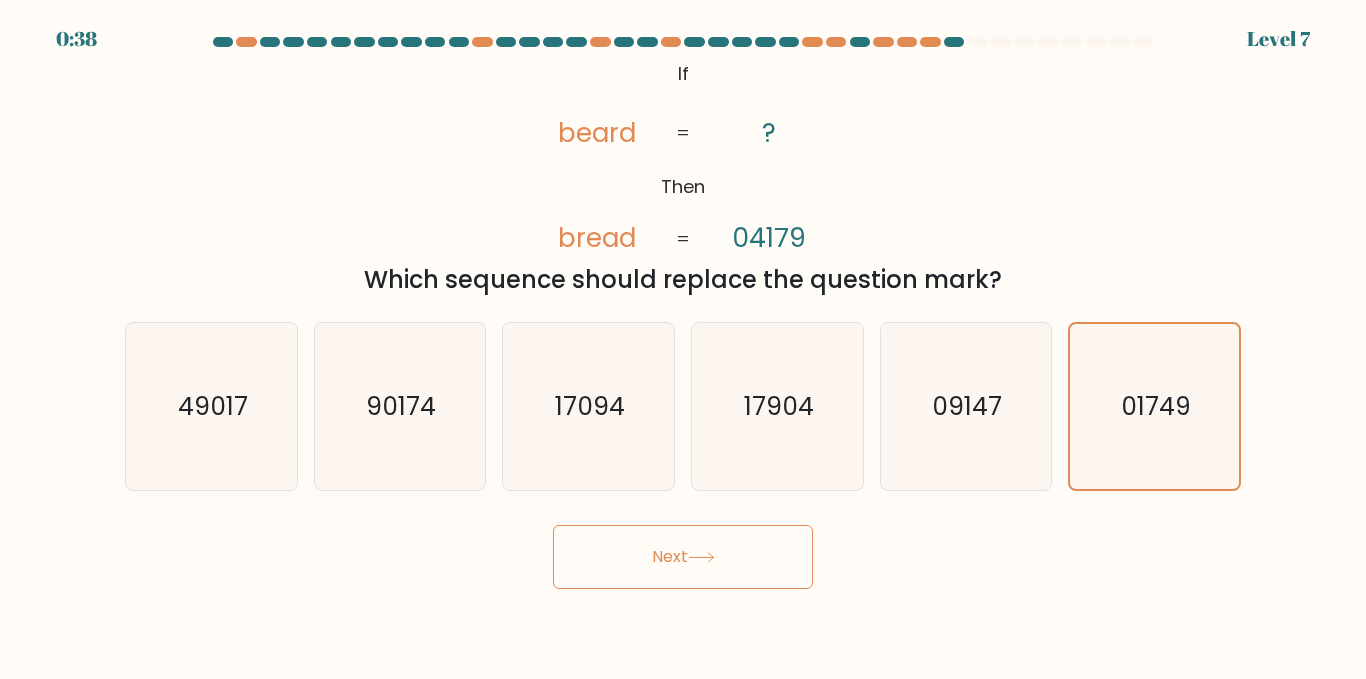 click on "Next" at bounding box center (683, 557) 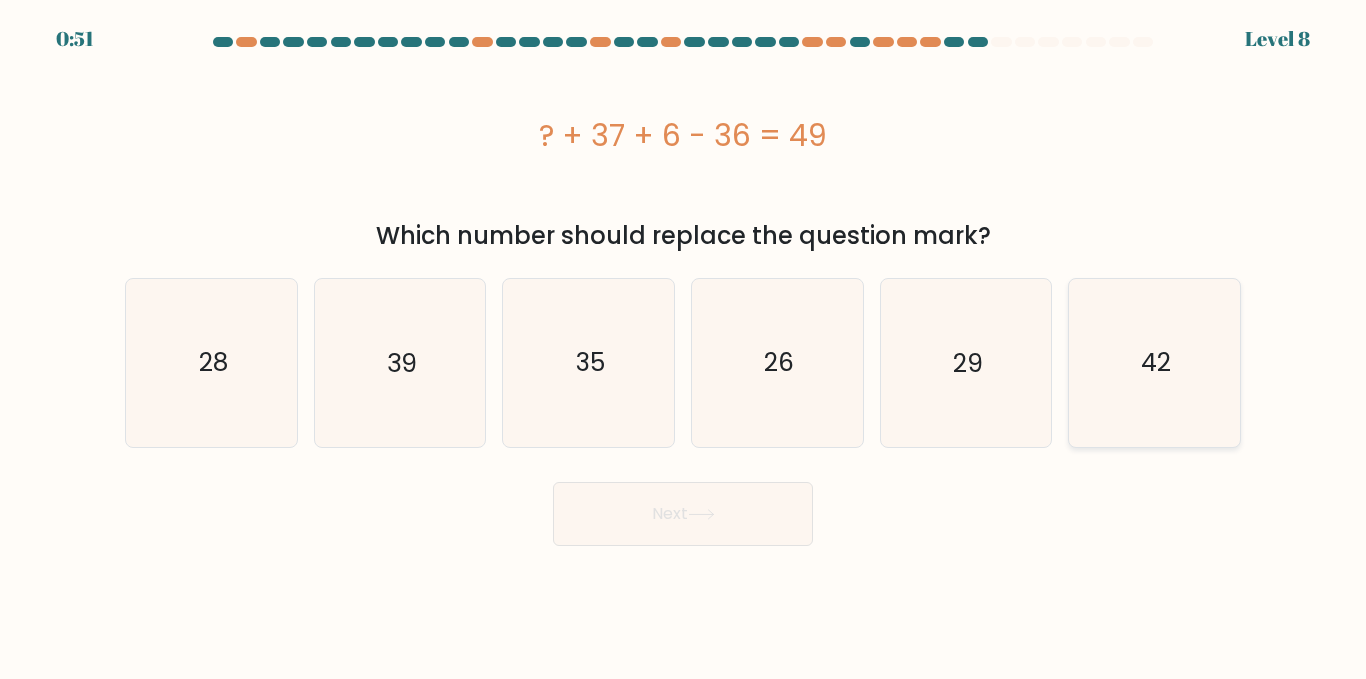 click on "42" at bounding box center [1154, 362] 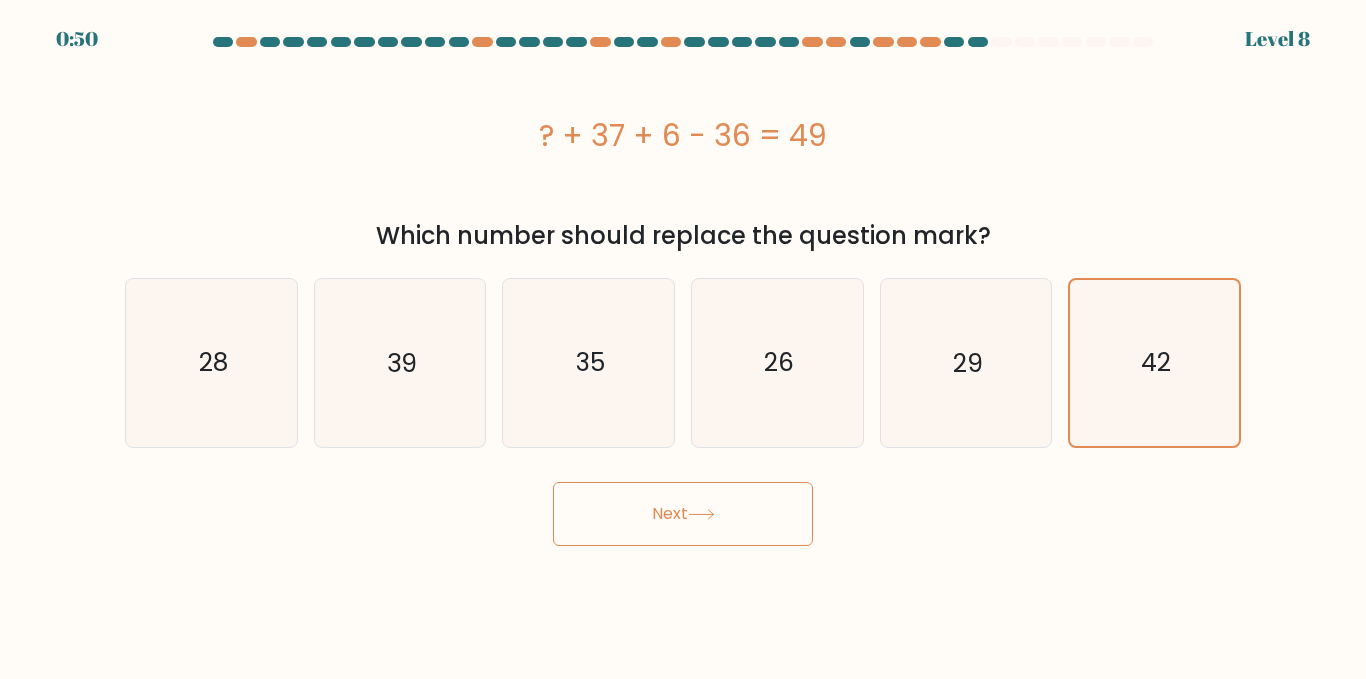 click on "Next" at bounding box center [683, 514] 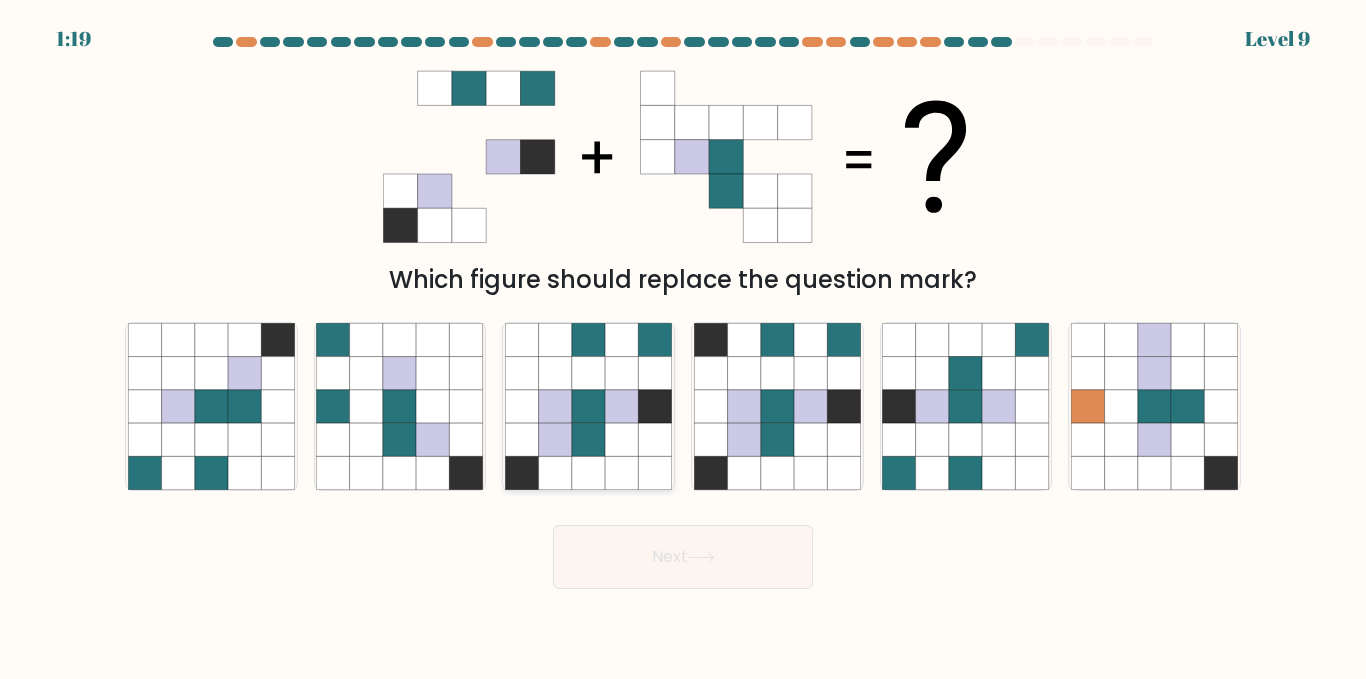 click at bounding box center [655, 406] 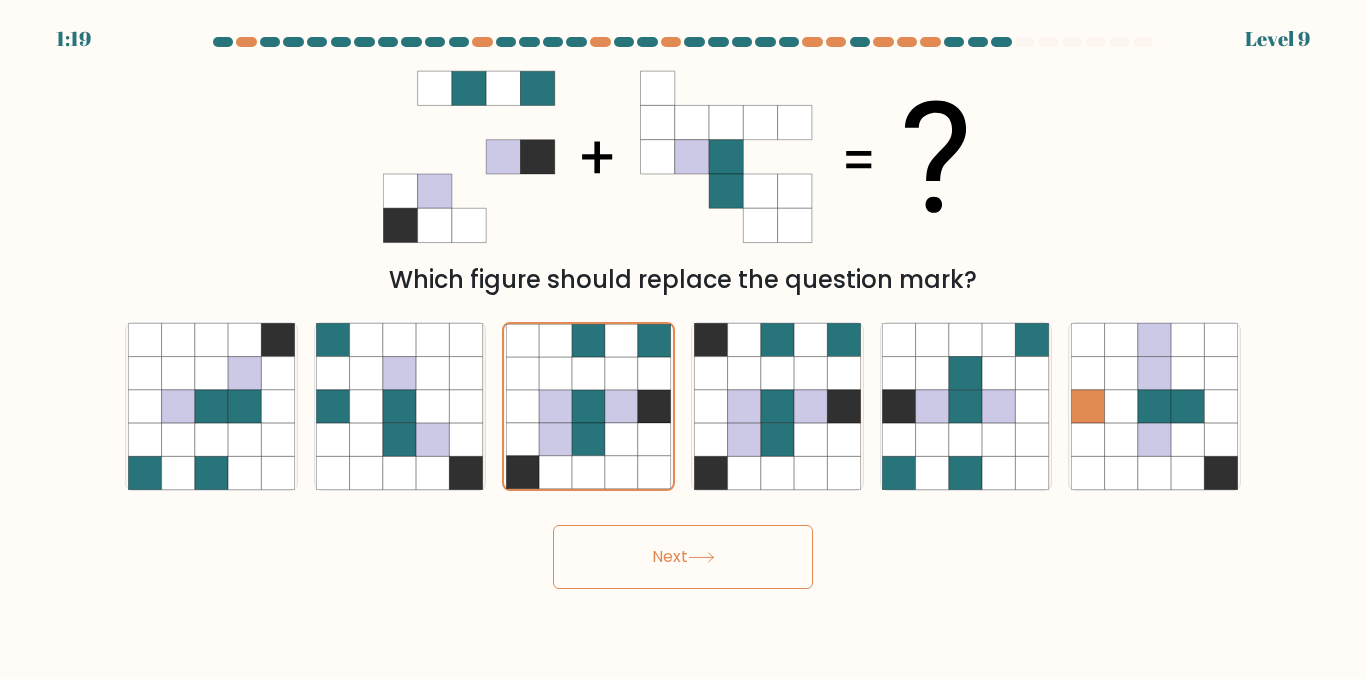 click on "Next" at bounding box center [683, 557] 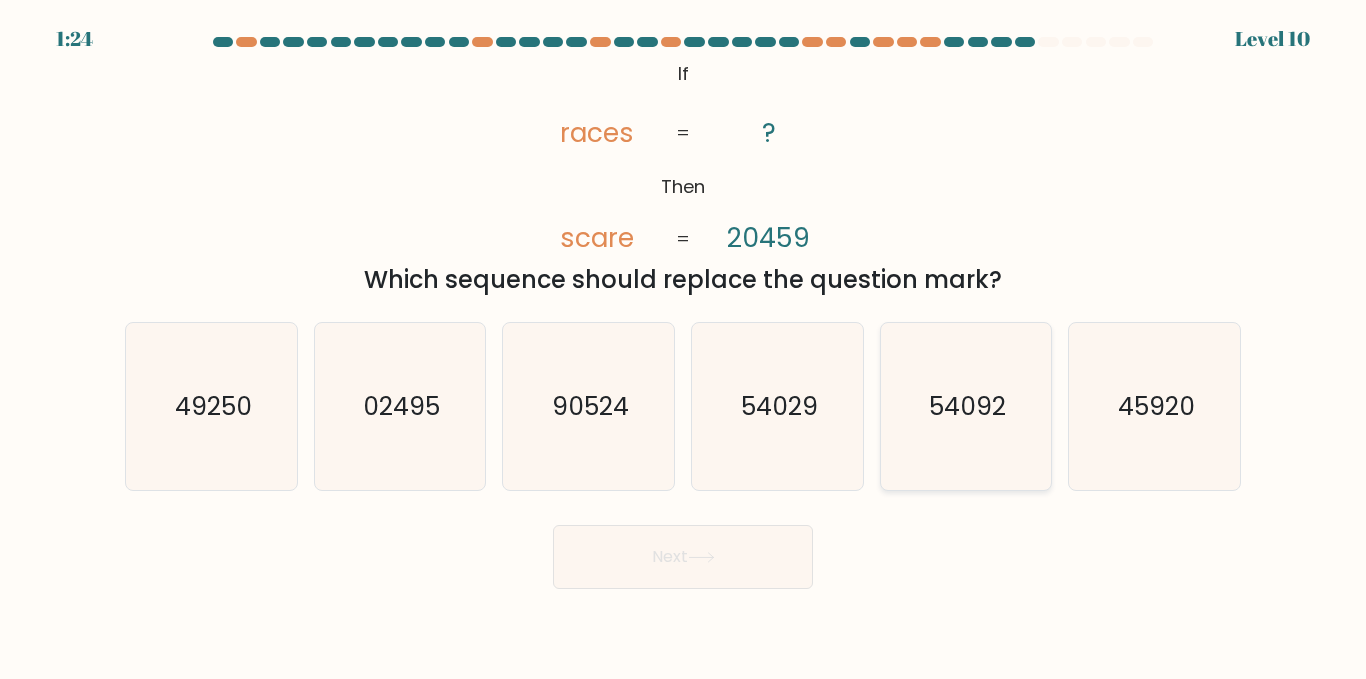 click on "54092" at bounding box center (965, 406) 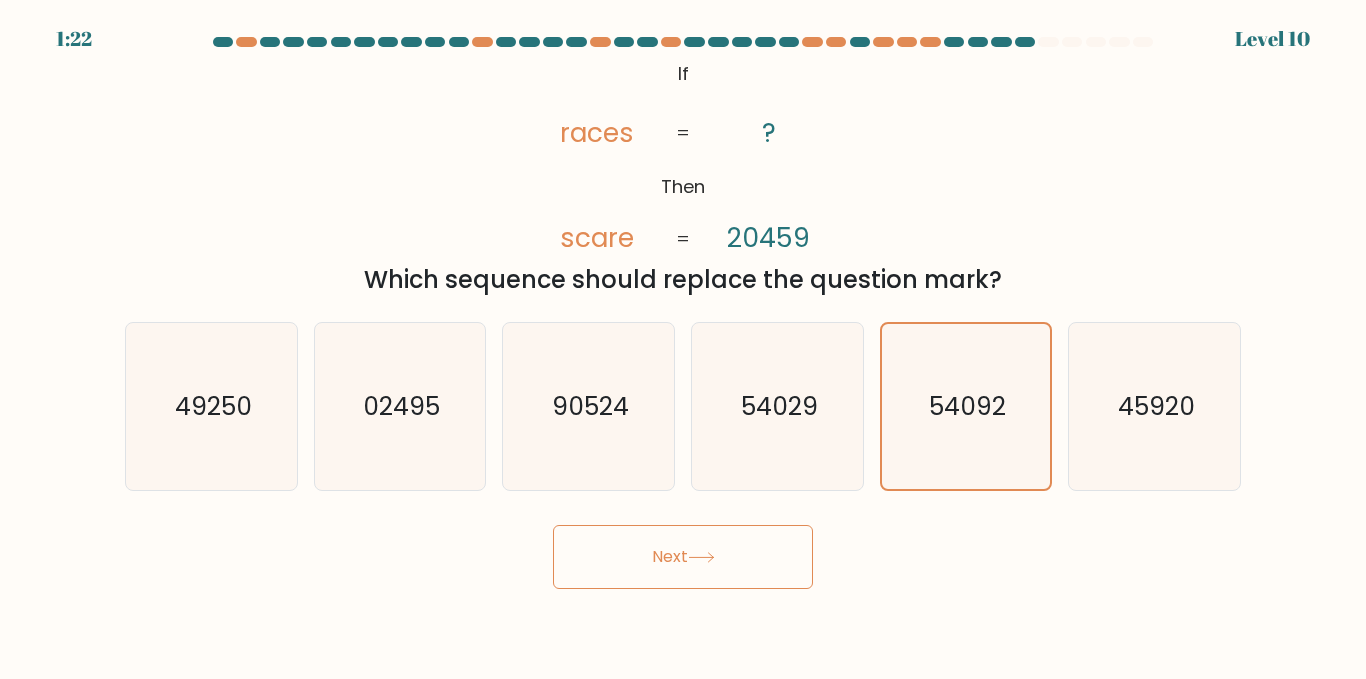 click on "Next" at bounding box center (683, 557) 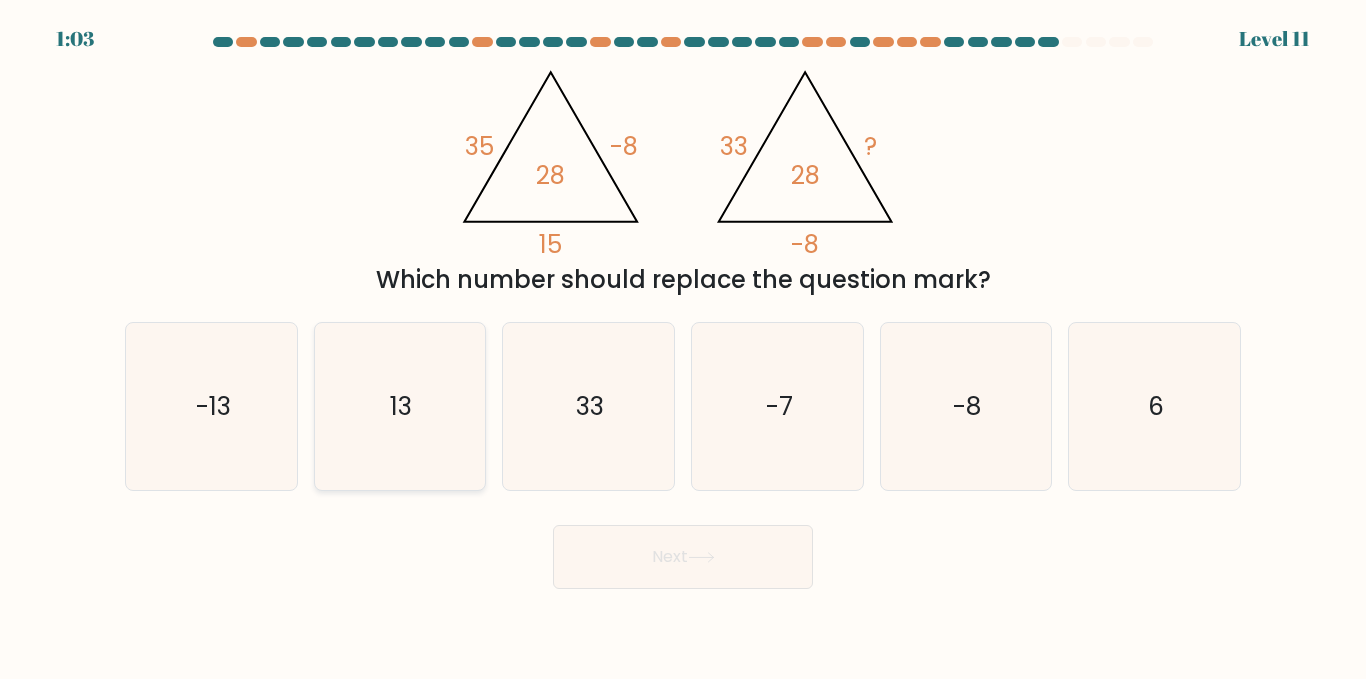 click on "13" at bounding box center [402, 406] 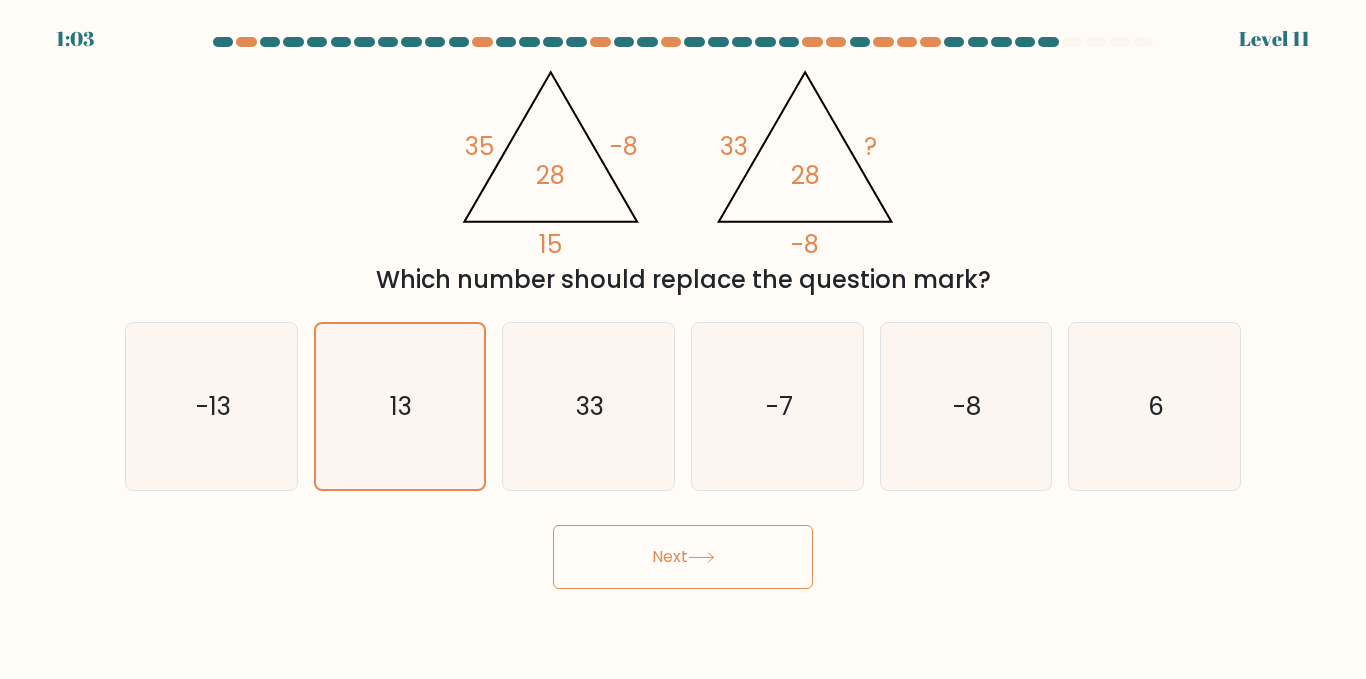 click on "Next" at bounding box center [683, 557] 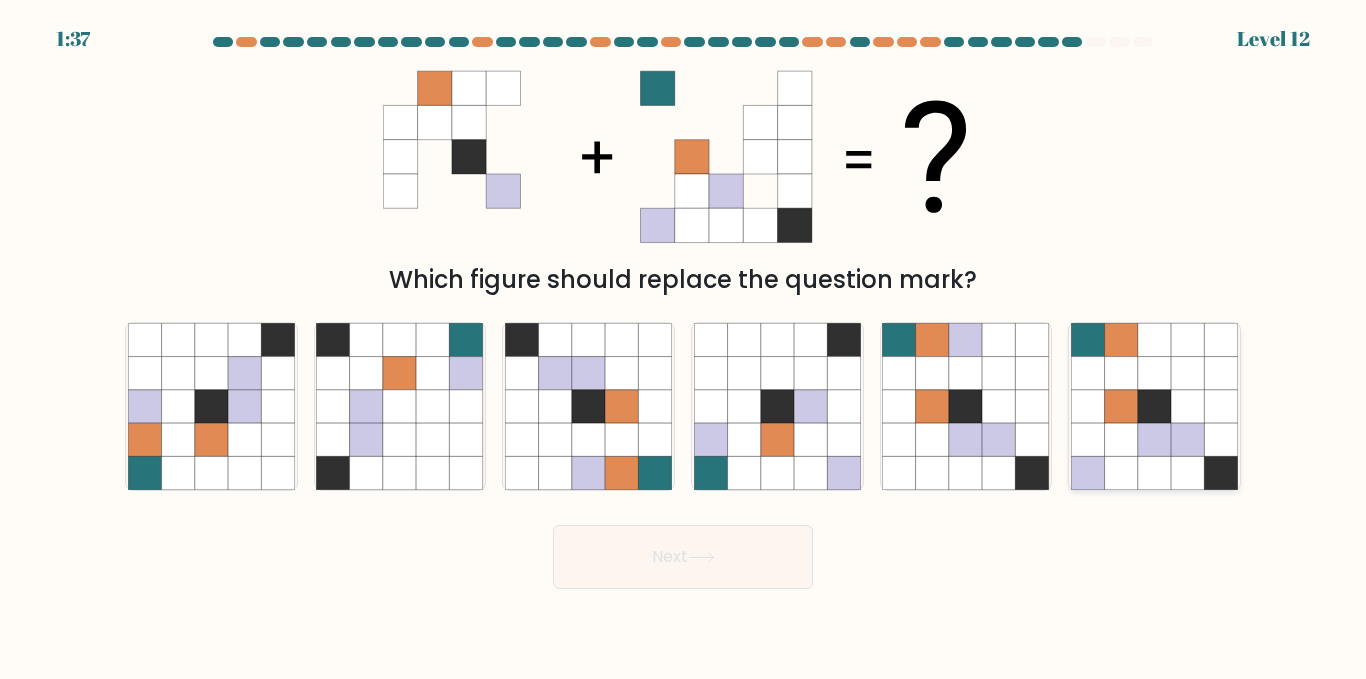 click at bounding box center (1187, 373) 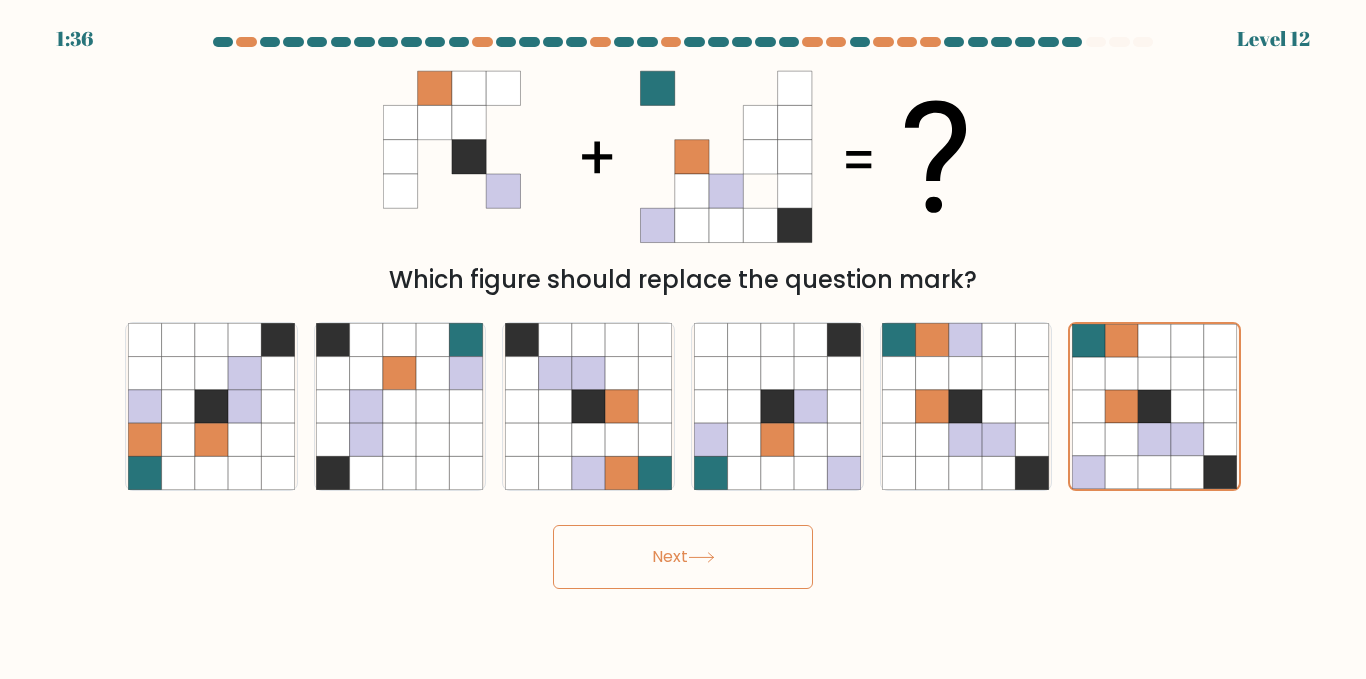 click on "Next" at bounding box center [683, 557] 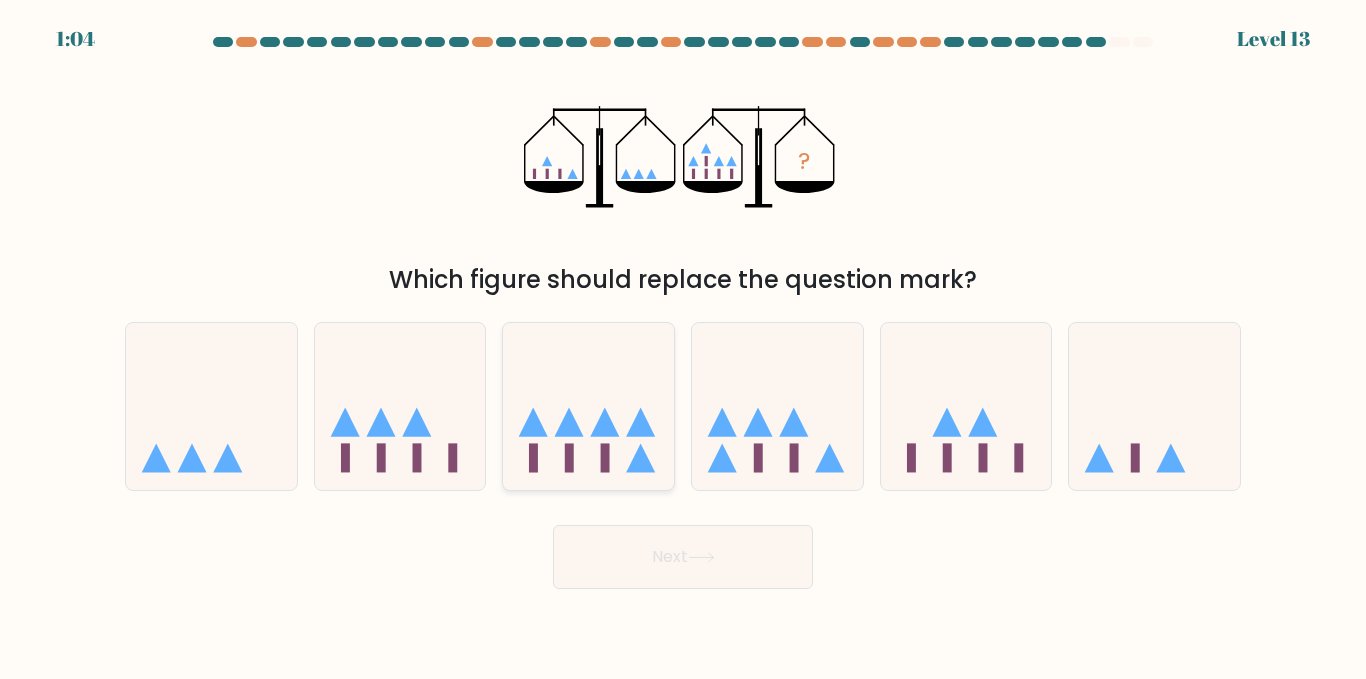 click at bounding box center [588, 406] 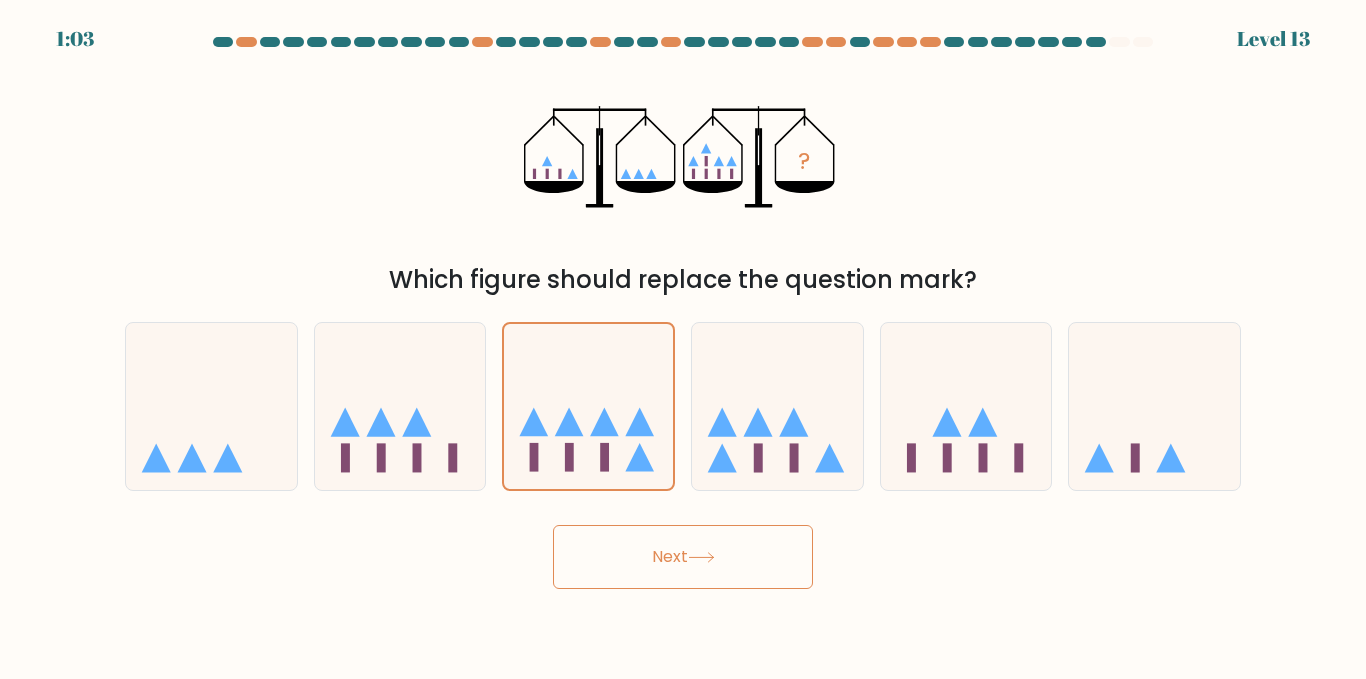 click on "Next" at bounding box center [683, 557] 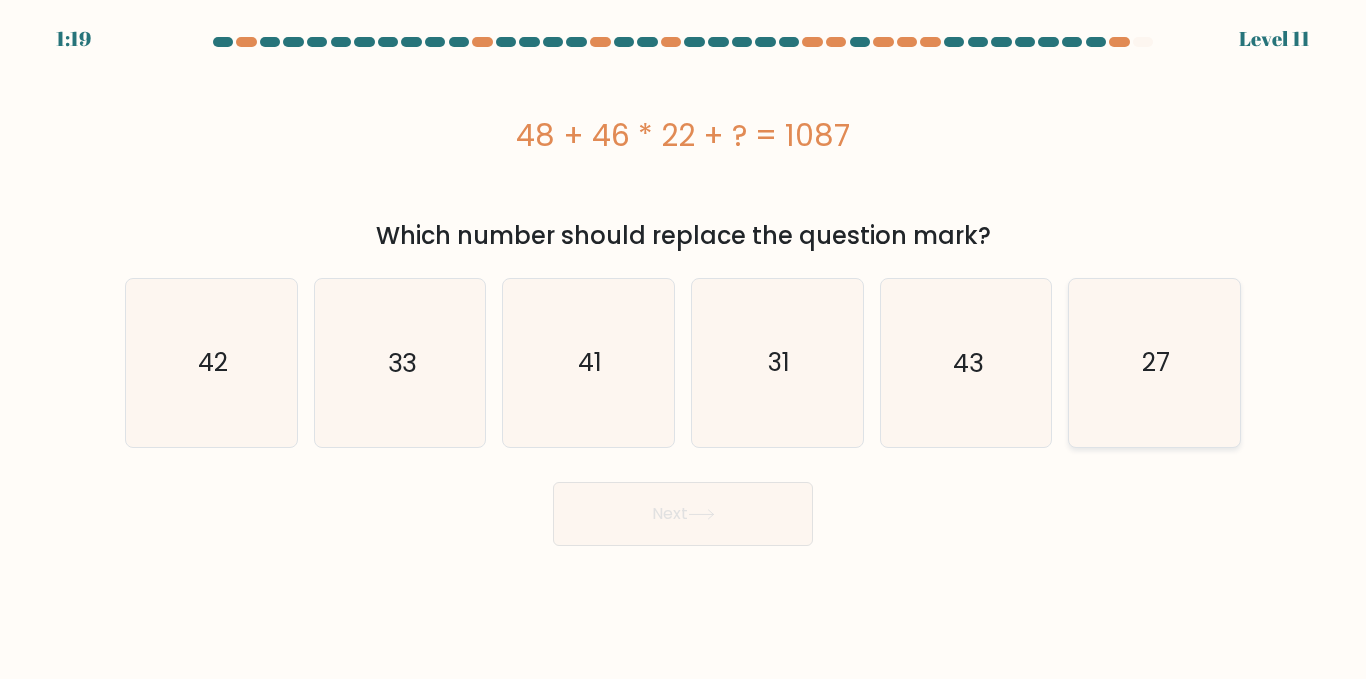 click on "27" at bounding box center (1154, 362) 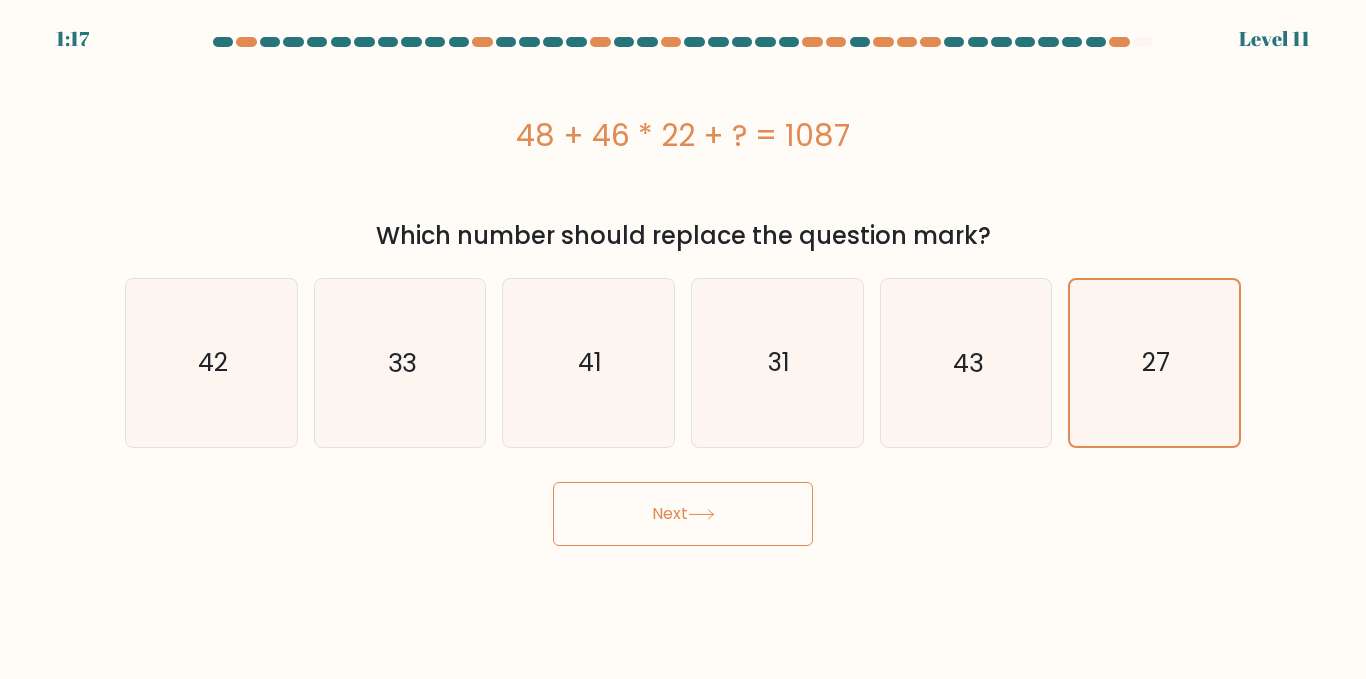 drag, startPoint x: 1063, startPoint y: 380, endPoint x: 713, endPoint y: 528, distance: 380.00525 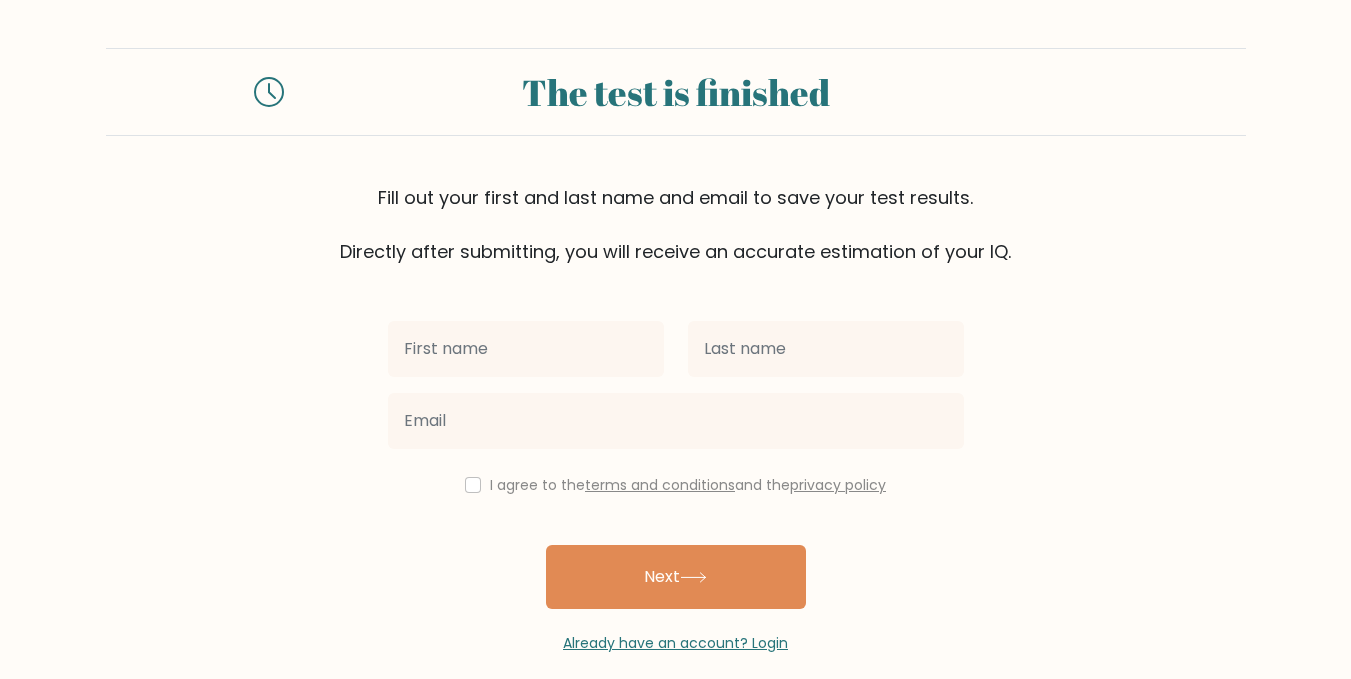 scroll, scrollTop: 0, scrollLeft: 0, axis: both 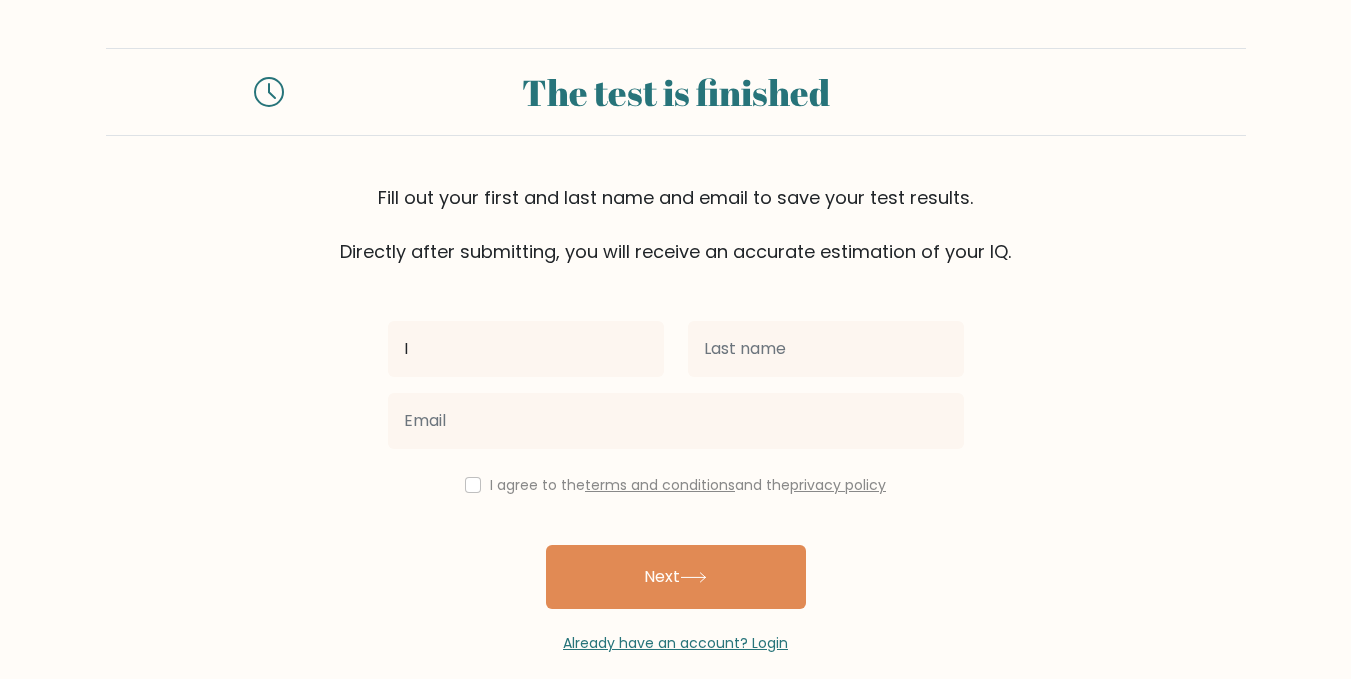 type on "[NAME]" 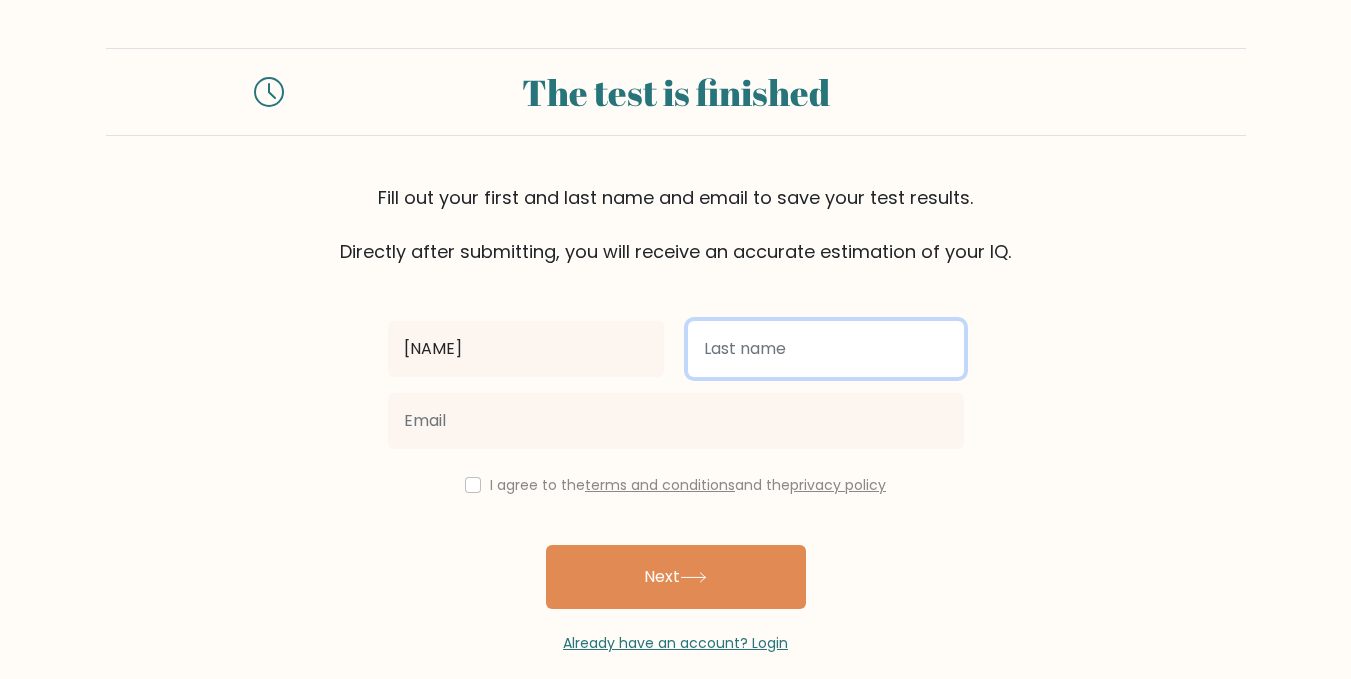 click at bounding box center (826, 349) 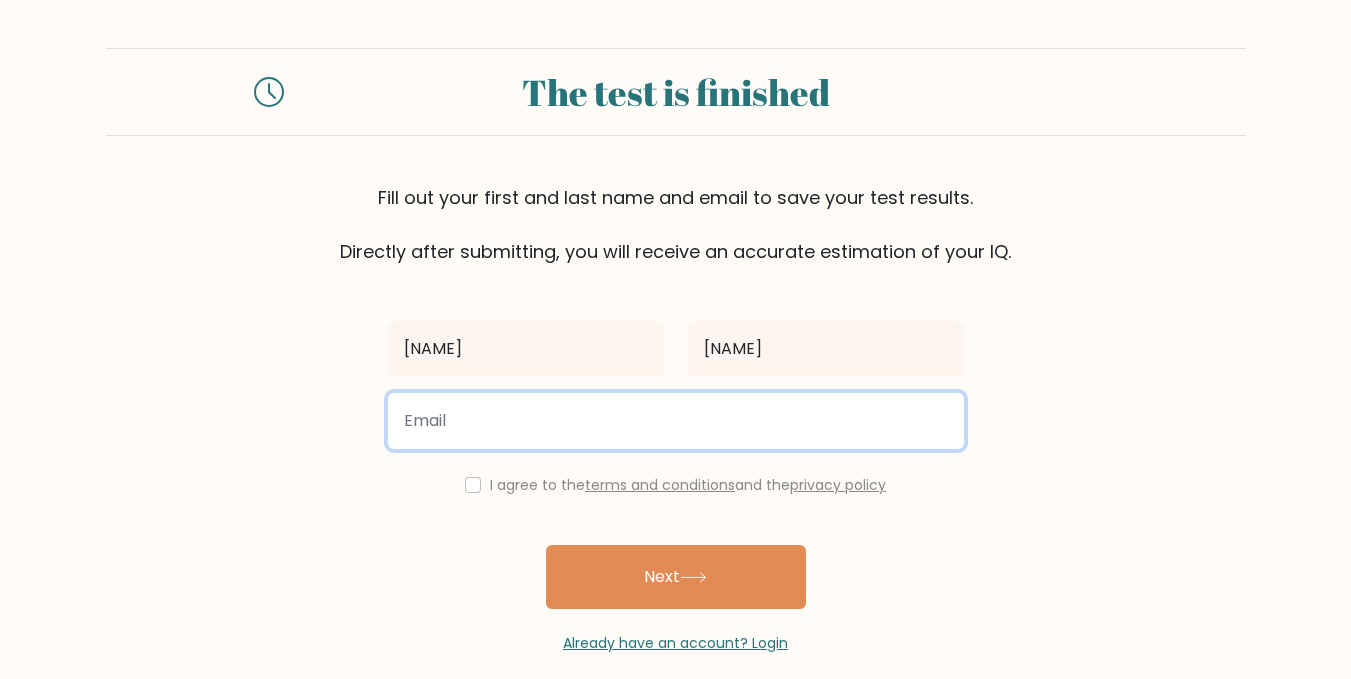 click at bounding box center [676, 421] 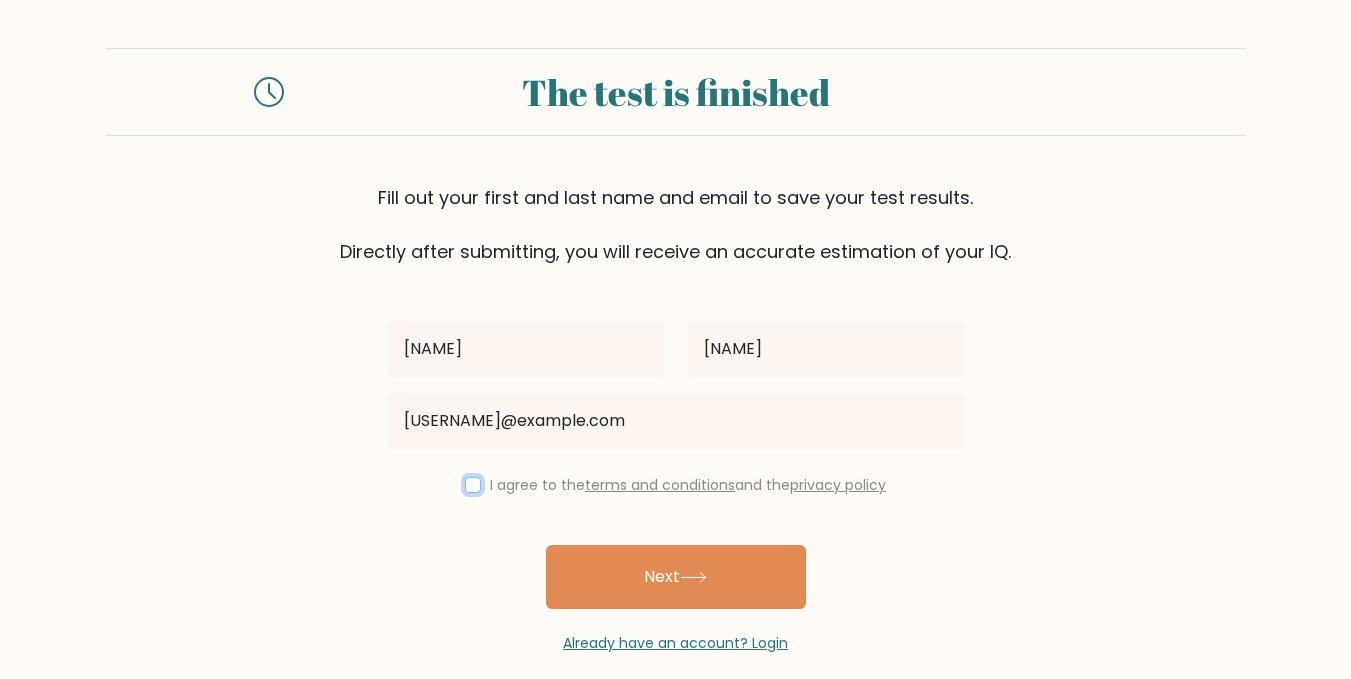 click at bounding box center [473, 485] 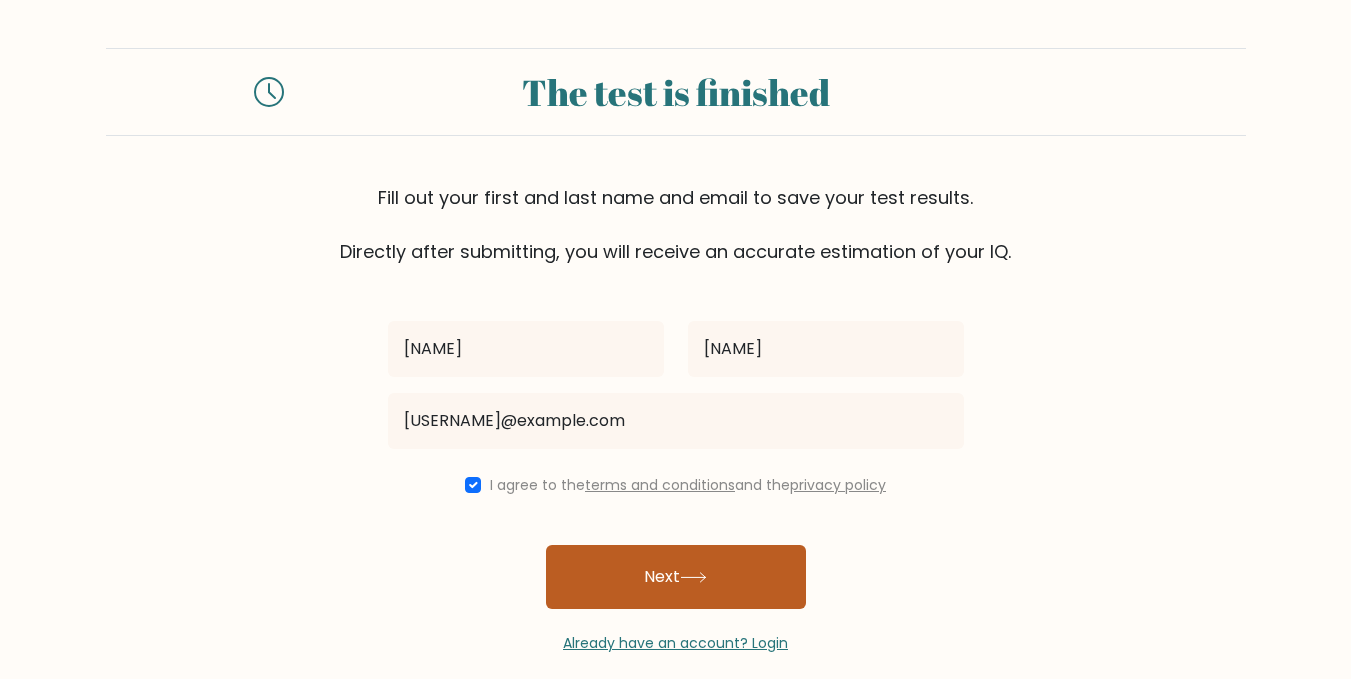 click on "Next" at bounding box center [676, 577] 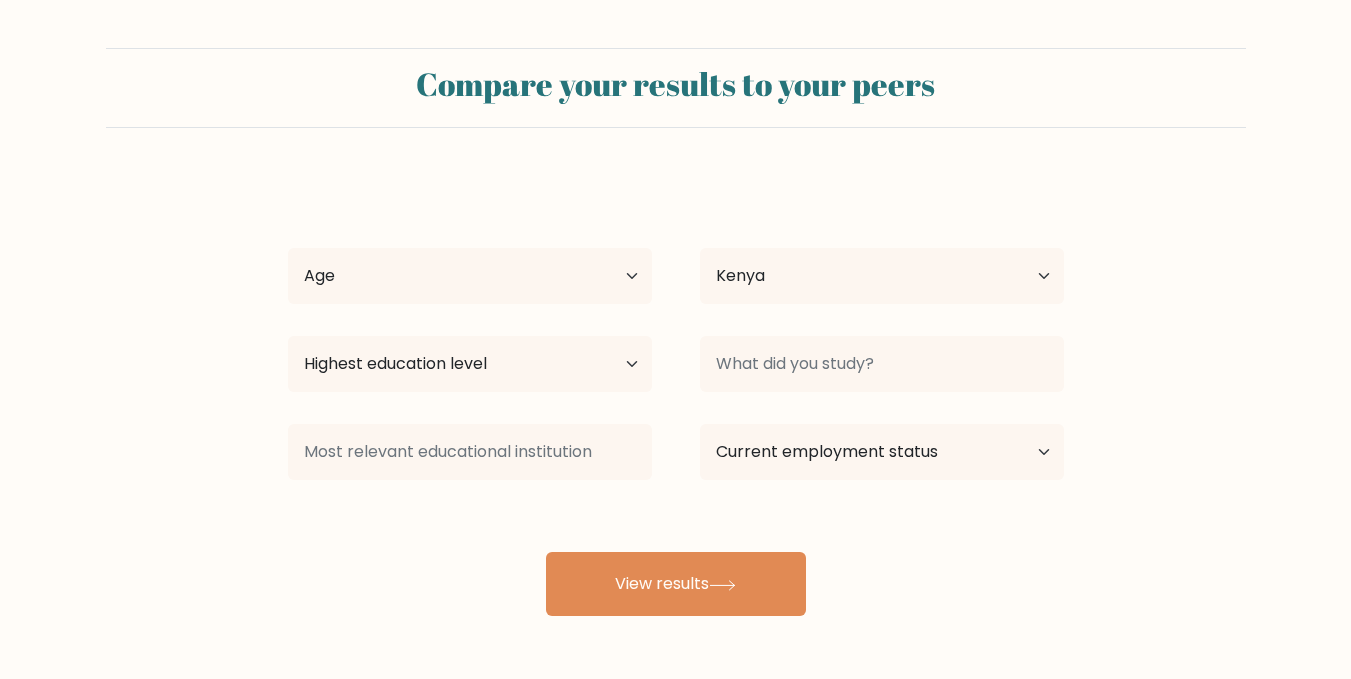 scroll, scrollTop: 0, scrollLeft: 0, axis: both 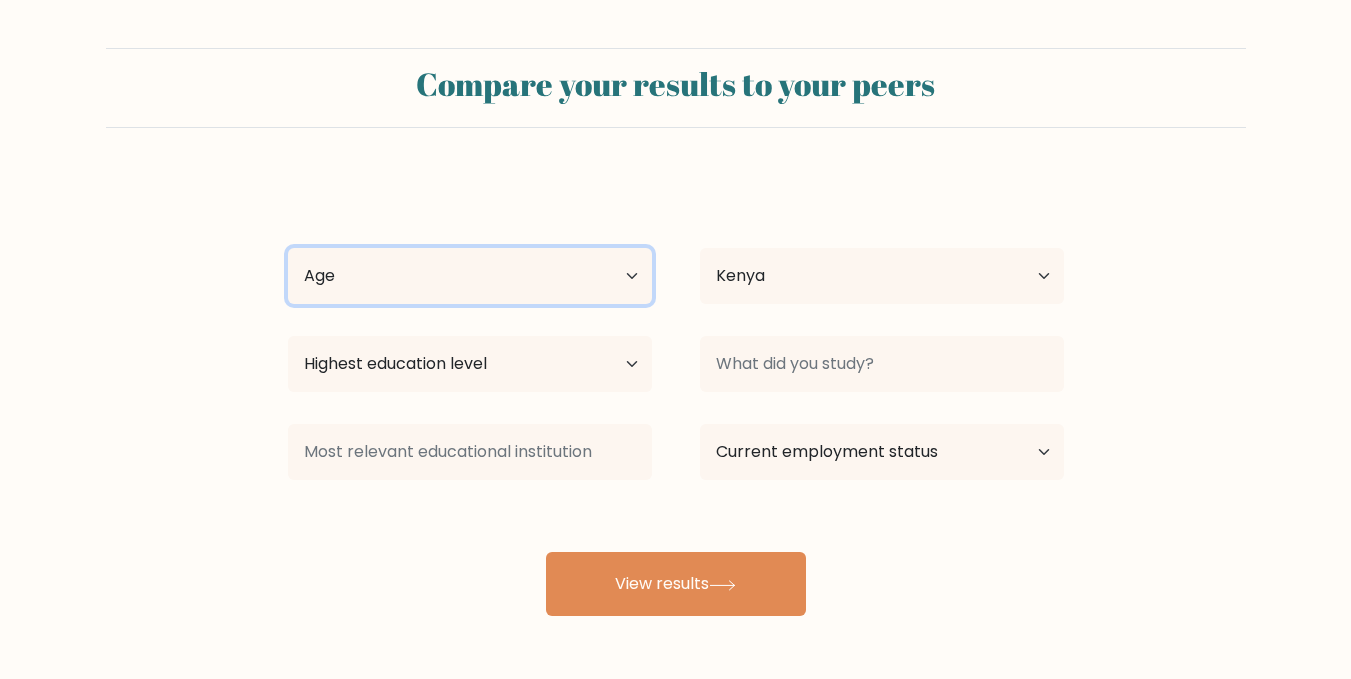 click on "Age
Under 18 years old
18-24 years old
25-34 years old
35-44 years old
45-54 years old
55-64 years old
65 years old and above" at bounding box center (470, 276) 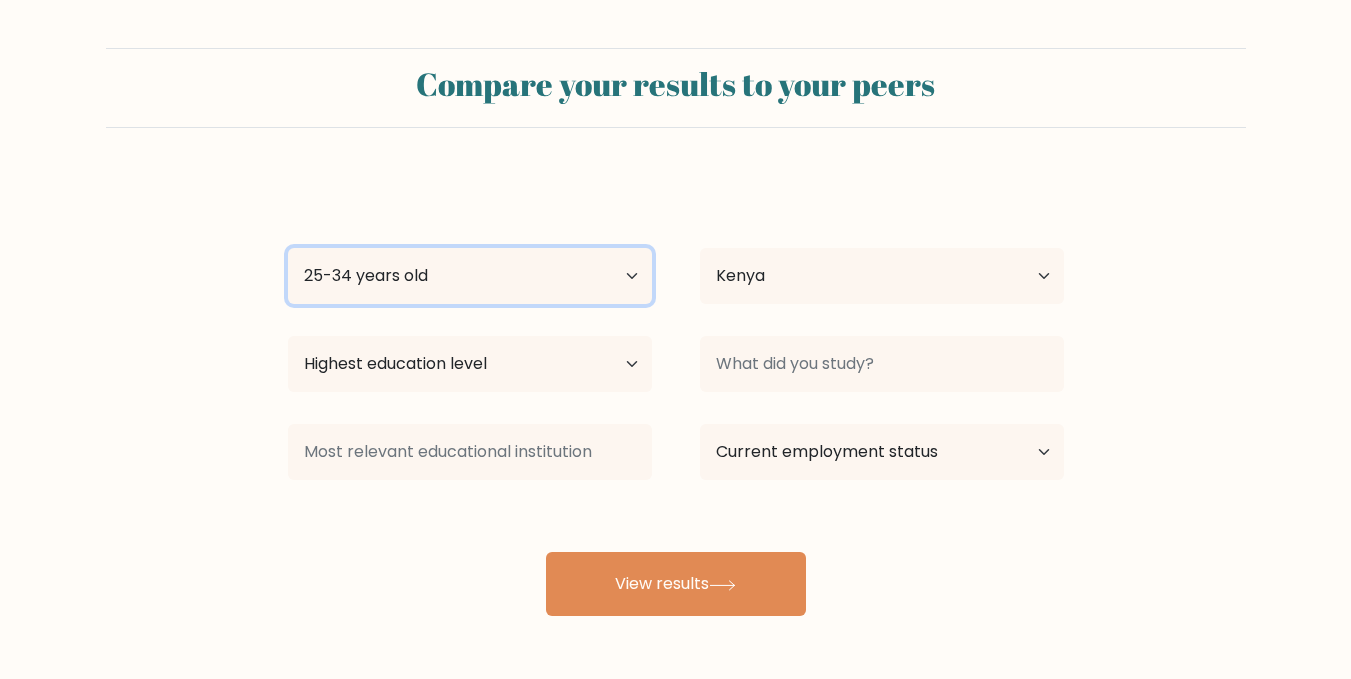click on "Age
Under 18 years old
18-24 years old
25-34 years old
35-44 years old
45-54 years old
55-64 years old
65 years old and above" at bounding box center (470, 276) 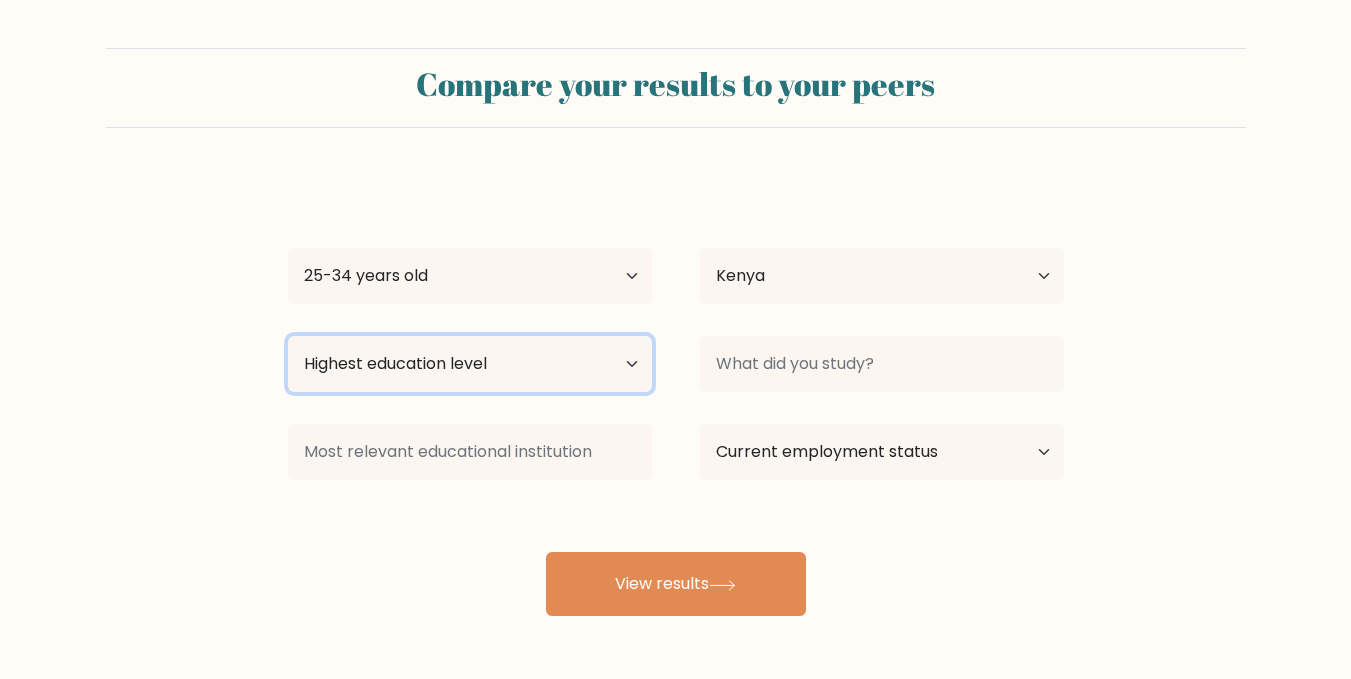 click on "Highest education level
No schooling
Primary
Lower Secondary
Upper Secondary
Occupation Specific
Bachelor's degree
Master's degree
Doctoral degree" at bounding box center [470, 364] 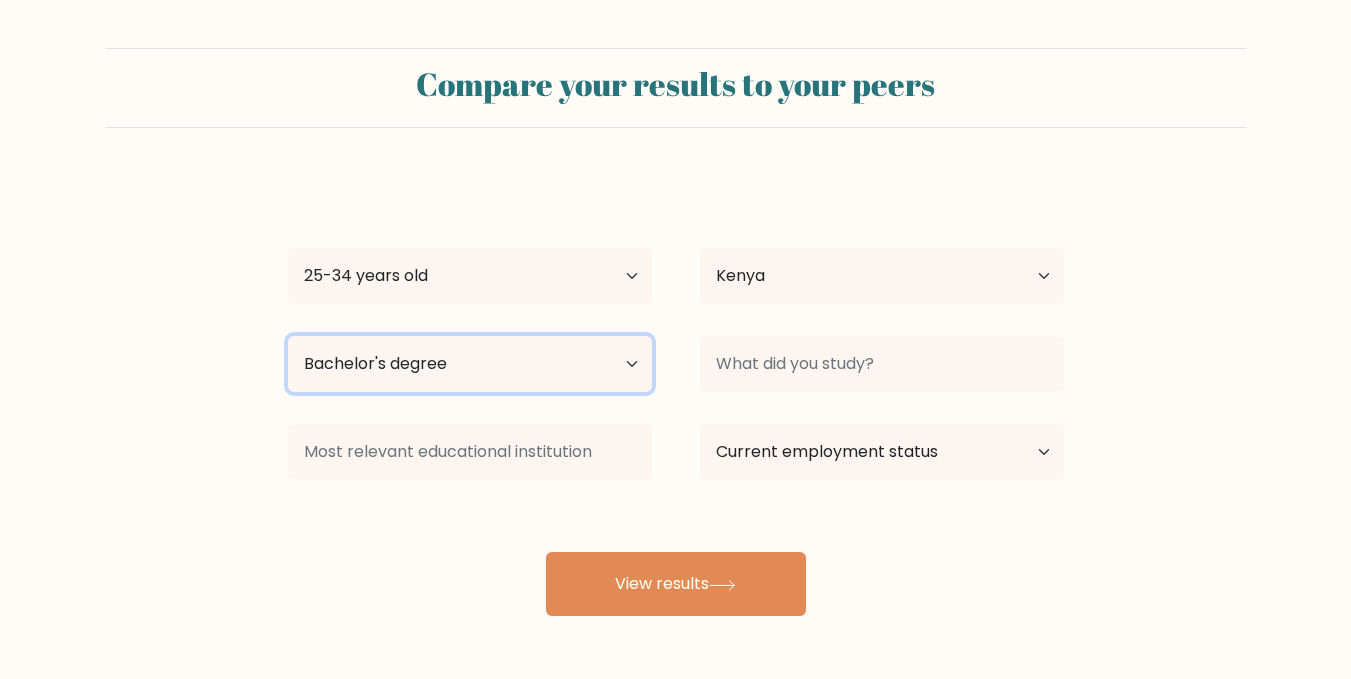 click on "Highest education level
No schooling
Primary
Lower Secondary
Upper Secondary
Occupation Specific
Bachelor's degree
Master's degree
Doctoral degree" at bounding box center (470, 364) 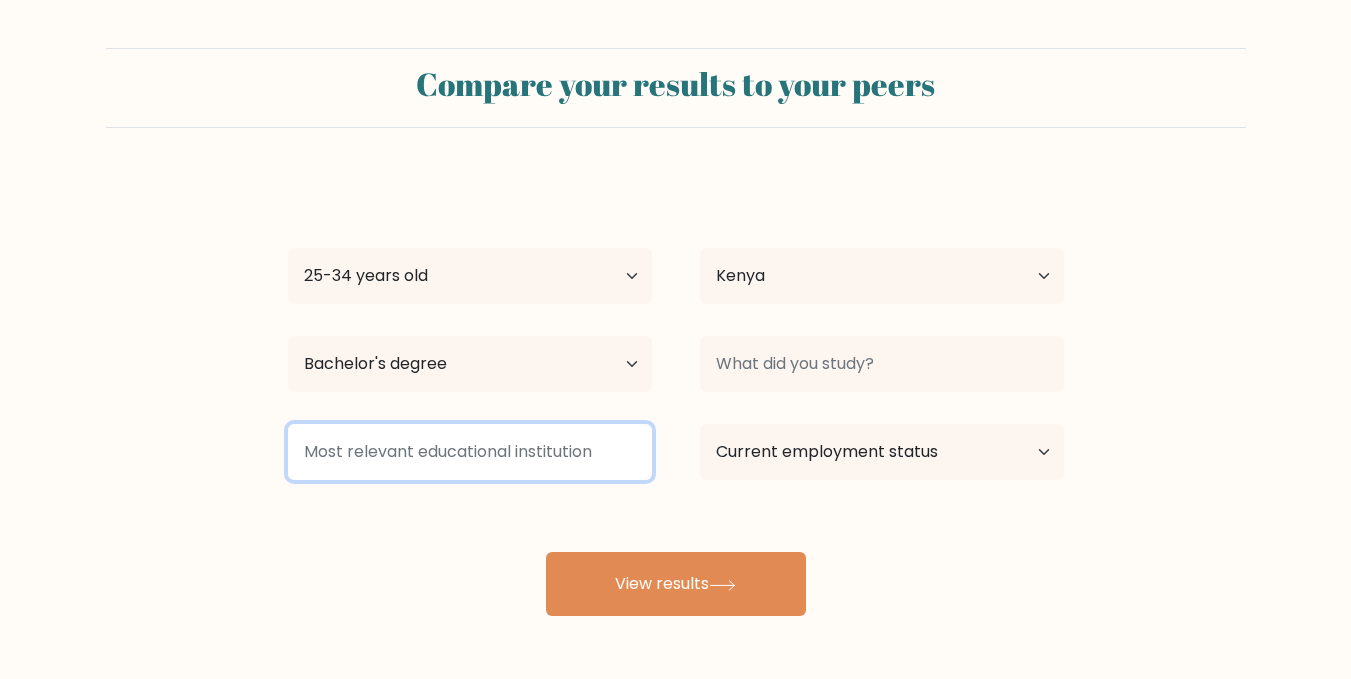 click at bounding box center (470, 452) 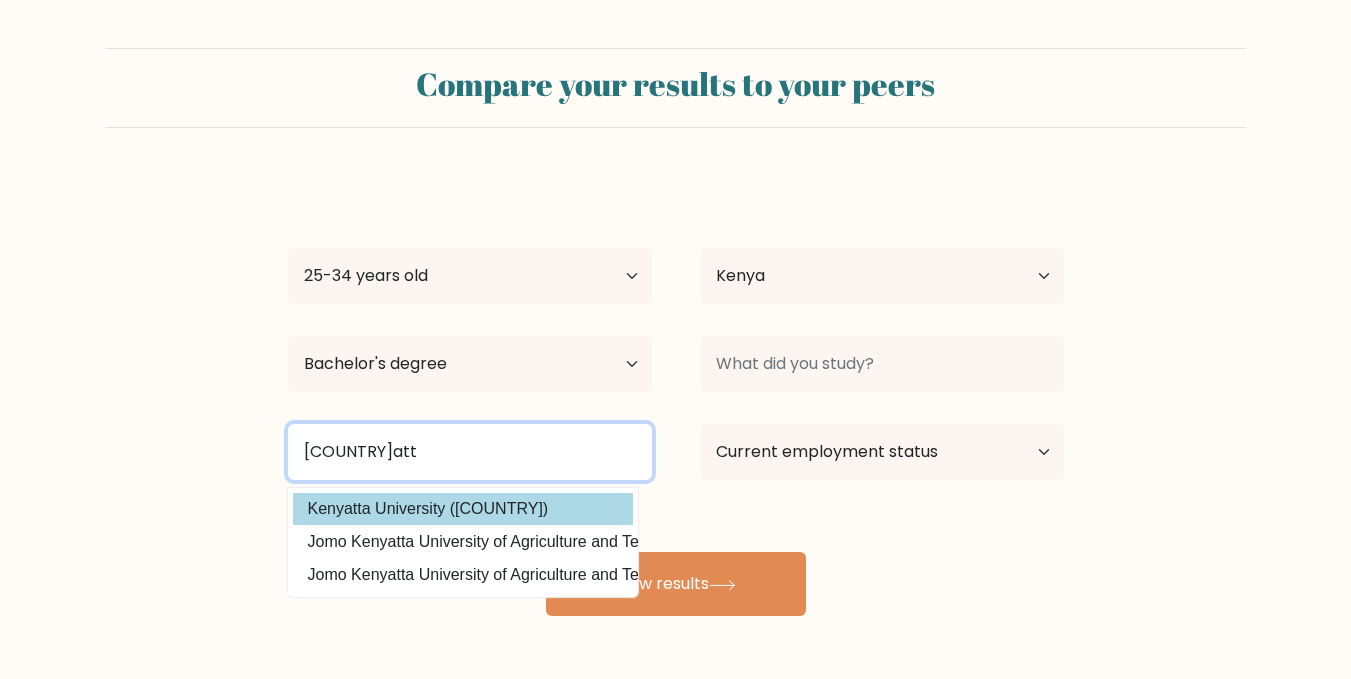 type on "kenyatt" 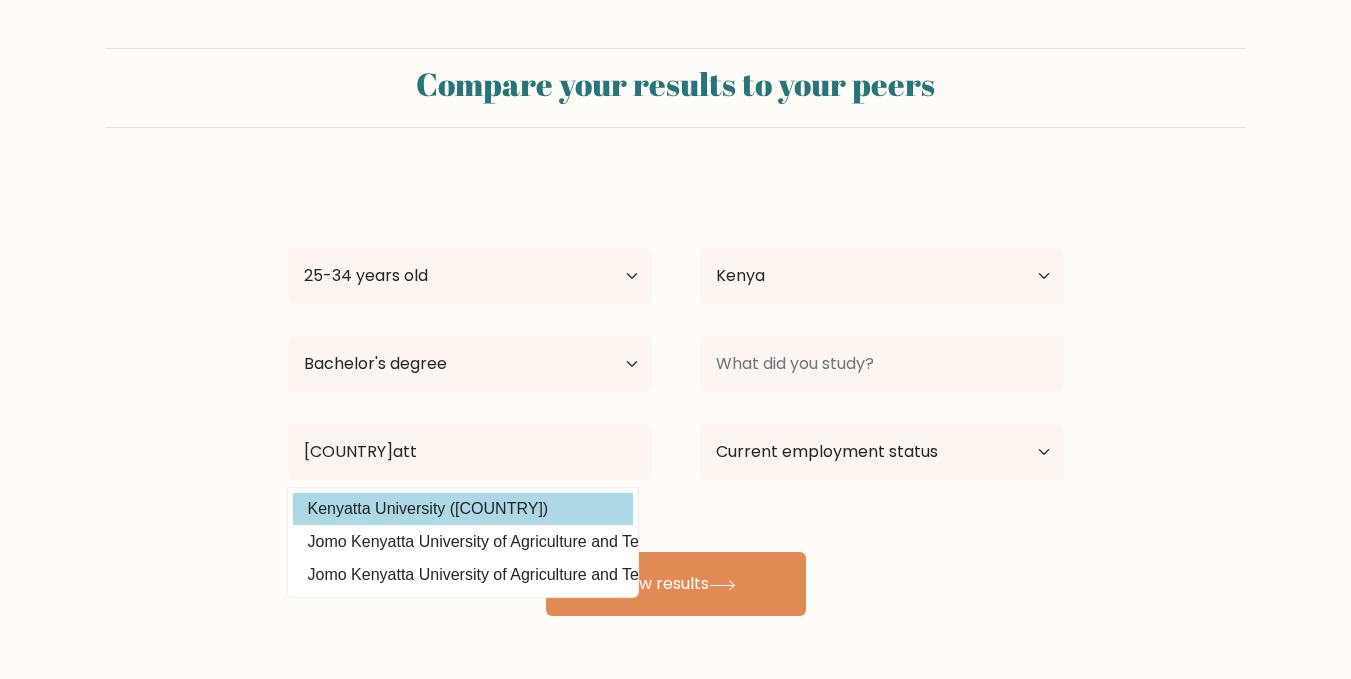 click on "Kenyatta University (Kenya)" at bounding box center [463, 509] 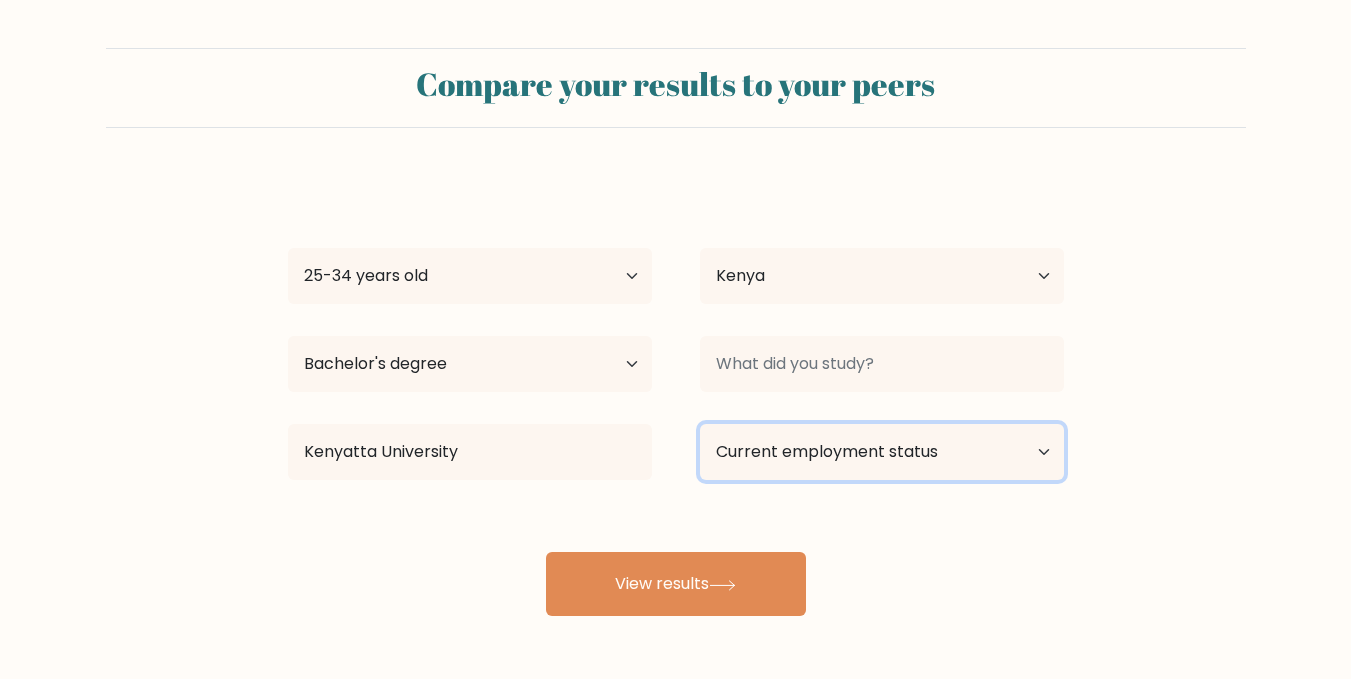 click on "Current employment status
Employed
Student
Retired
Other / prefer not to answer" at bounding box center [882, 452] 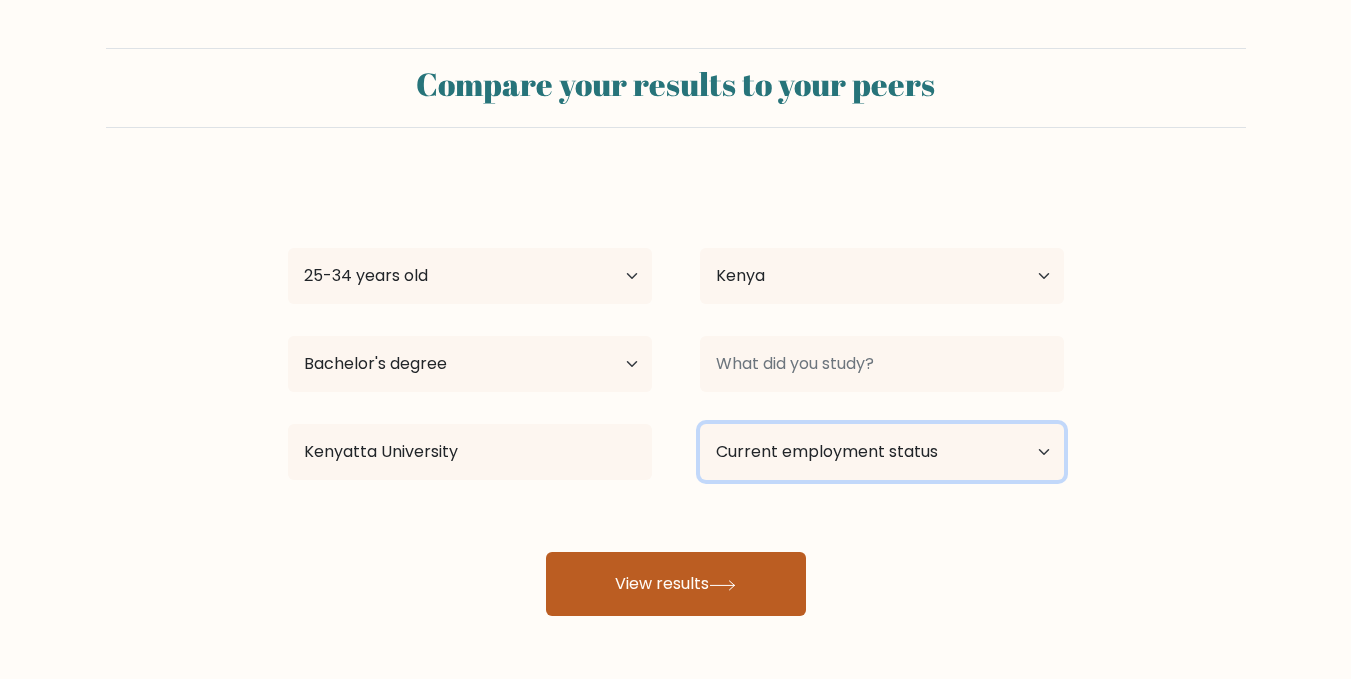 select on "other" 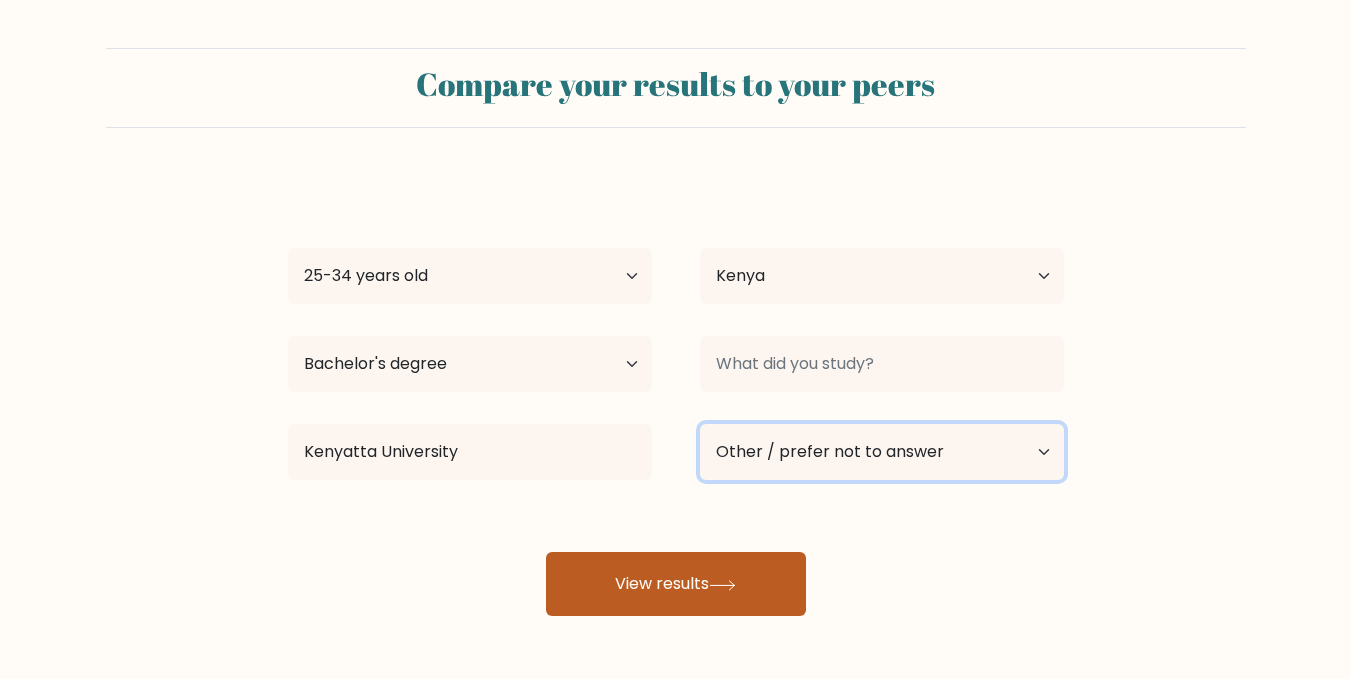 click on "Current employment status
Employed
Student
Retired
Other / prefer not to answer" at bounding box center [882, 452] 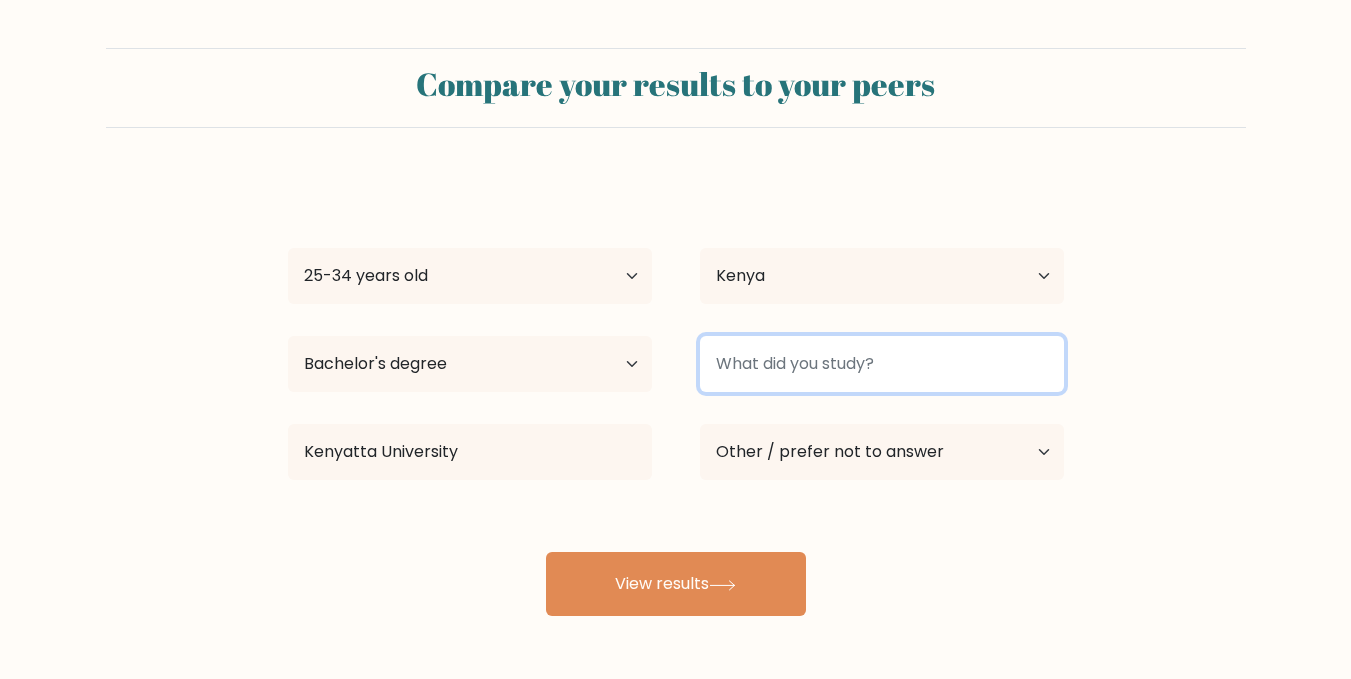 click at bounding box center (882, 364) 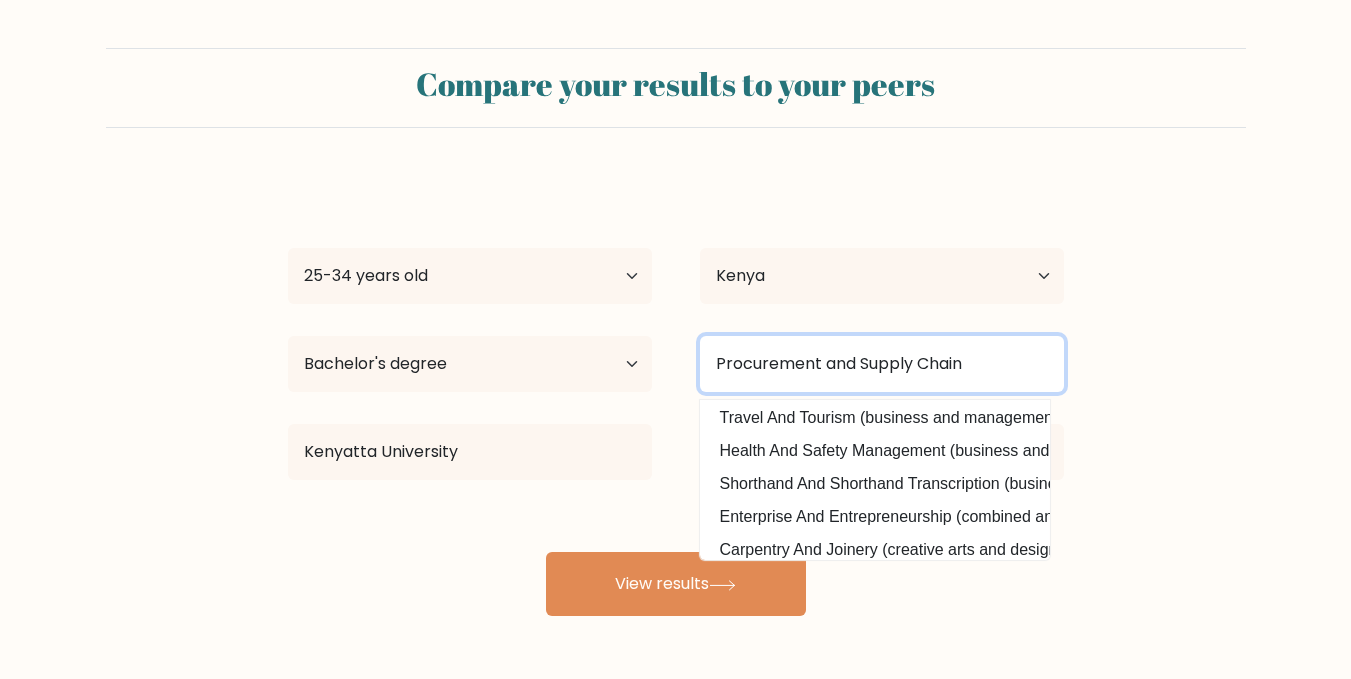 scroll, scrollTop: 195, scrollLeft: 0, axis: vertical 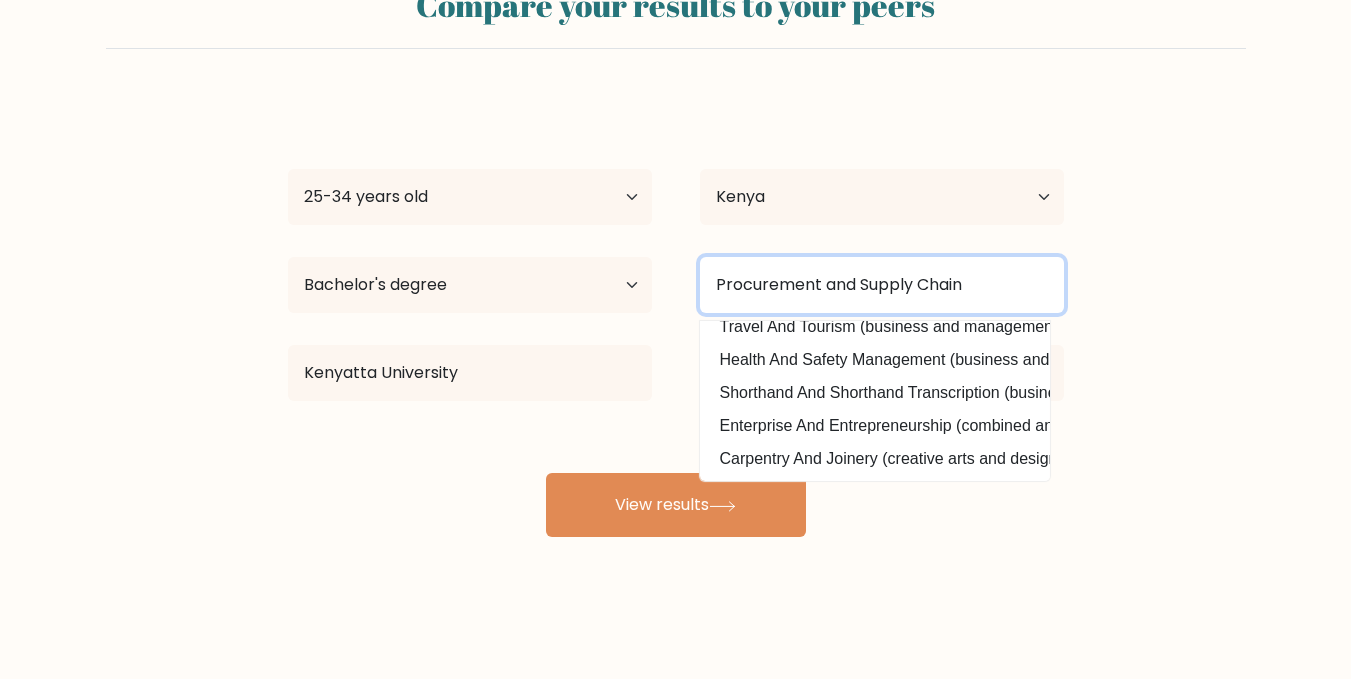 click on "Procurement and Supply Chain" at bounding box center [882, 285] 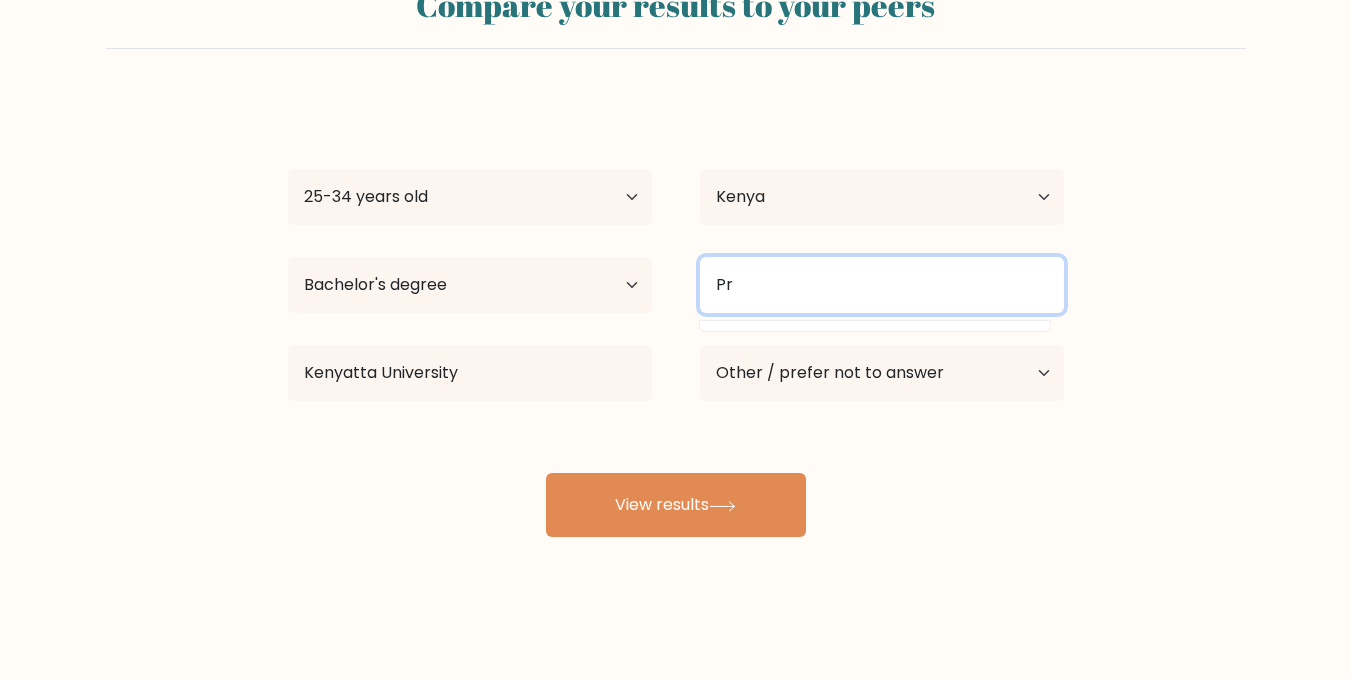 scroll, scrollTop: 0, scrollLeft: 0, axis: both 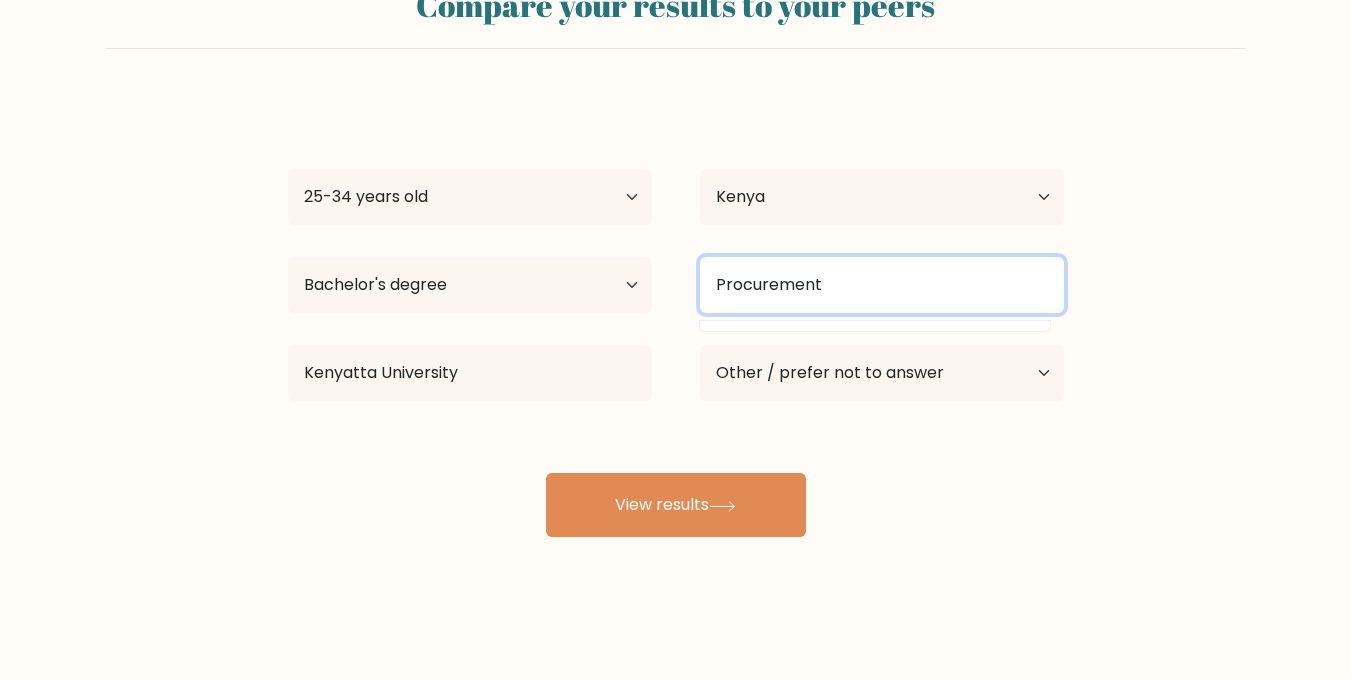 click on "Procurement" at bounding box center [882, 285] 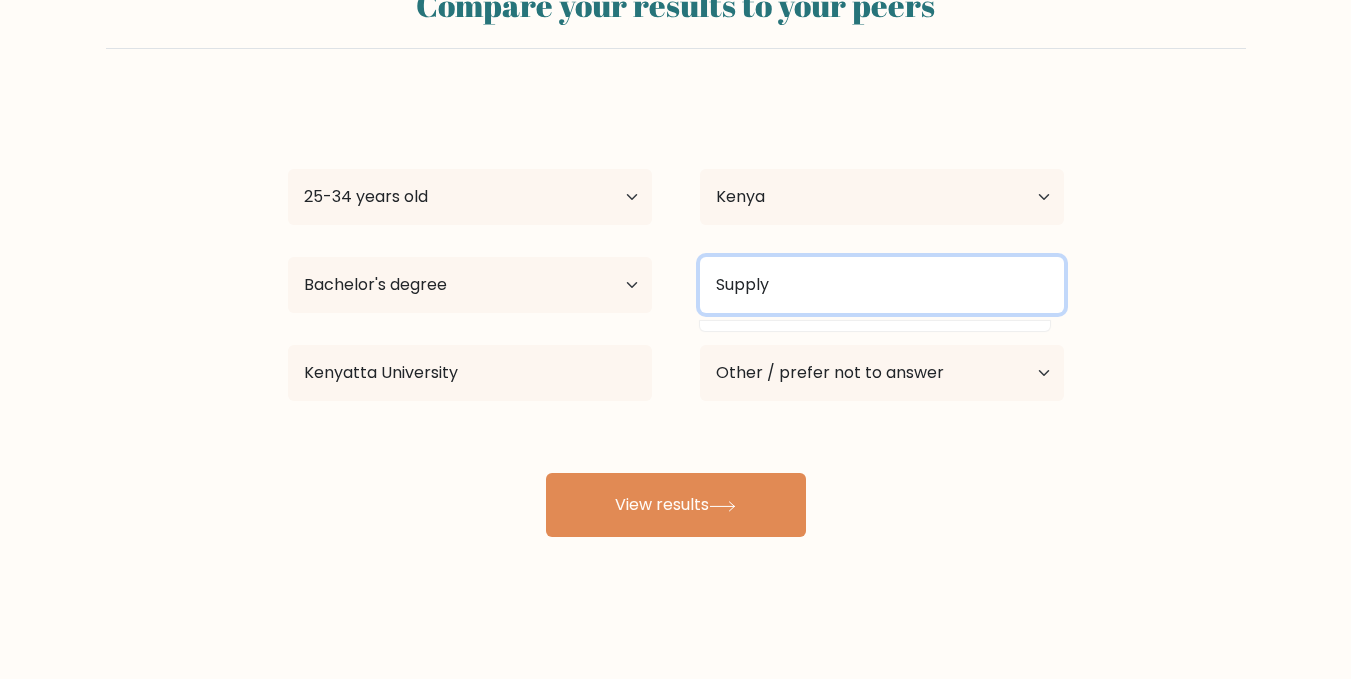 click on "Supply" at bounding box center [882, 285] 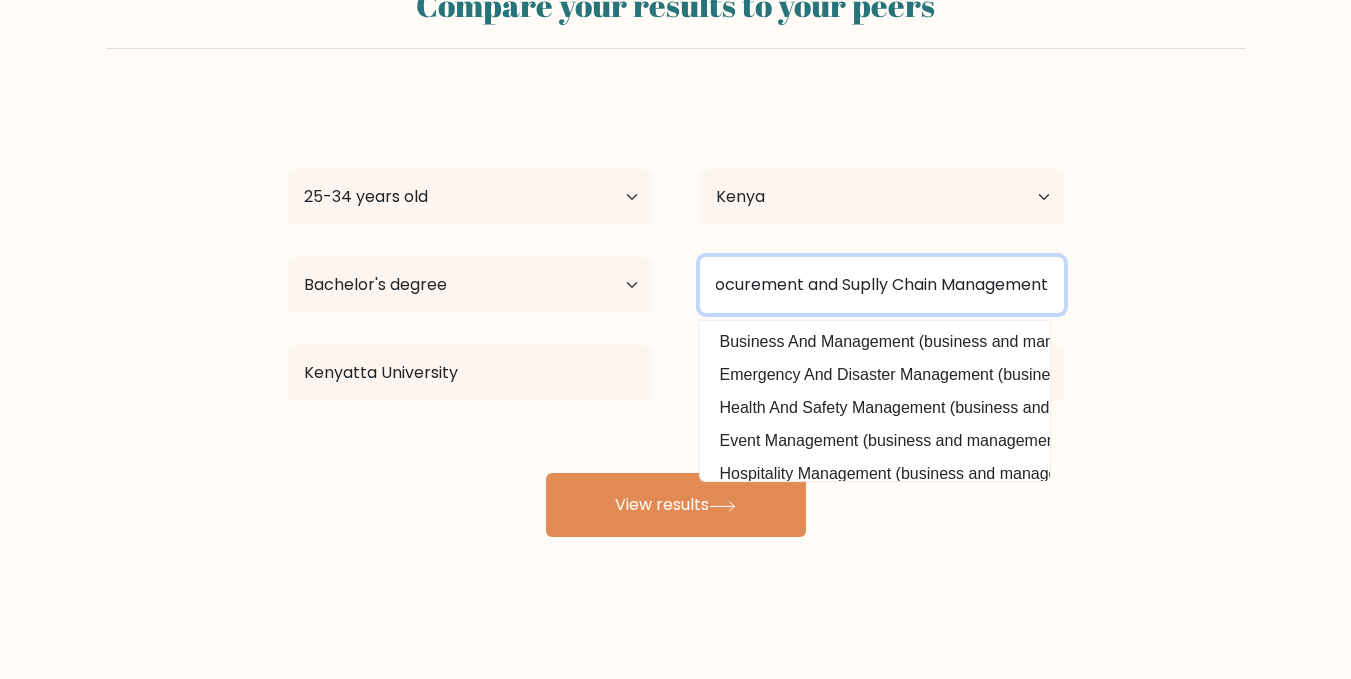 scroll, scrollTop: 0, scrollLeft: 25, axis: horizontal 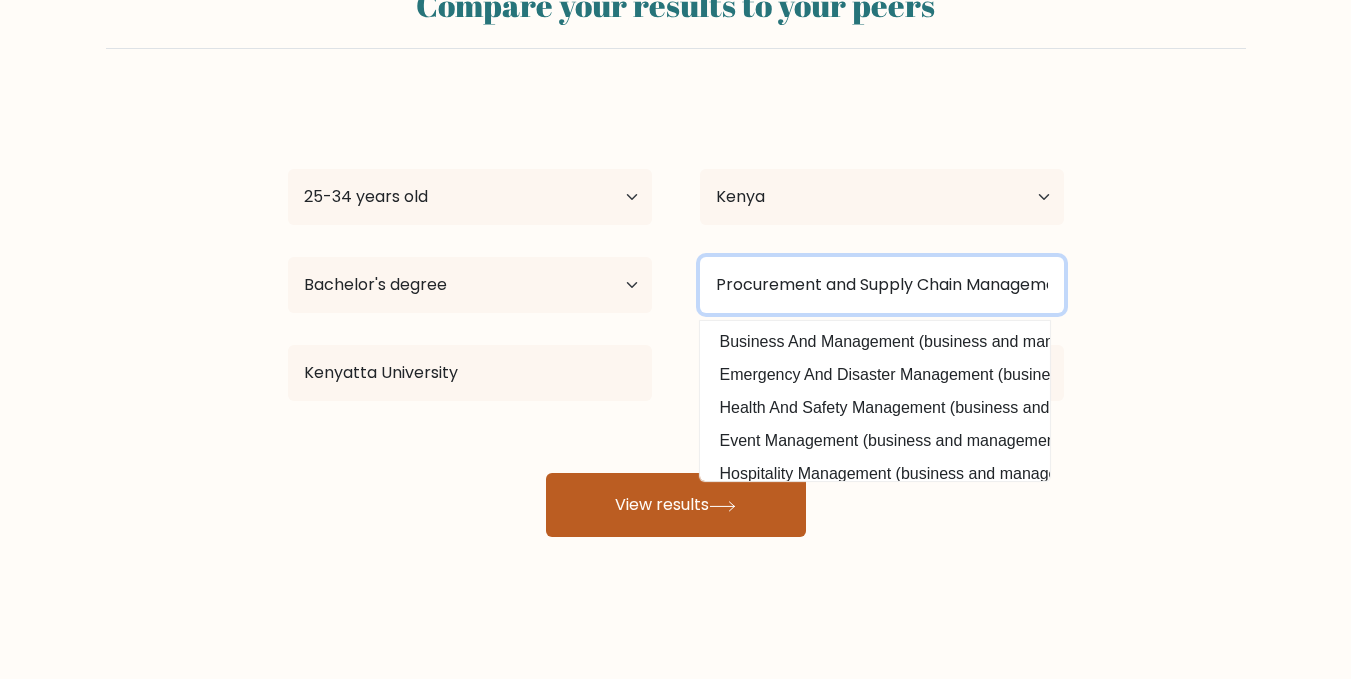 type on "Procurement and Supply Chain Management" 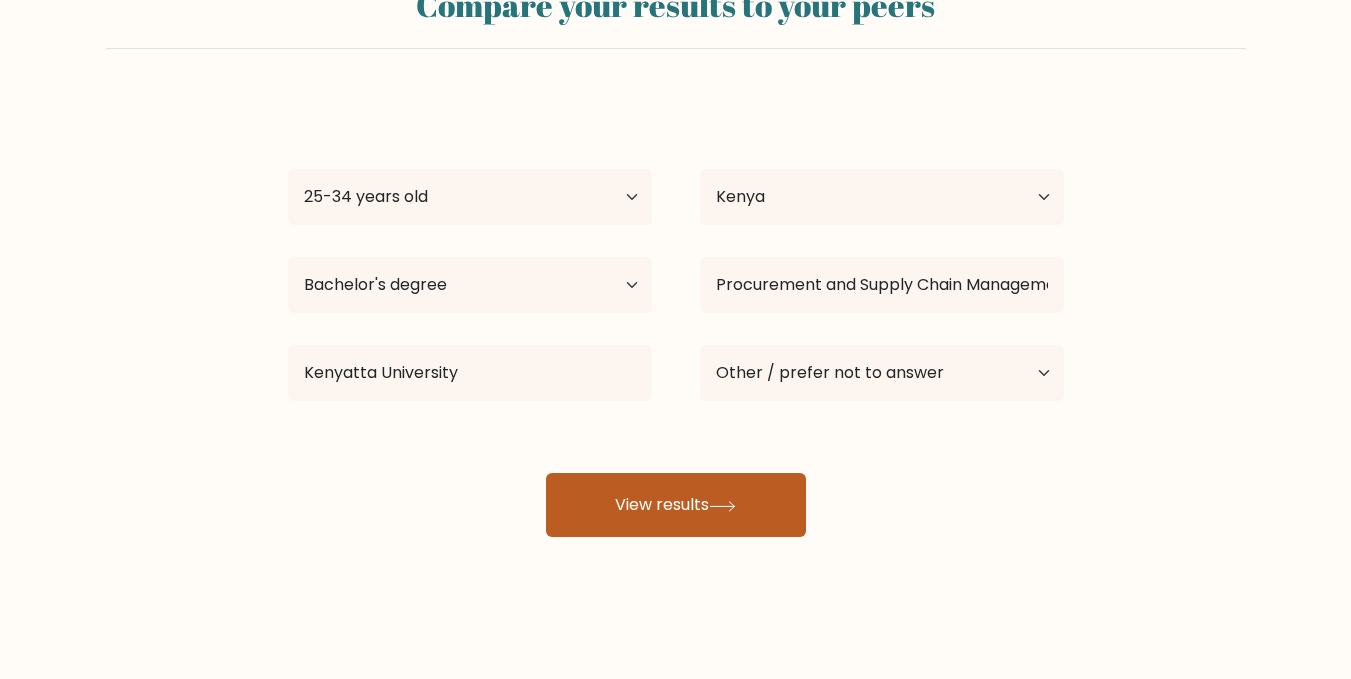 click on "View results" at bounding box center (676, 505) 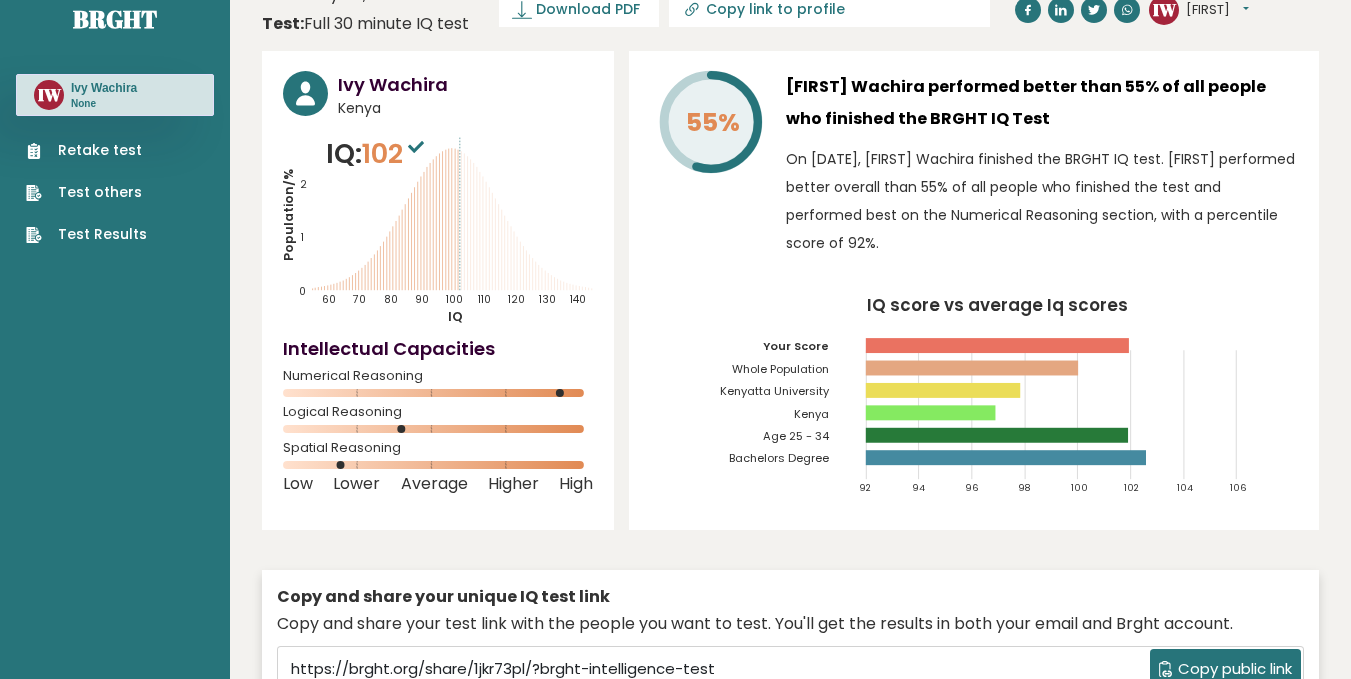 scroll, scrollTop: 0, scrollLeft: 0, axis: both 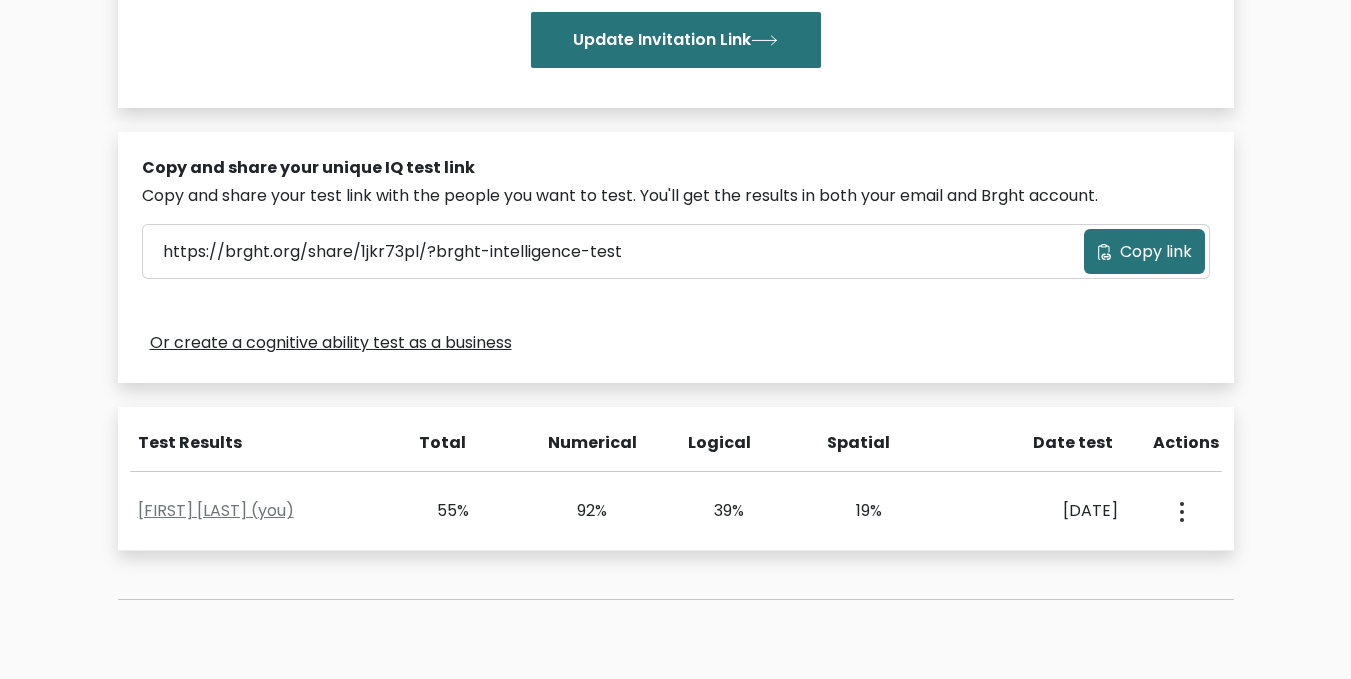 click on "Copy  link" at bounding box center (1144, 251) 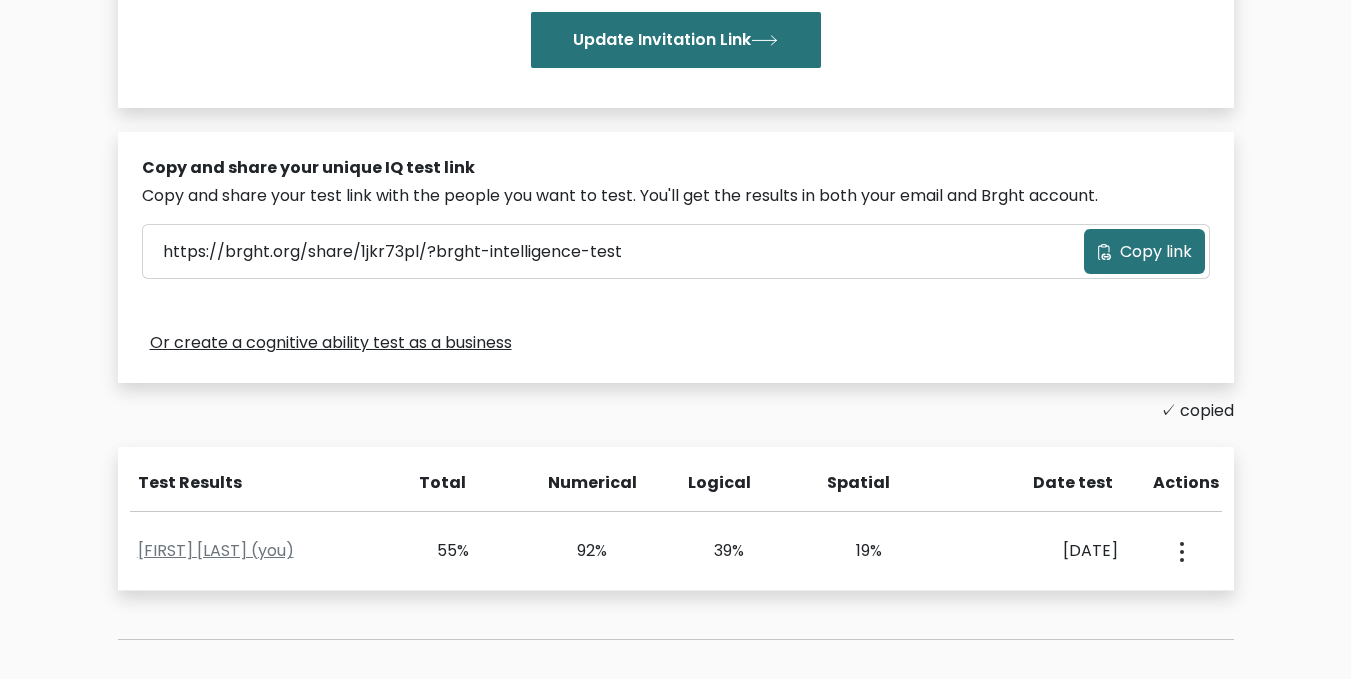 click on "Copy  link" at bounding box center [1156, 252] 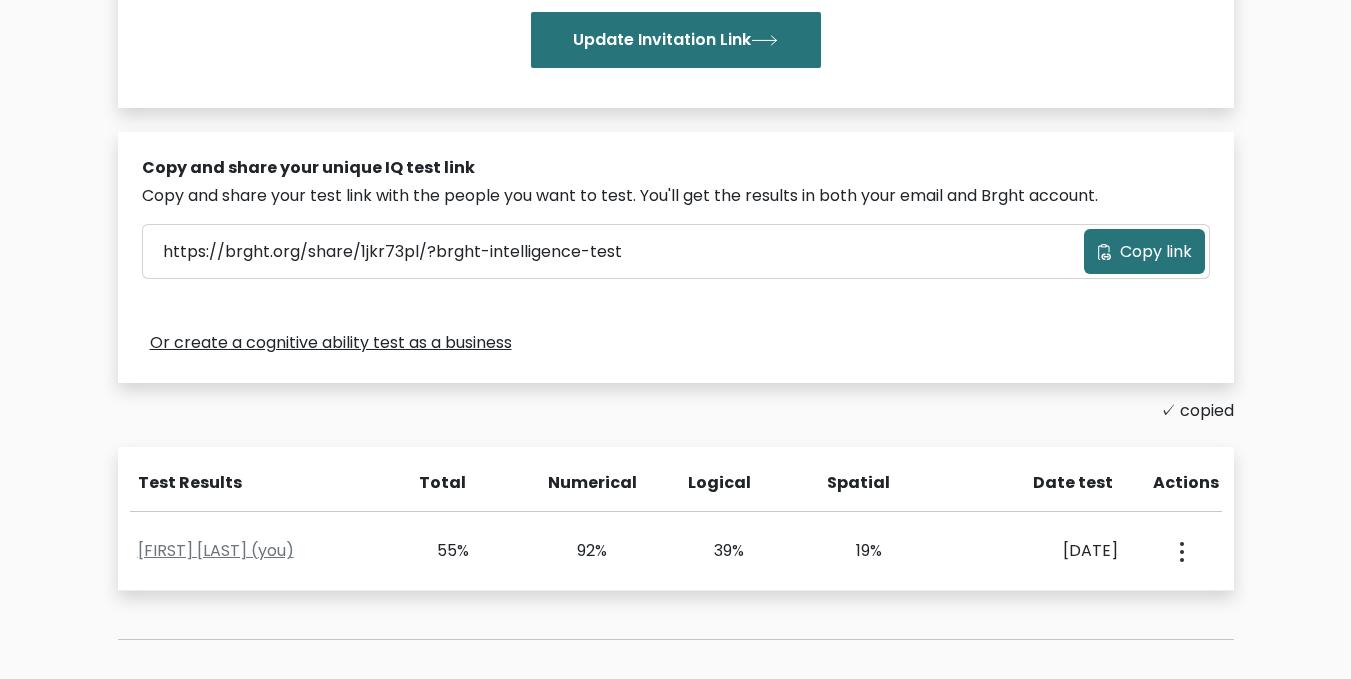 click on "Or create a cognitive ability test as a business" at bounding box center [676, 343] 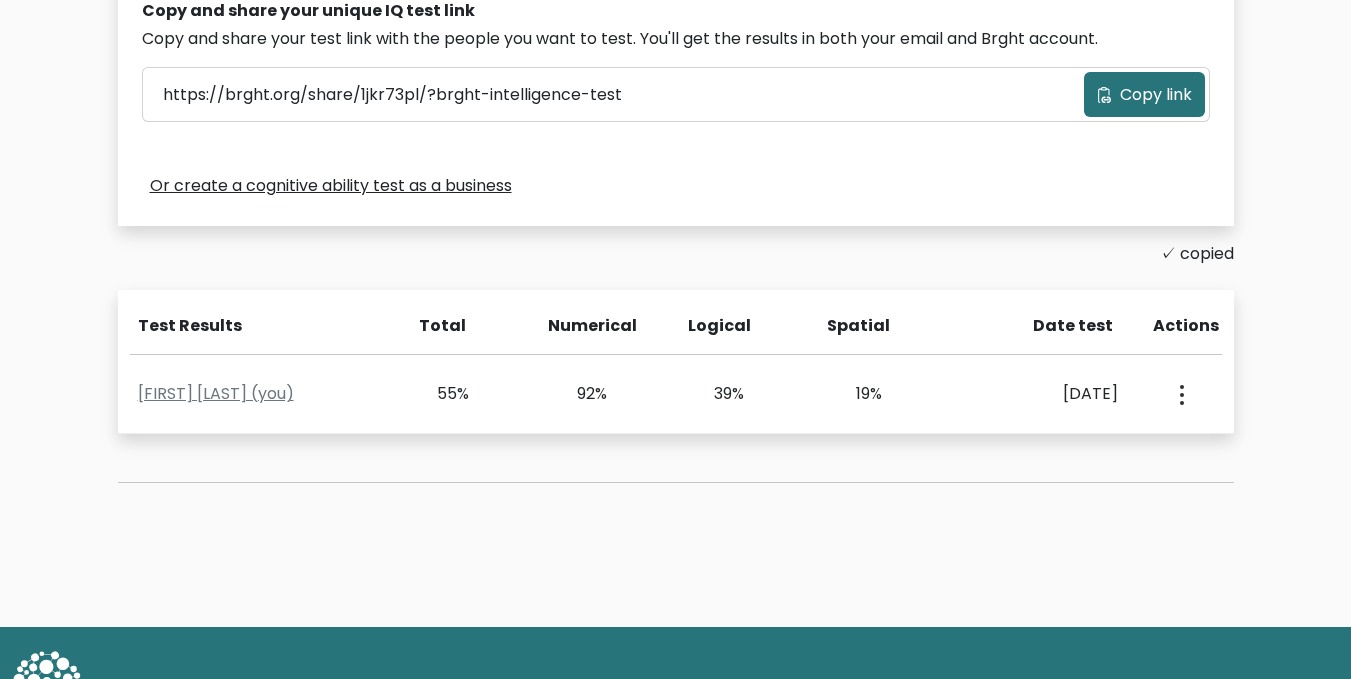 scroll, scrollTop: 700, scrollLeft: 0, axis: vertical 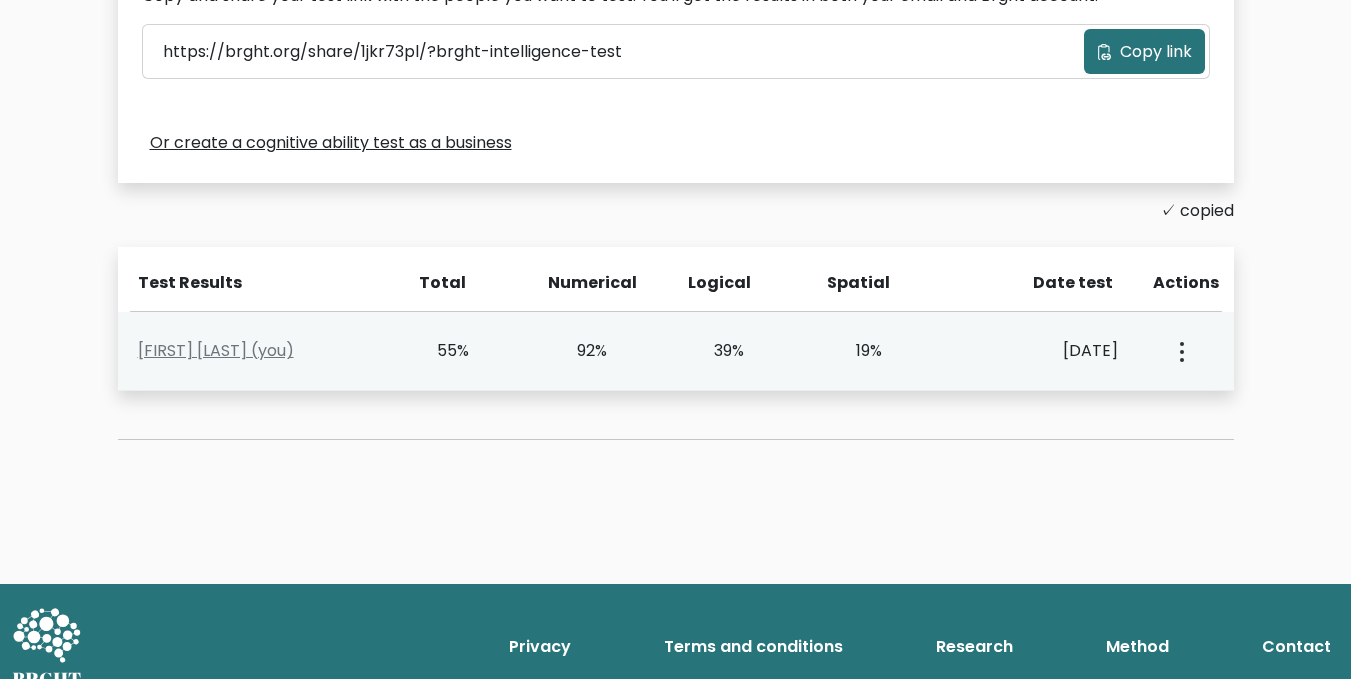 click at bounding box center (1182, 360) 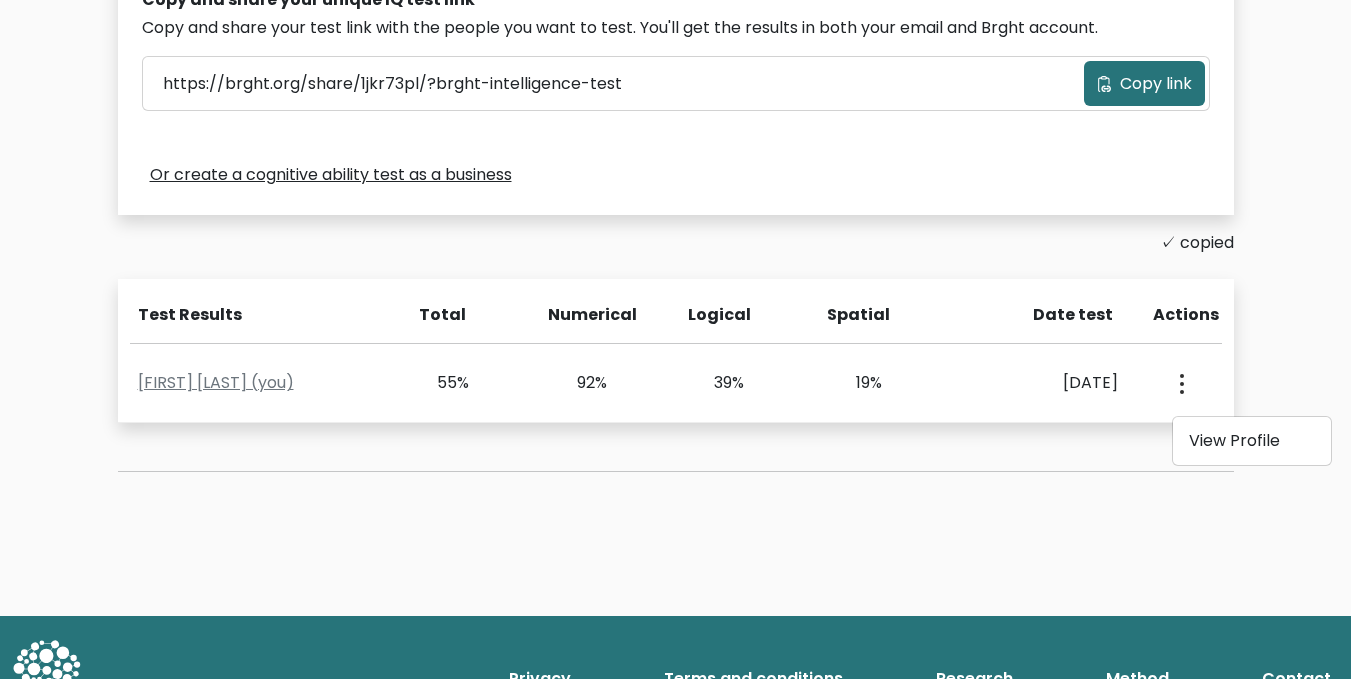 scroll, scrollTop: 727, scrollLeft: 0, axis: vertical 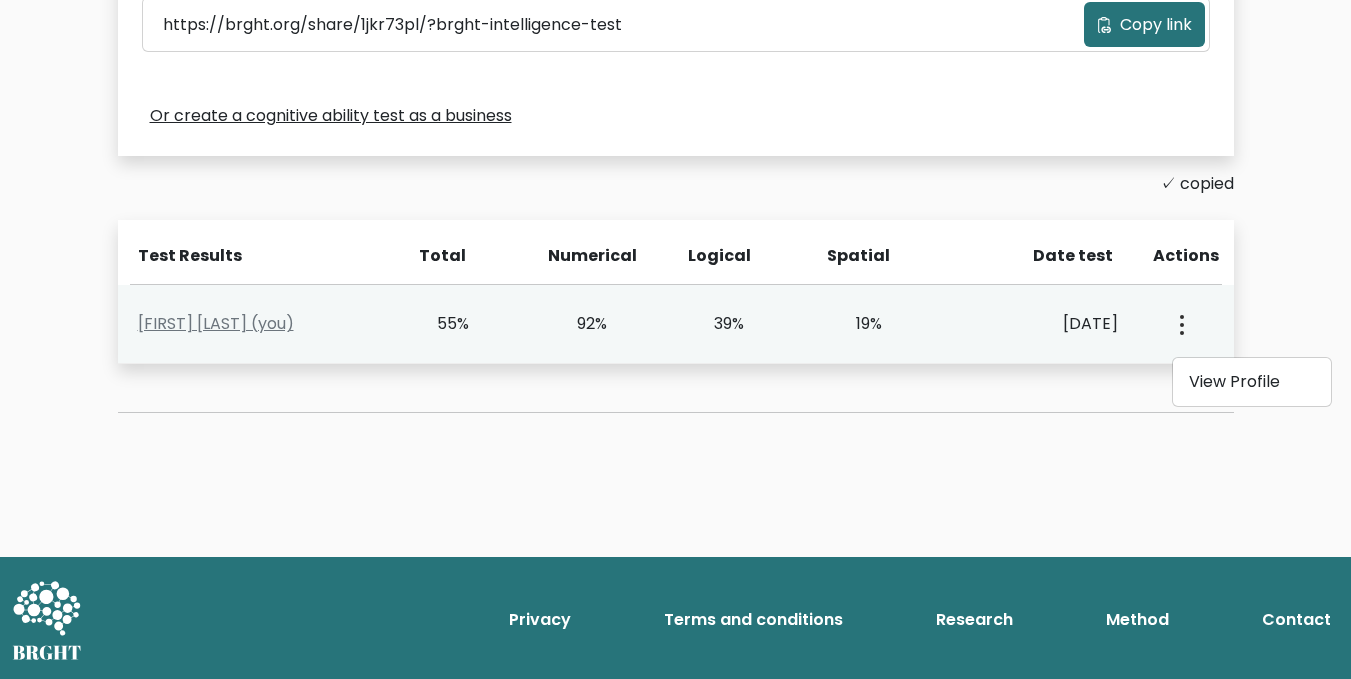 type 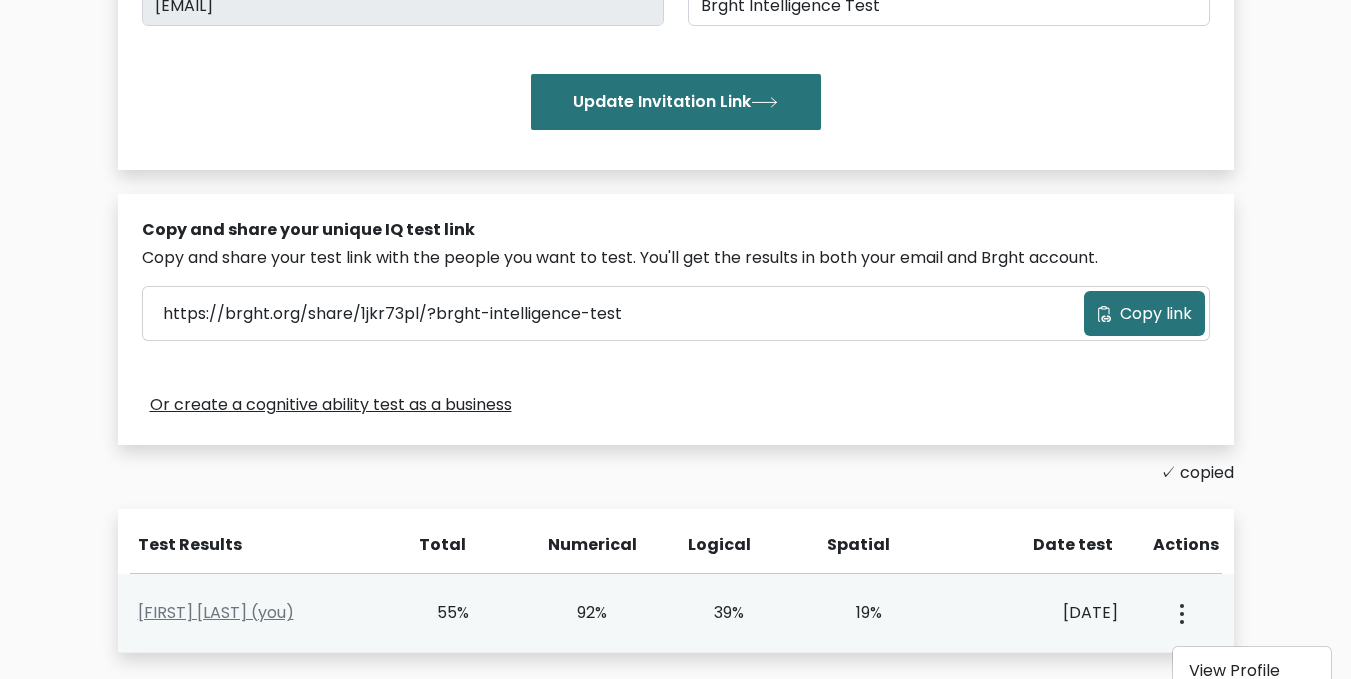 scroll, scrollTop: 427, scrollLeft: 0, axis: vertical 